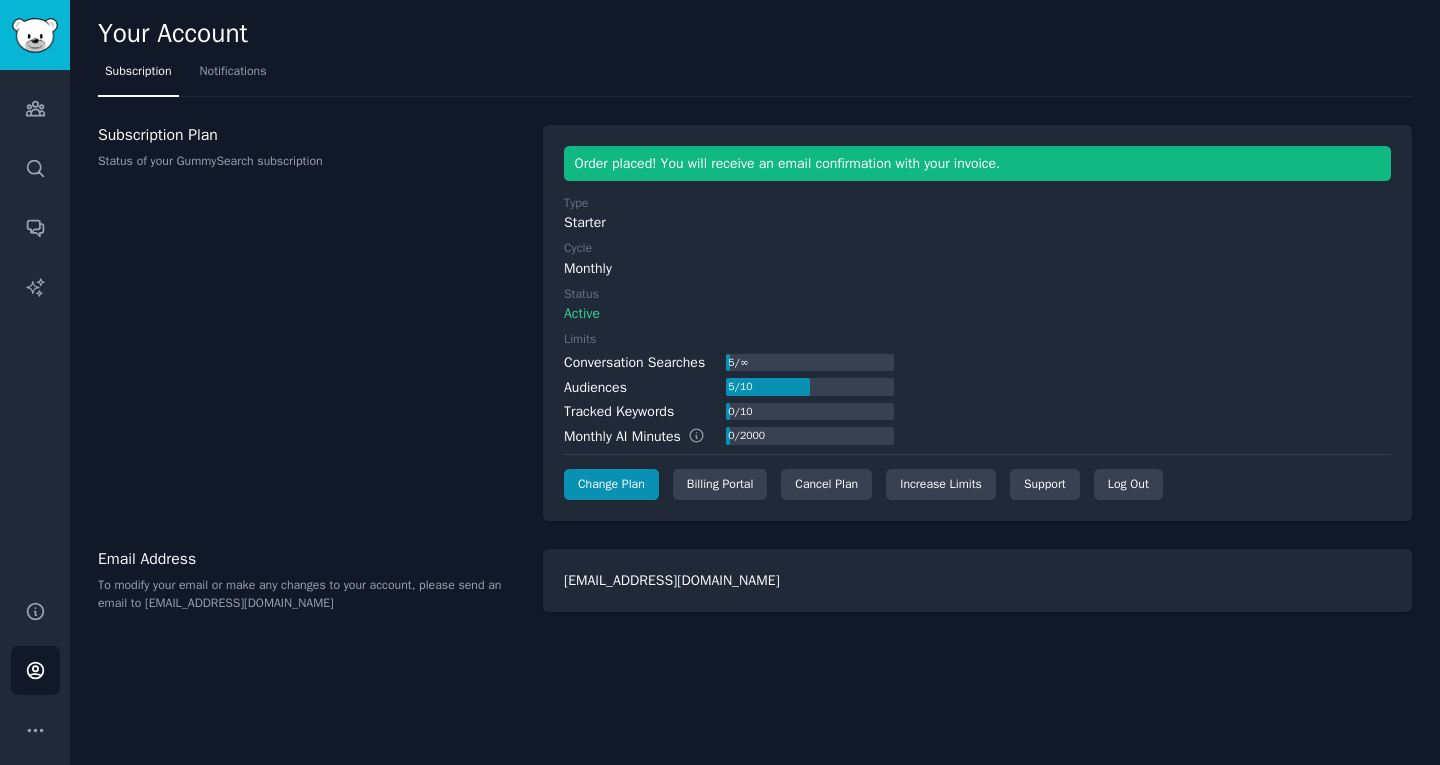 scroll, scrollTop: 0, scrollLeft: 0, axis: both 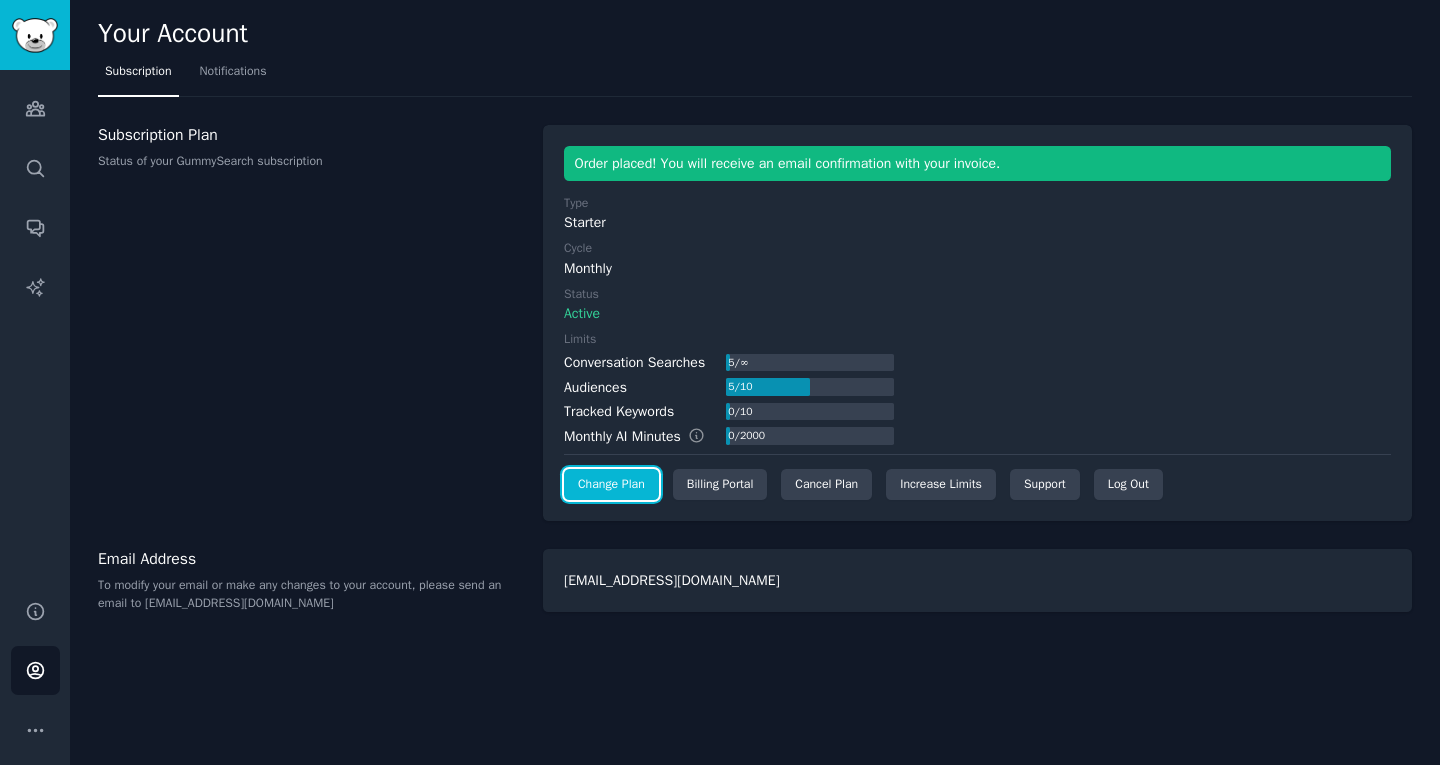 click on "Change Plan" at bounding box center [611, 485] 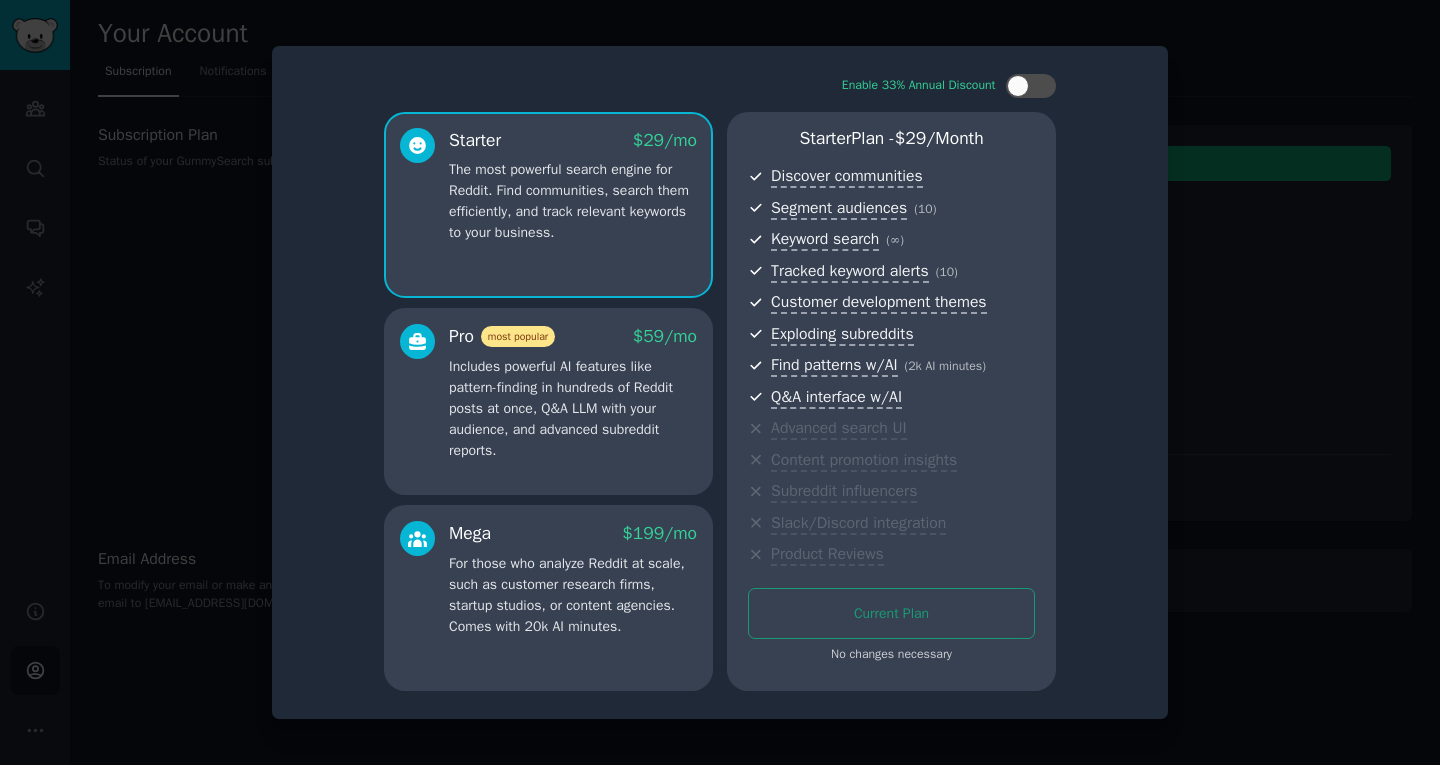 click at bounding box center (720, 382) 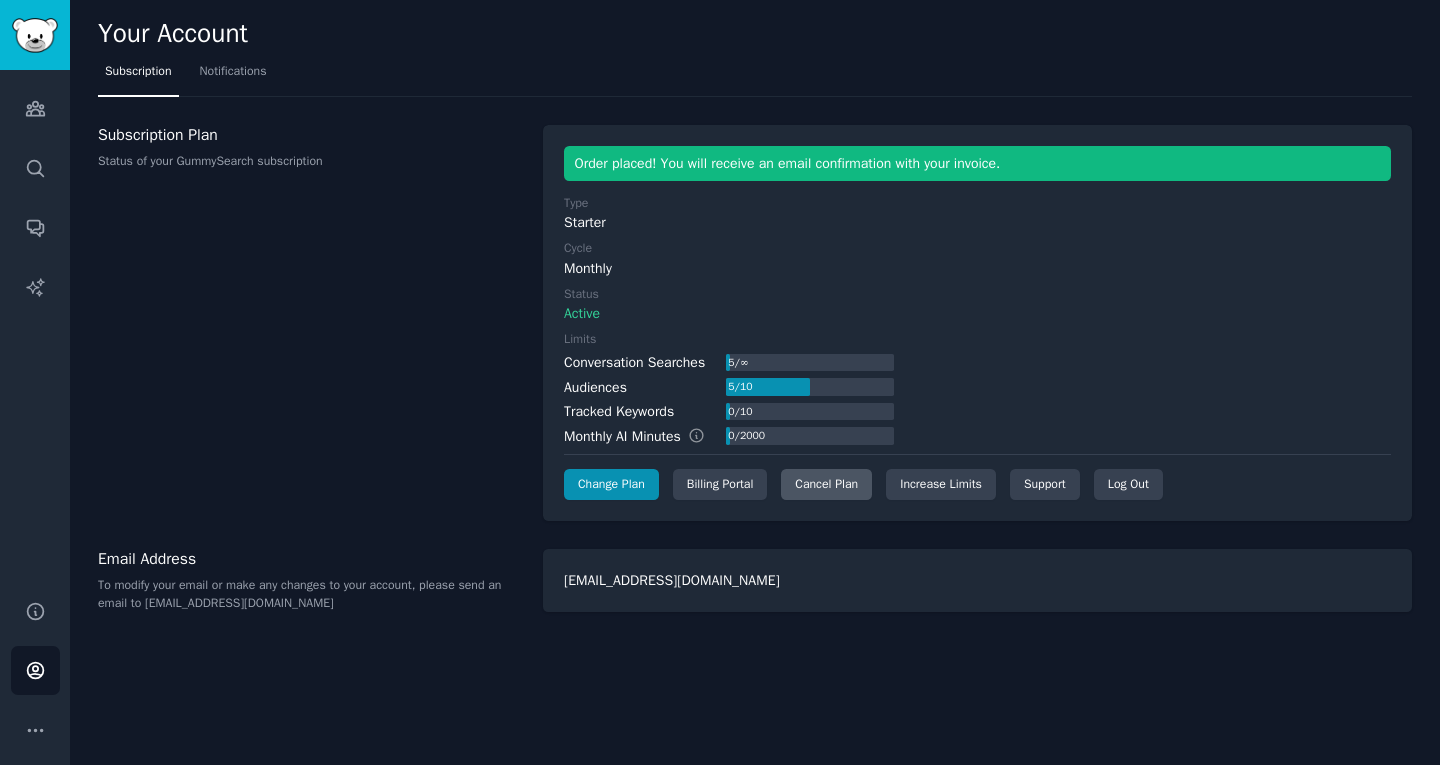 click on "Cancel Plan" at bounding box center [826, 485] 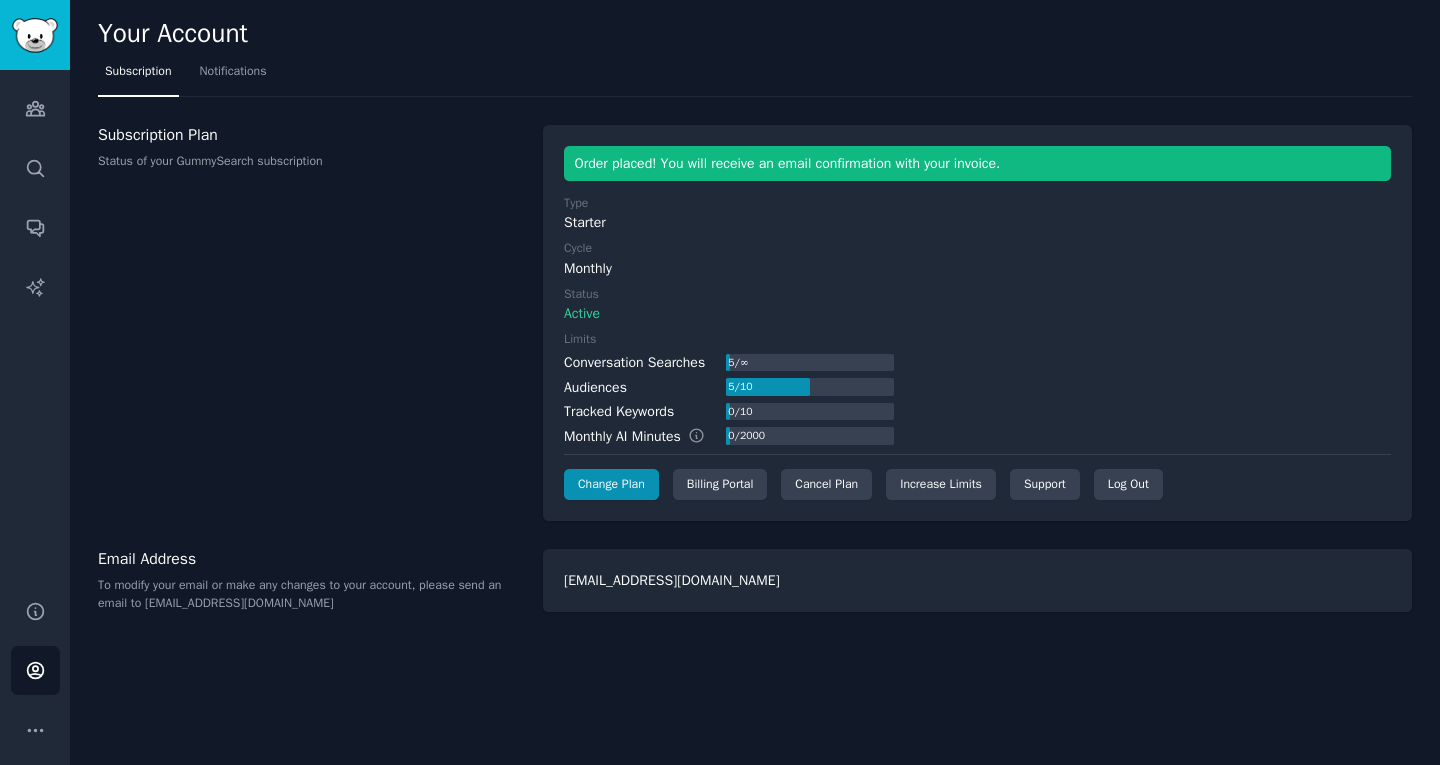 click on "Order placed! You will receive an email confirmation with your invoice. Type Starter Cycle Monthly Status Active Limits Conversation Searches 5  /  ∞ Audiences 5  /  10 Tracked Keywords 0  /  10 Monthly AI Minutes 0  /  2000 Change Plan Billing Portal Cancel Plan Increase Limits Support Log Out" 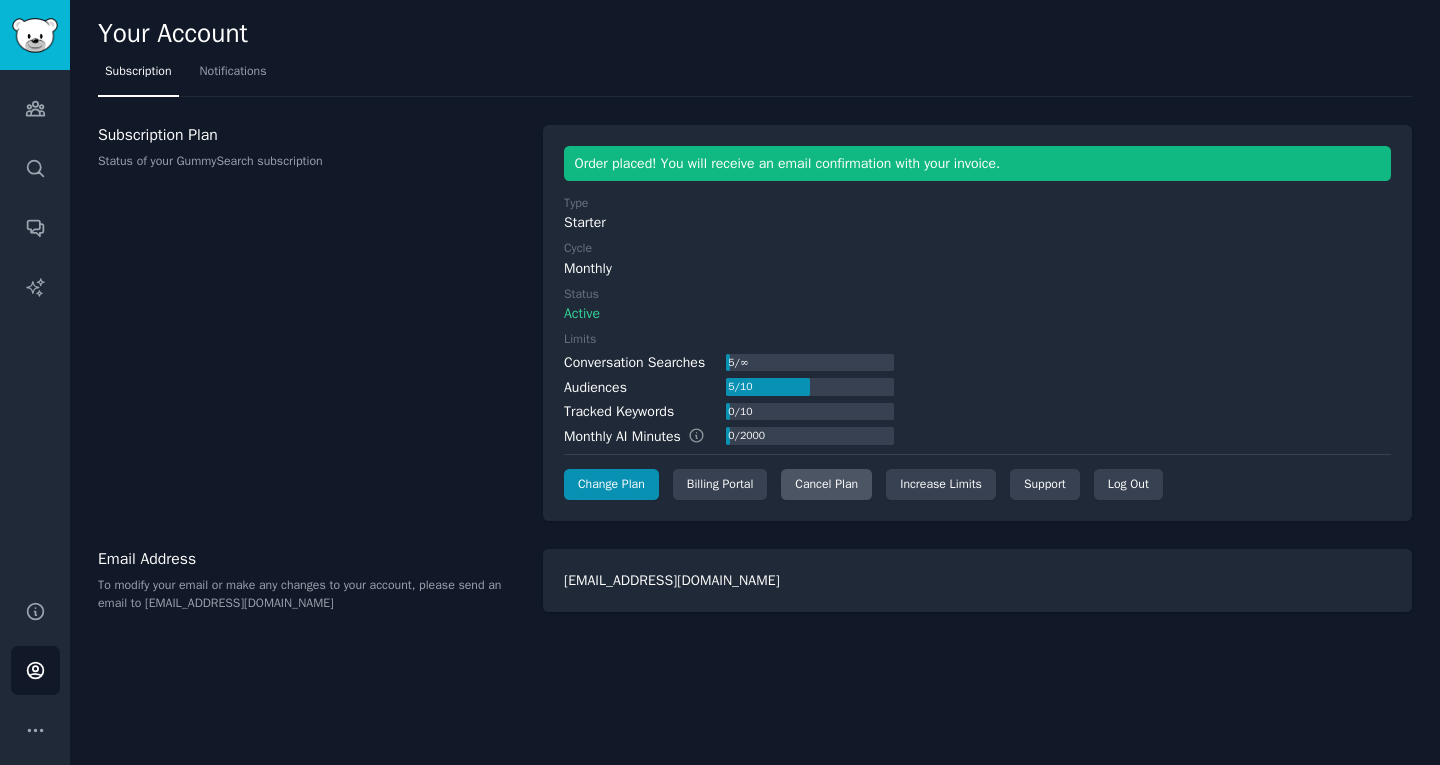 click on "Cancel Plan" at bounding box center [826, 485] 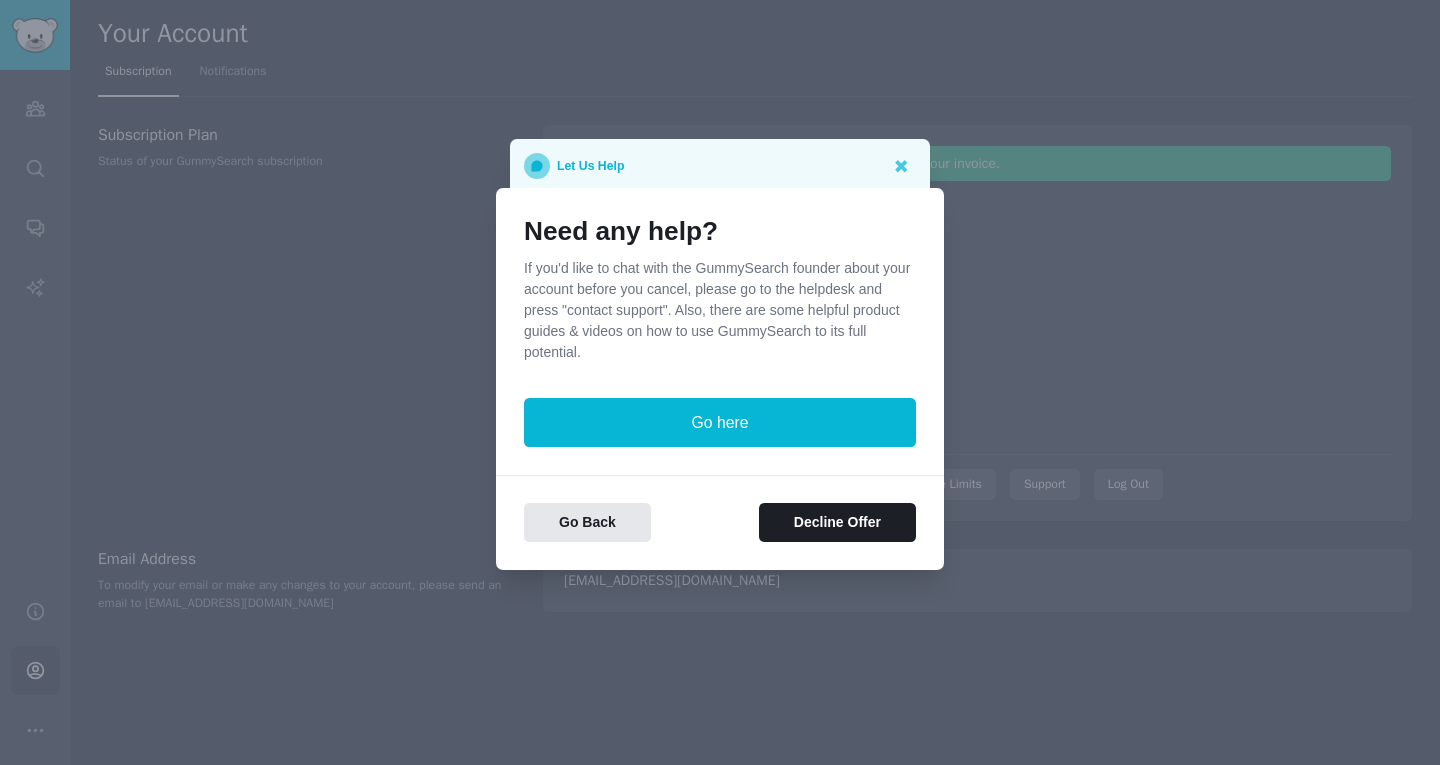 click at bounding box center (720, 382) 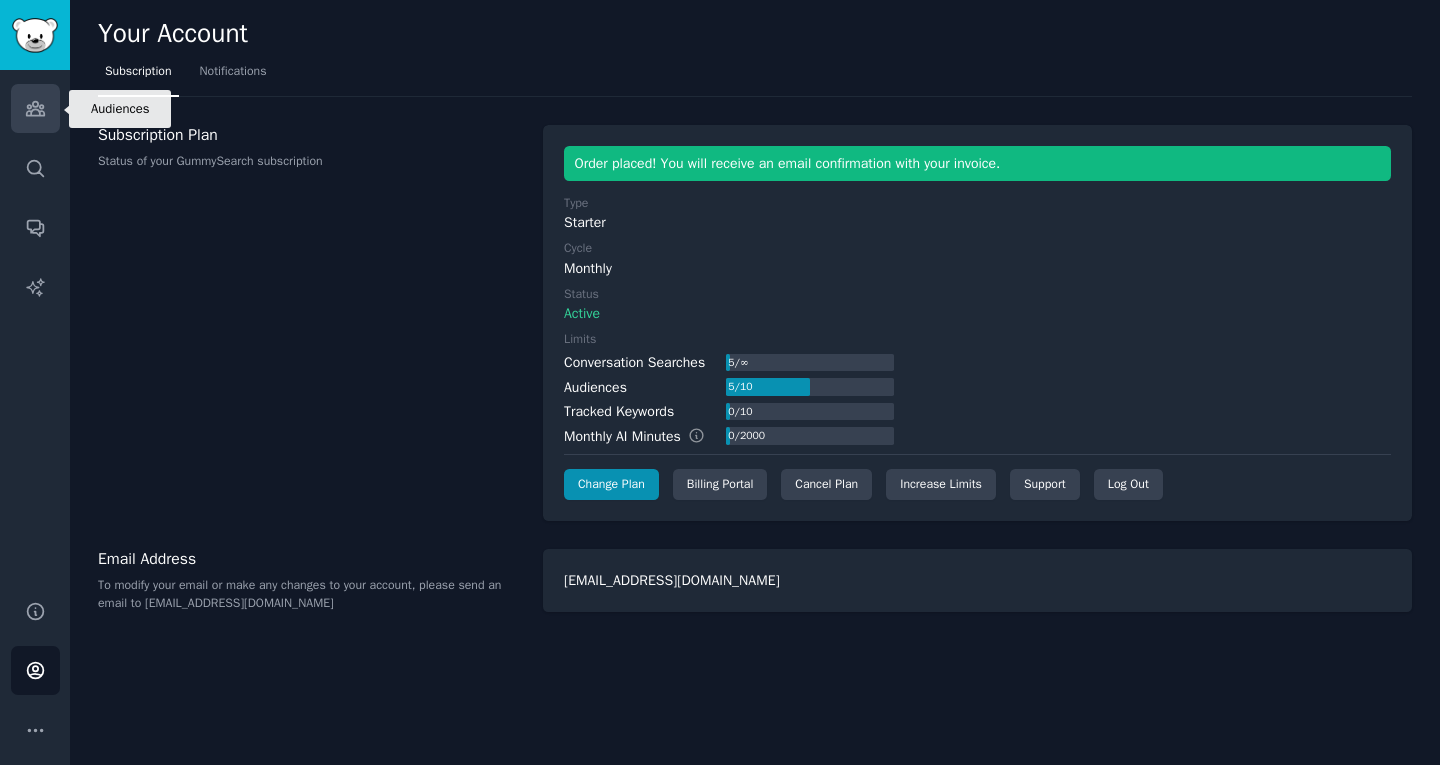 click on "Audiences" at bounding box center [35, 108] 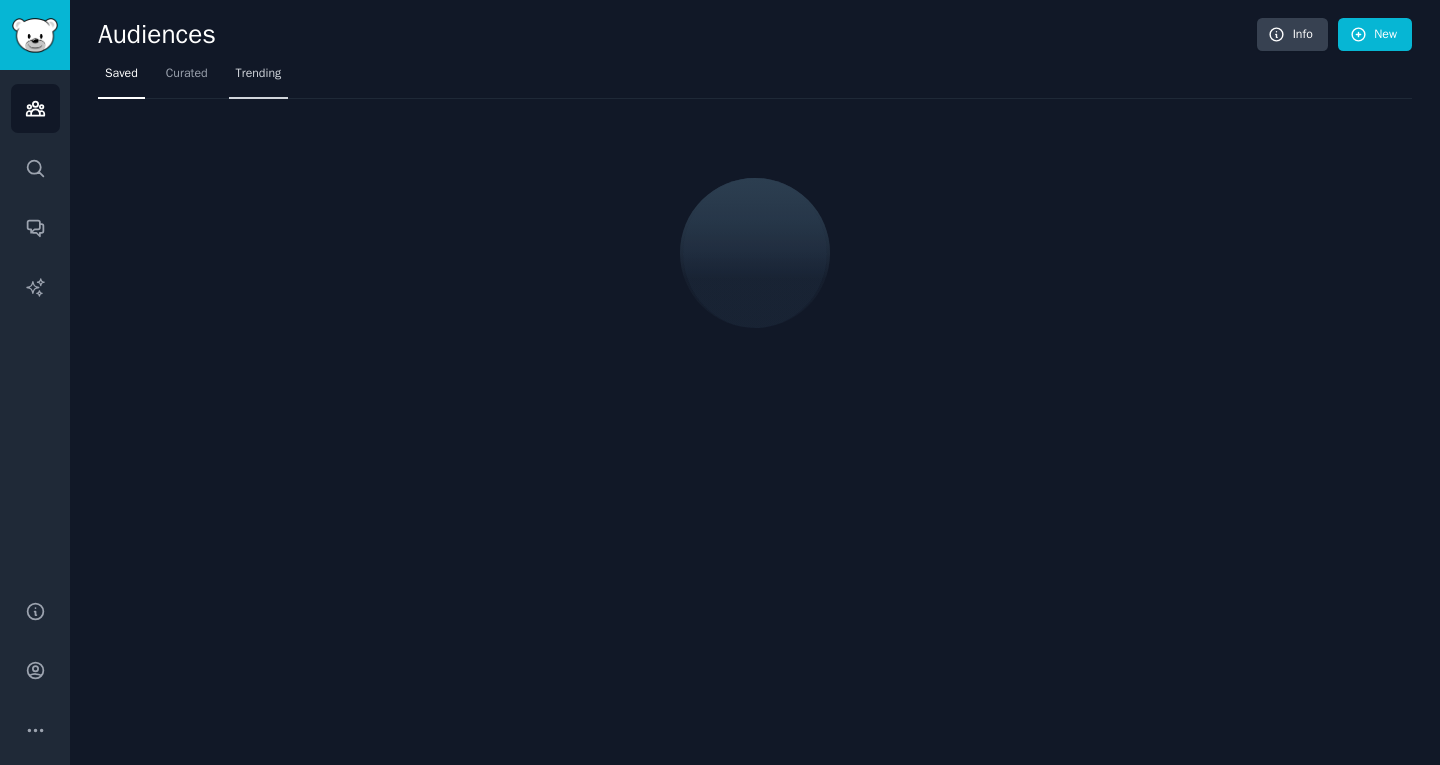 click on "Trending" at bounding box center [259, 74] 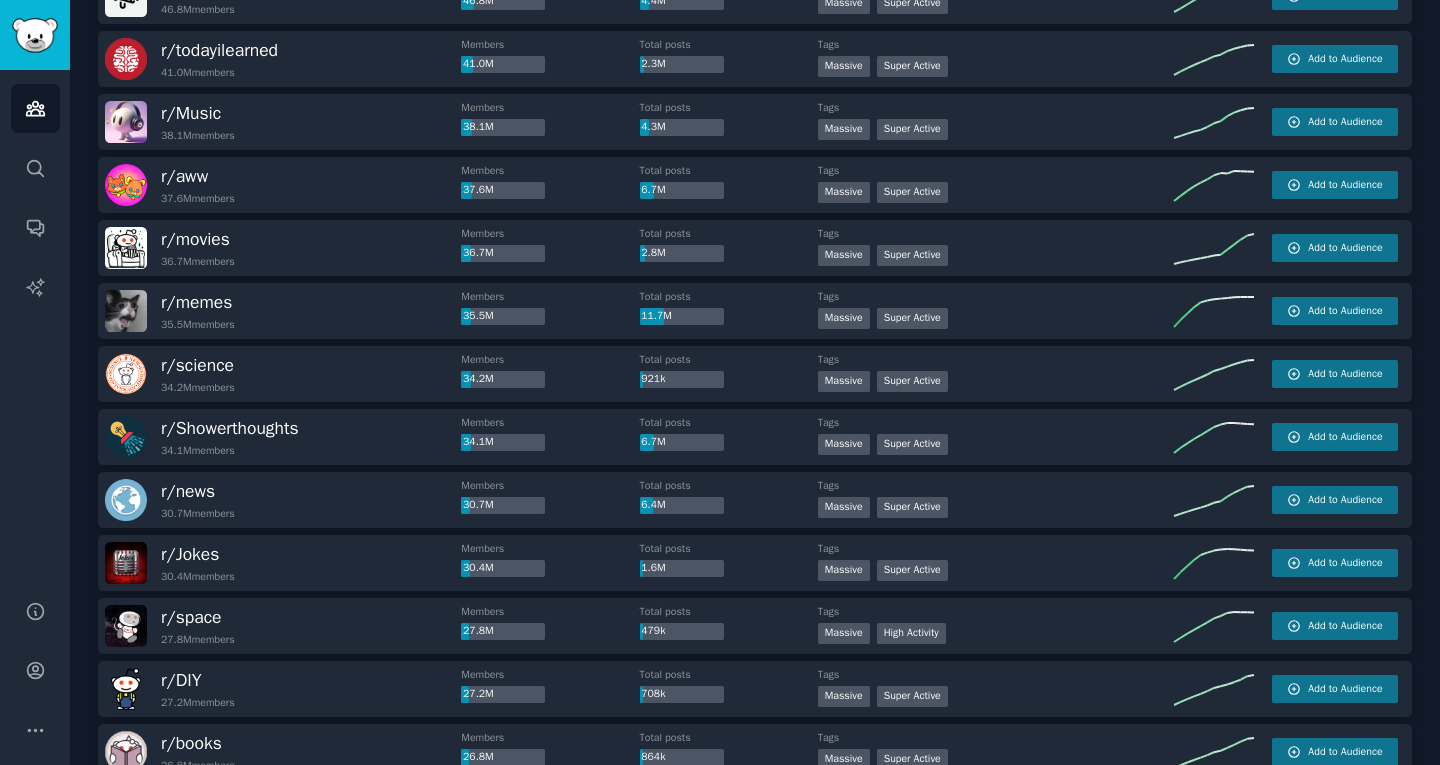 scroll, scrollTop: 0, scrollLeft: 0, axis: both 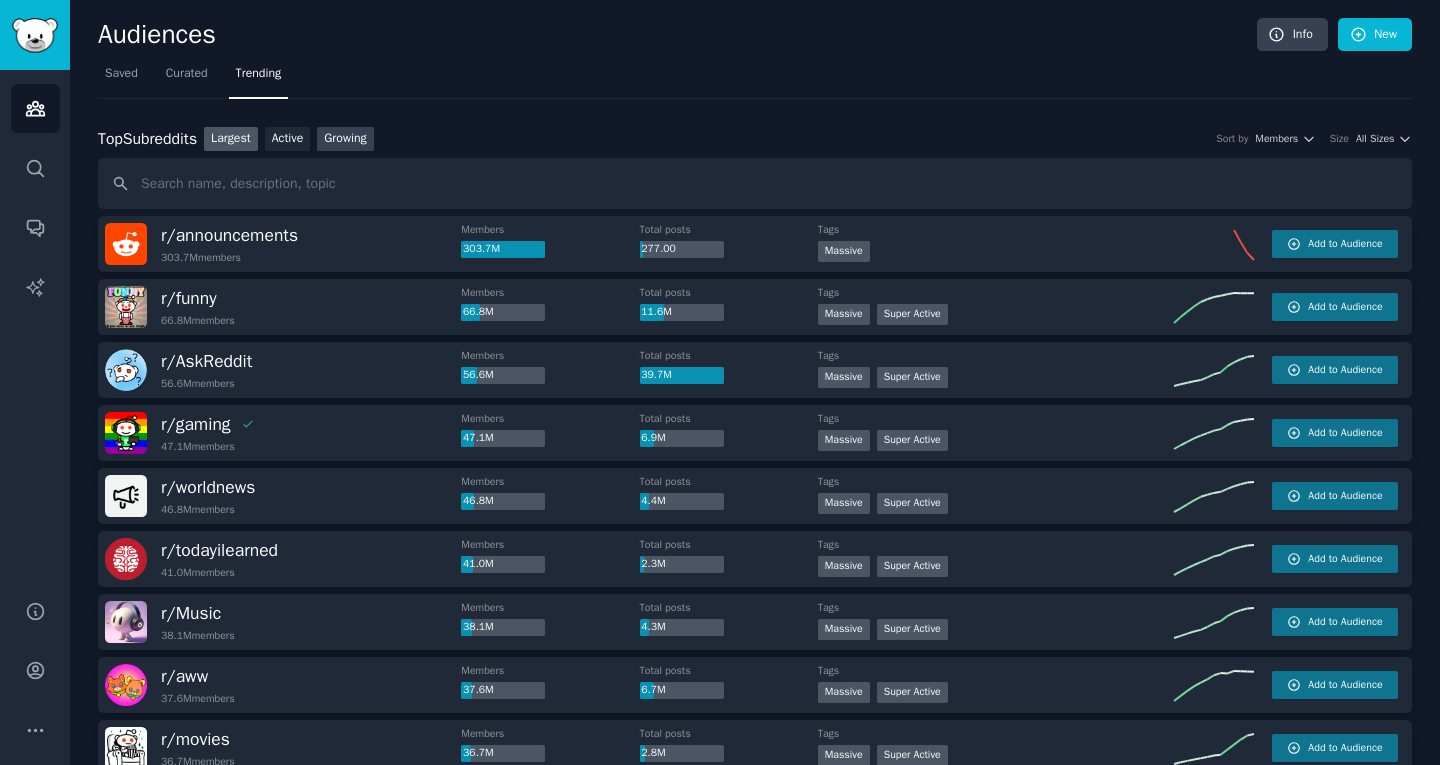 click on "Growing" at bounding box center (345, 139) 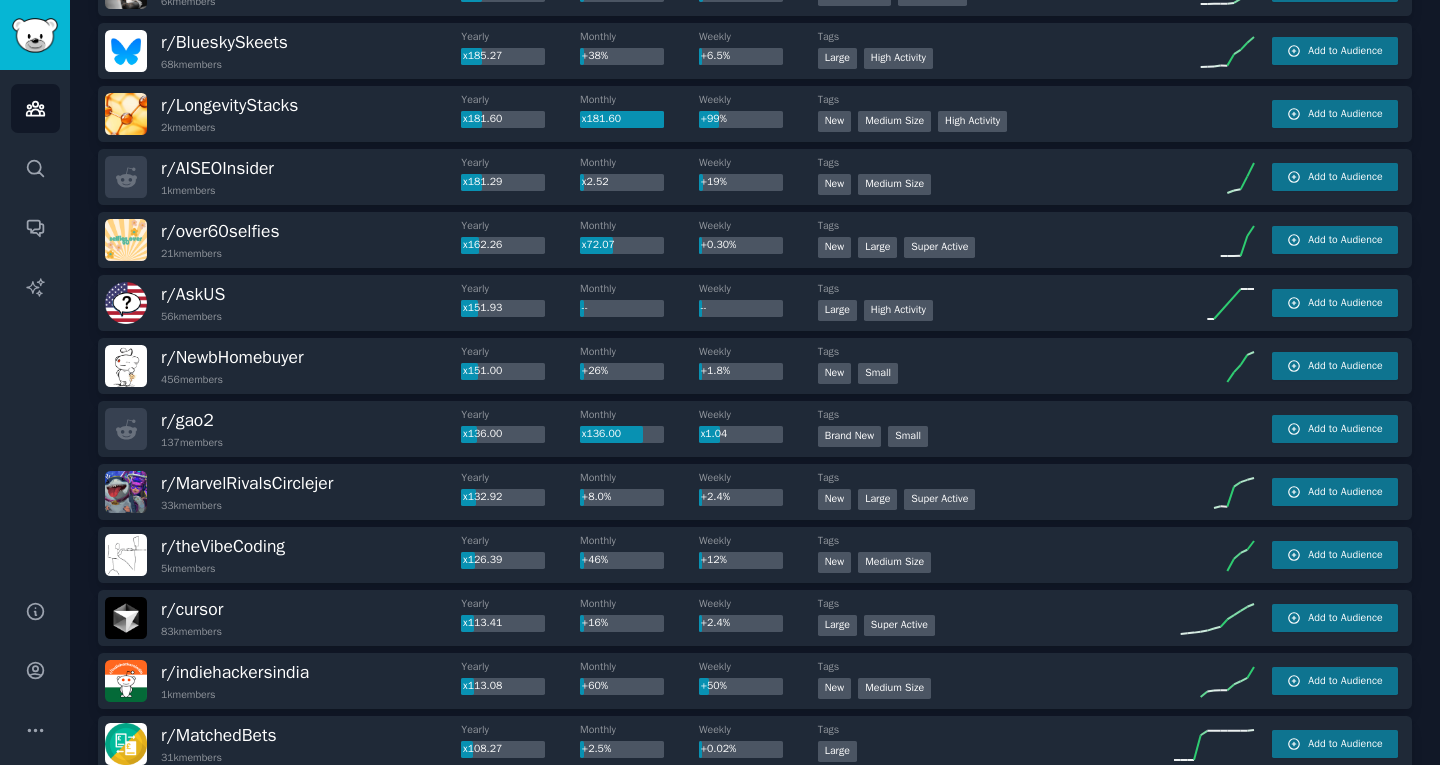 scroll, scrollTop: 900, scrollLeft: 0, axis: vertical 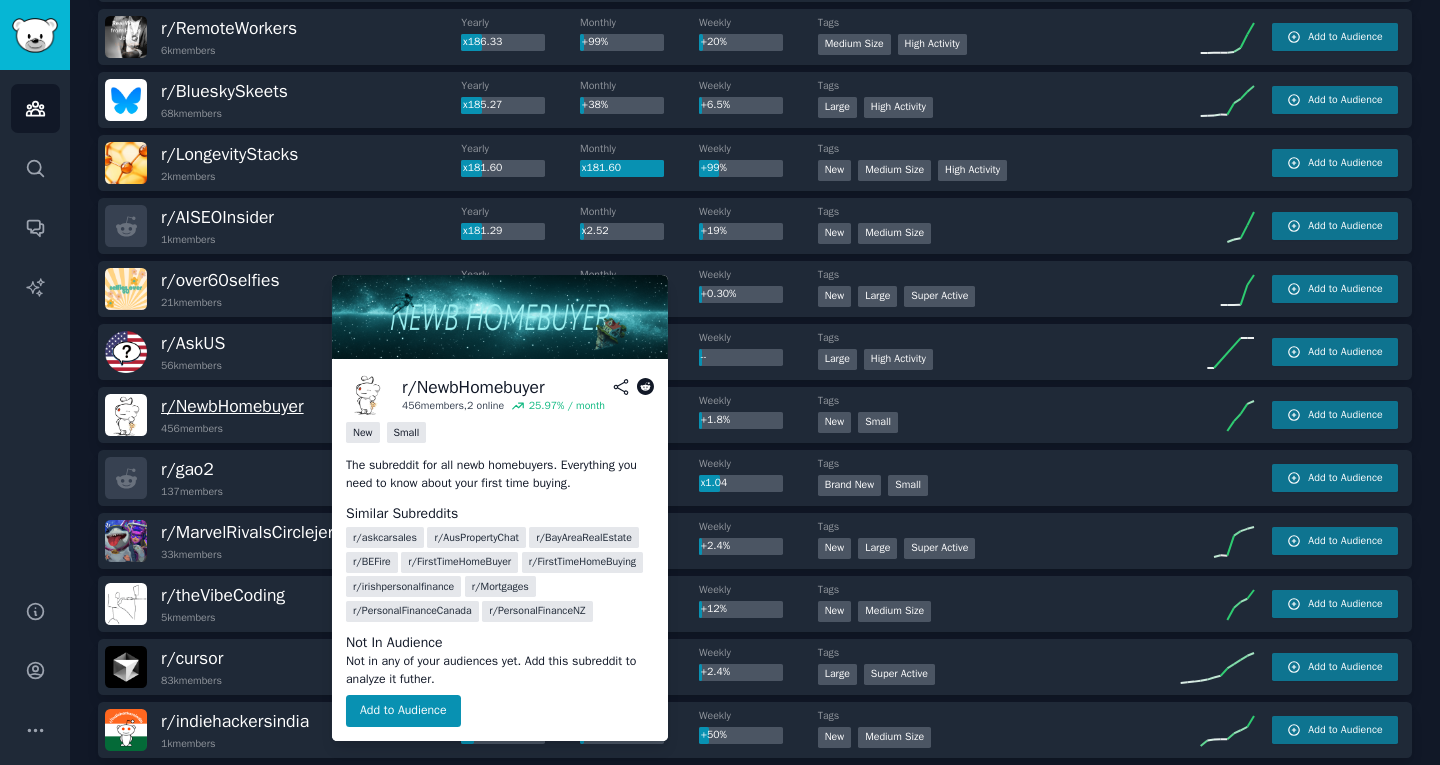 click on "r/ NewbHomebuyer" at bounding box center (232, 406) 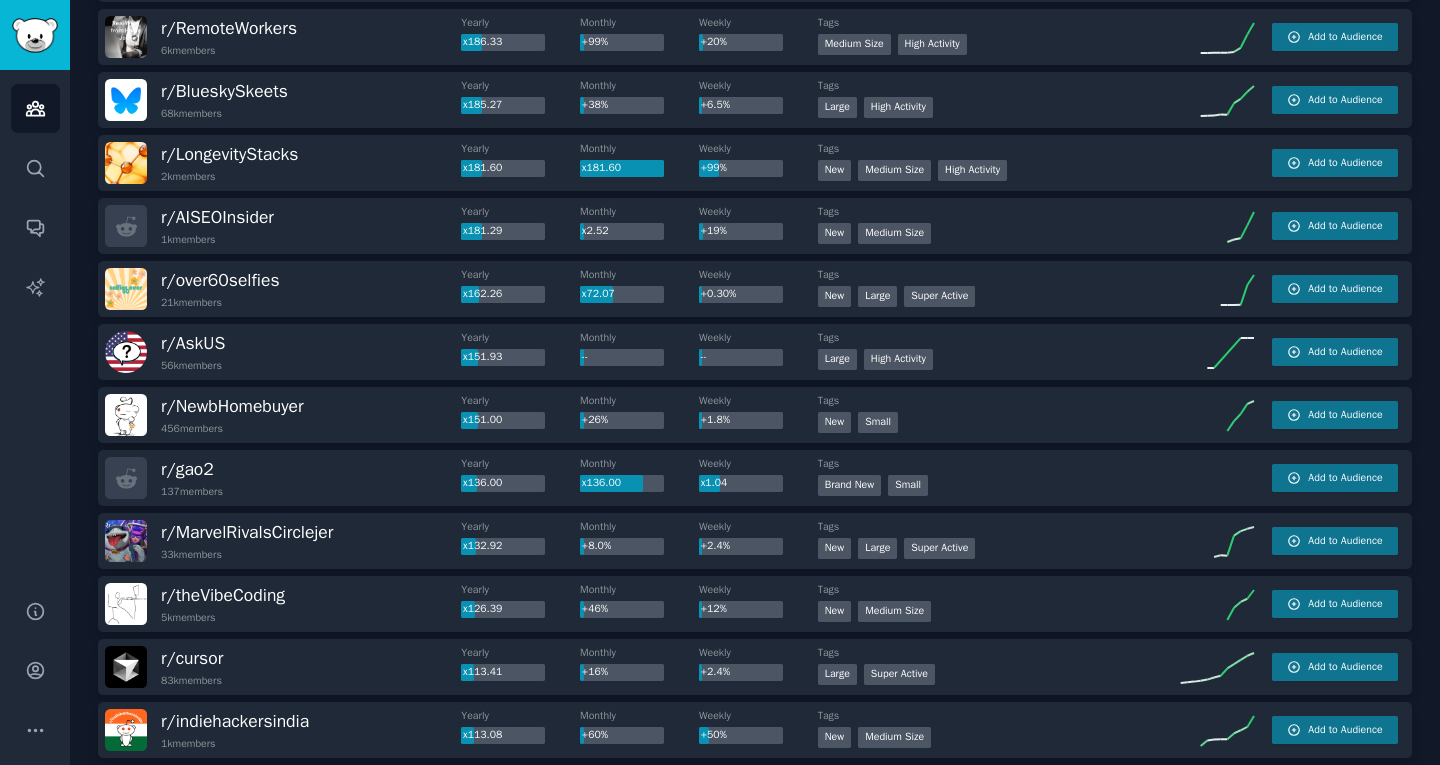 click at bounding box center (126, 415) 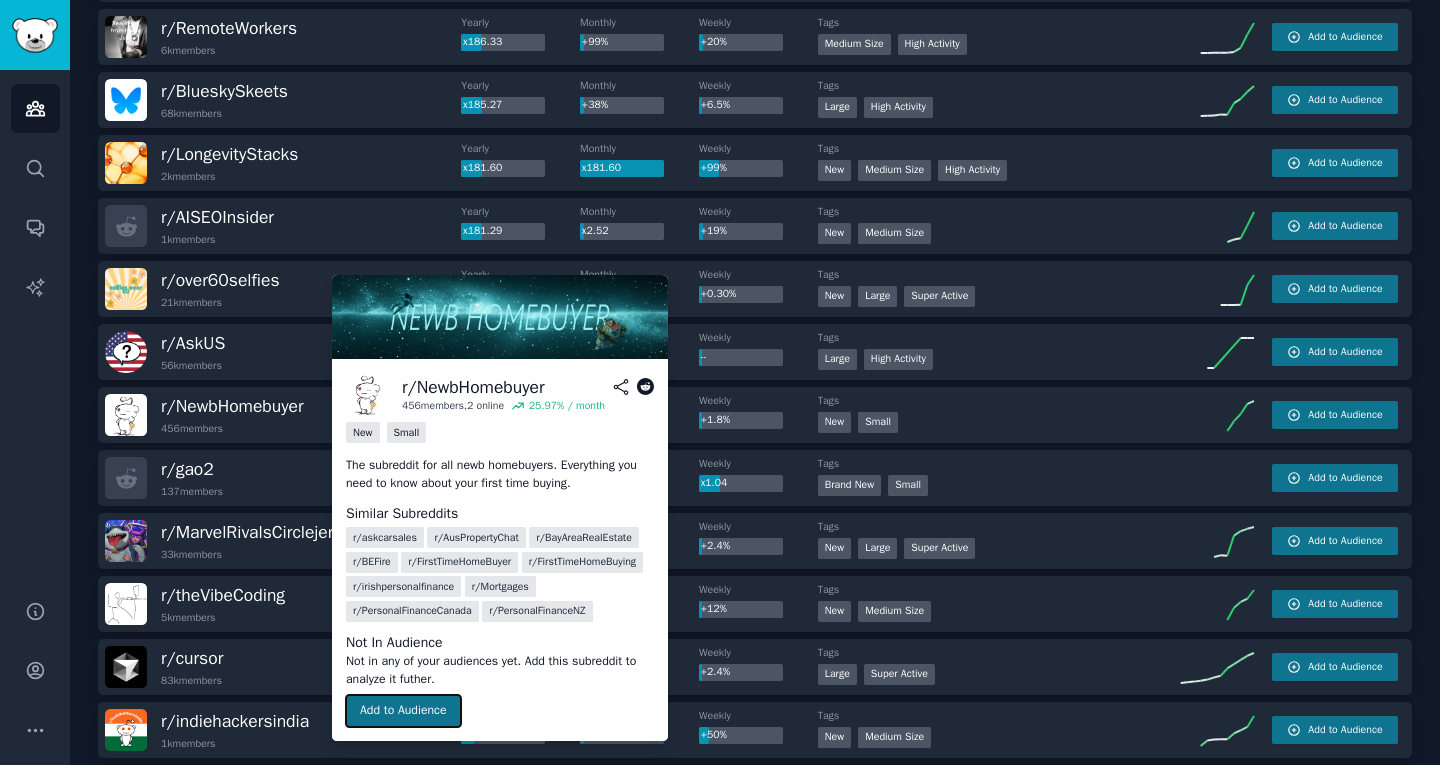 click on "Add to Audience" at bounding box center [403, 711] 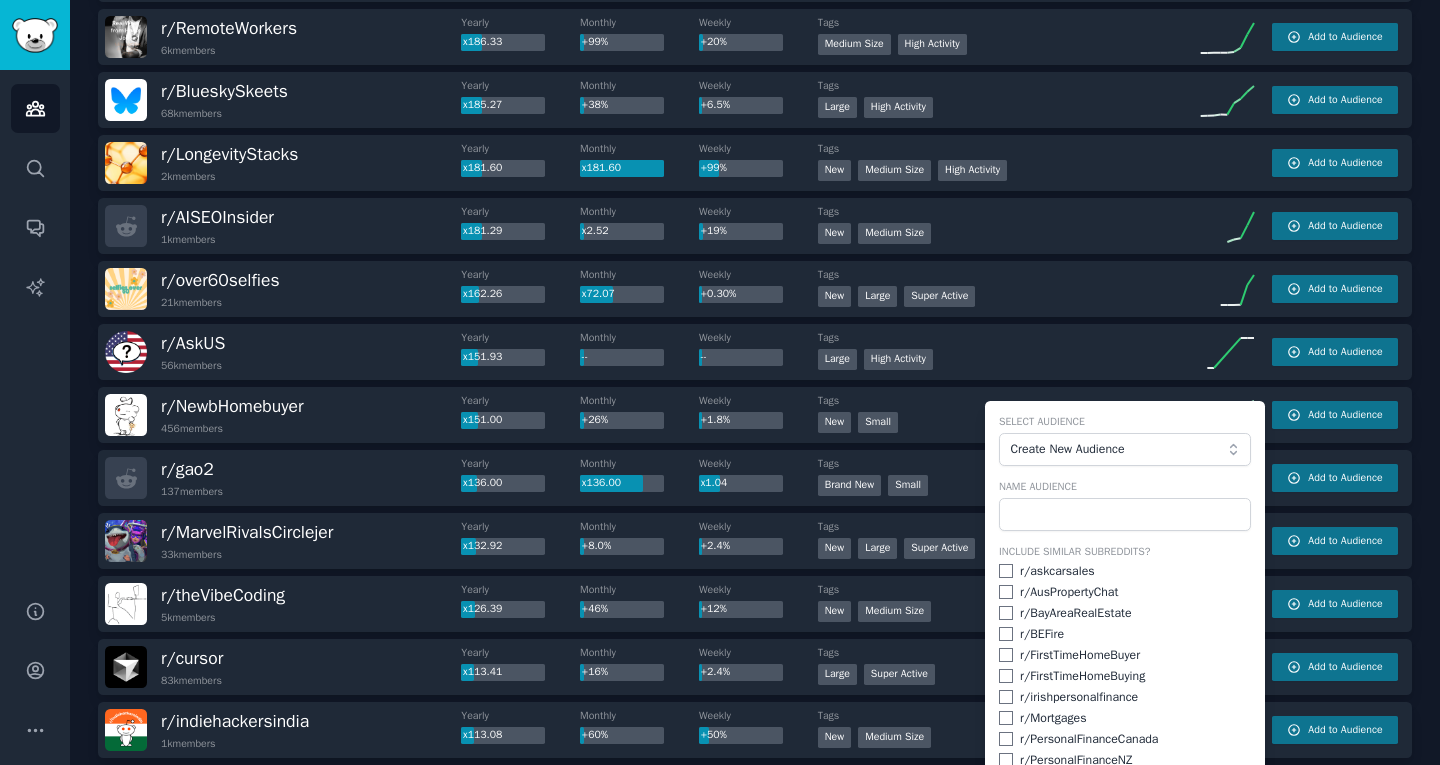click on "r/ World_Now 10k  members Yearly x752.46 Monthly +7.9% Weekly +0.90% Tags New Medium Size Super Active Add to Audience r/ KoreaSeoulBeauty 7k  members Yearly x558.00 Monthly +53% Weekly +8.8% Tags New Medium Size Add to Audience r/ CursorAI 8k  members Yearly x539.07 Monthly +16% Weekly +2.0% Tags New Medium Size Add to Audience r/ vibecoding 37k  members Yearly x513.72 Monthly +53% Weekly +11% Tags New Large Super Active Add to Audience r/ Creative_Home_Decor 34k  members Yearly x424.41 Monthly +79% Weekly +9.0% Tags New Large Add to Audience r/ zepto 391  members Yearly x390.00 Monthly x9.29 Weekly +22% Tags Small Add to Audience r/ ClaudeCode 8k  members Yearly x304.41 Monthly x6.32 Weekly +42% Tags New Medium Size Add to Audience r/ smallbusinessindia 55k  members Yearly x286.17 Monthly +10% Weekly +4.5% Tags Large Super Active Add to Audience r/ gothgirlfashion 52k  members Yearly x278.62 Monthly +46% Weekly +11% Tags Large High Activity Add to Audience r/ cryptobots_dev 398  members Yearly x198.00 +6.1%" at bounding box center [755, 887] 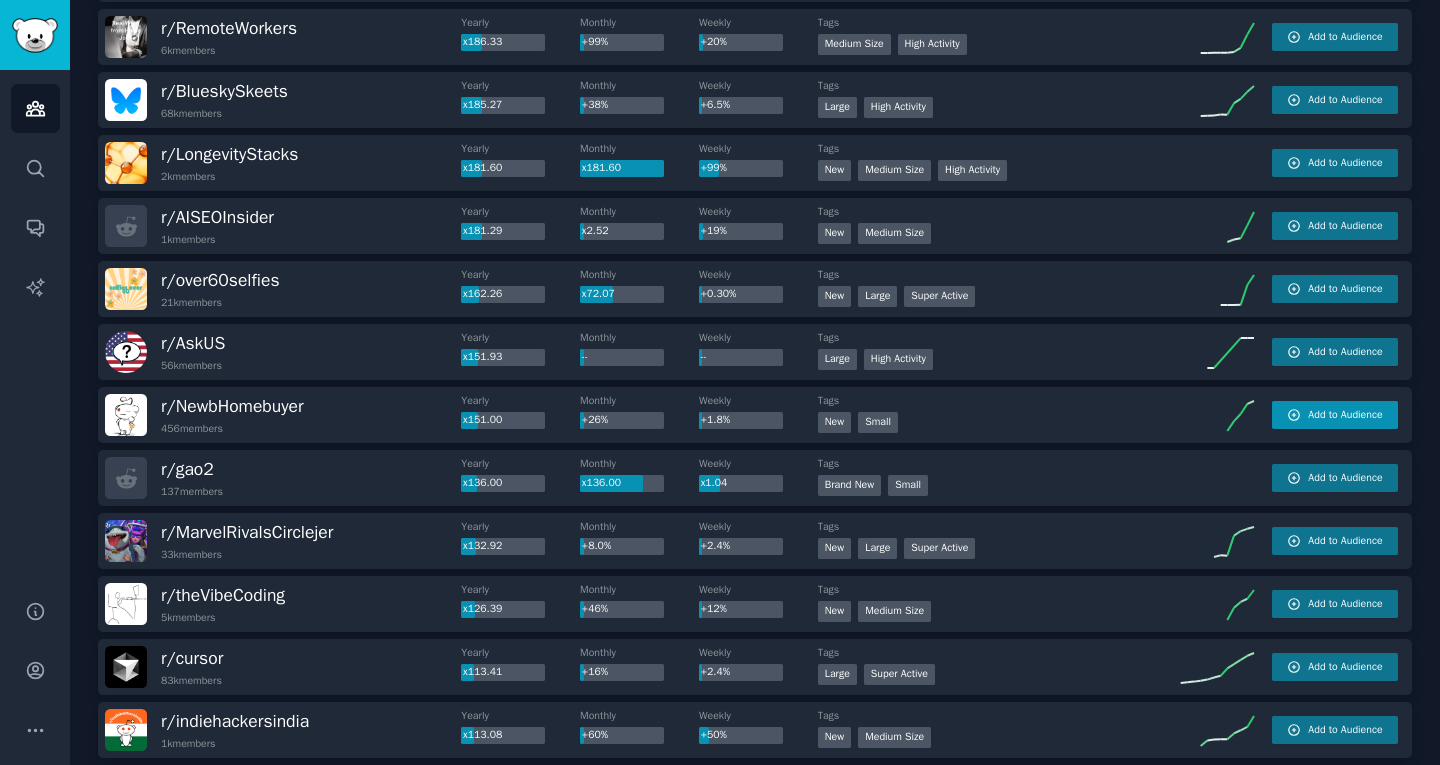 click on "Add to Audience" at bounding box center (1345, 415) 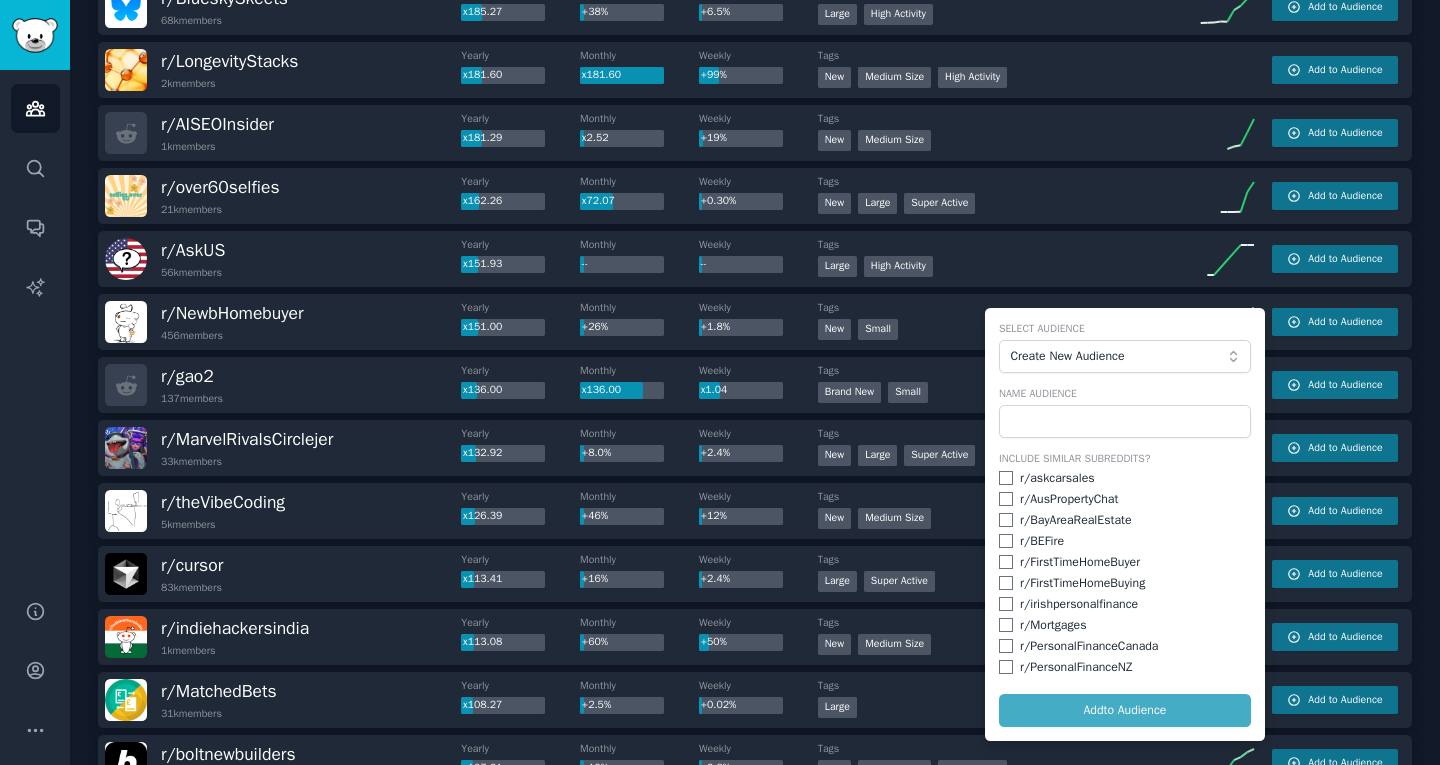 scroll, scrollTop: 1100, scrollLeft: 0, axis: vertical 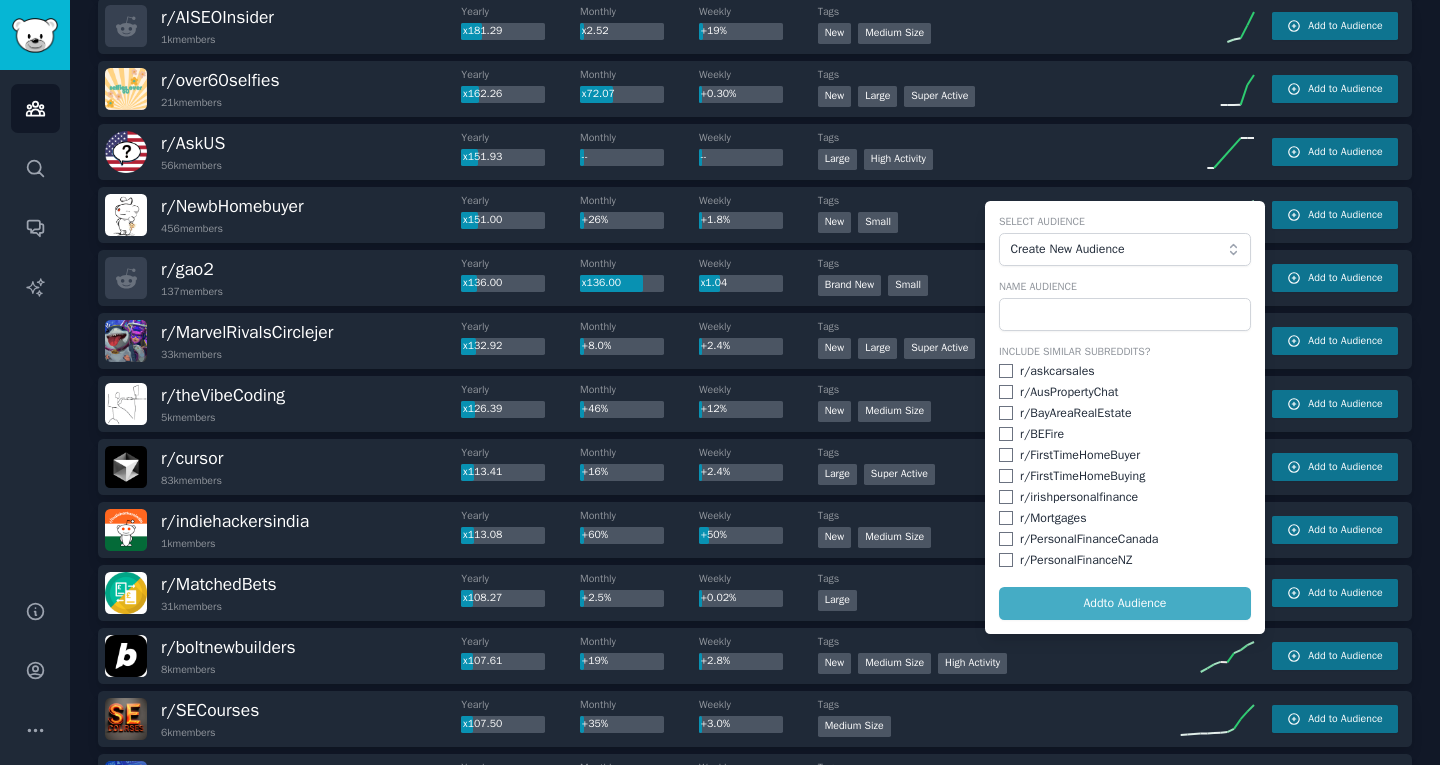 click on "Select Audience Create New Audience Name Audience Include Similar Subreddits? r/ askcarsales r/ AusPropertyChat r/ BayAreaRealEstate r/ BEFire r/ FirstTimeHomeBuyer r/ FirstTimeHomeBuying r/ irishpersonalfinance r/ Mortgages r/ PersonalFinanceCanada r/ PersonalFinanceNZ Add  to Audience" at bounding box center (1125, 417) 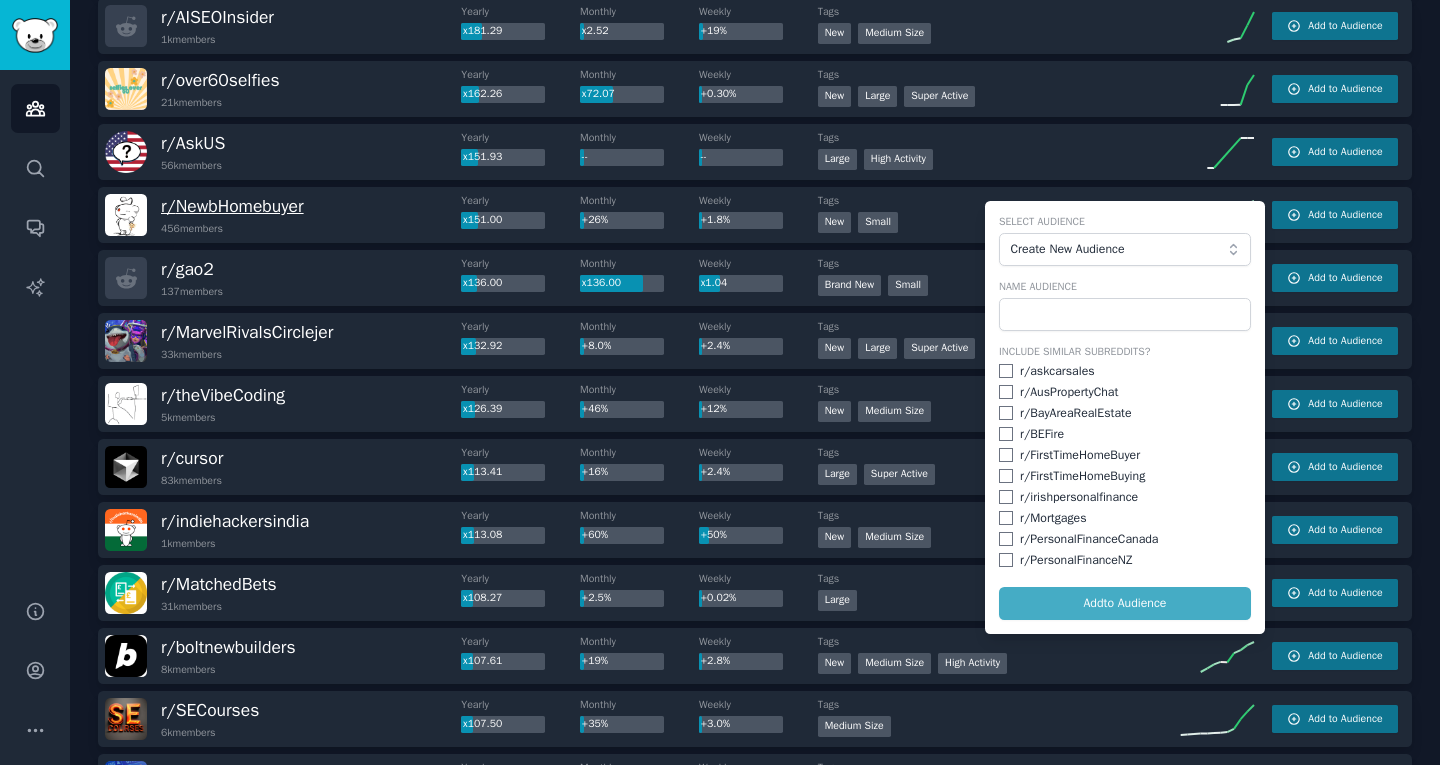 click on "r/ NewbHomebuyer" at bounding box center (232, 206) 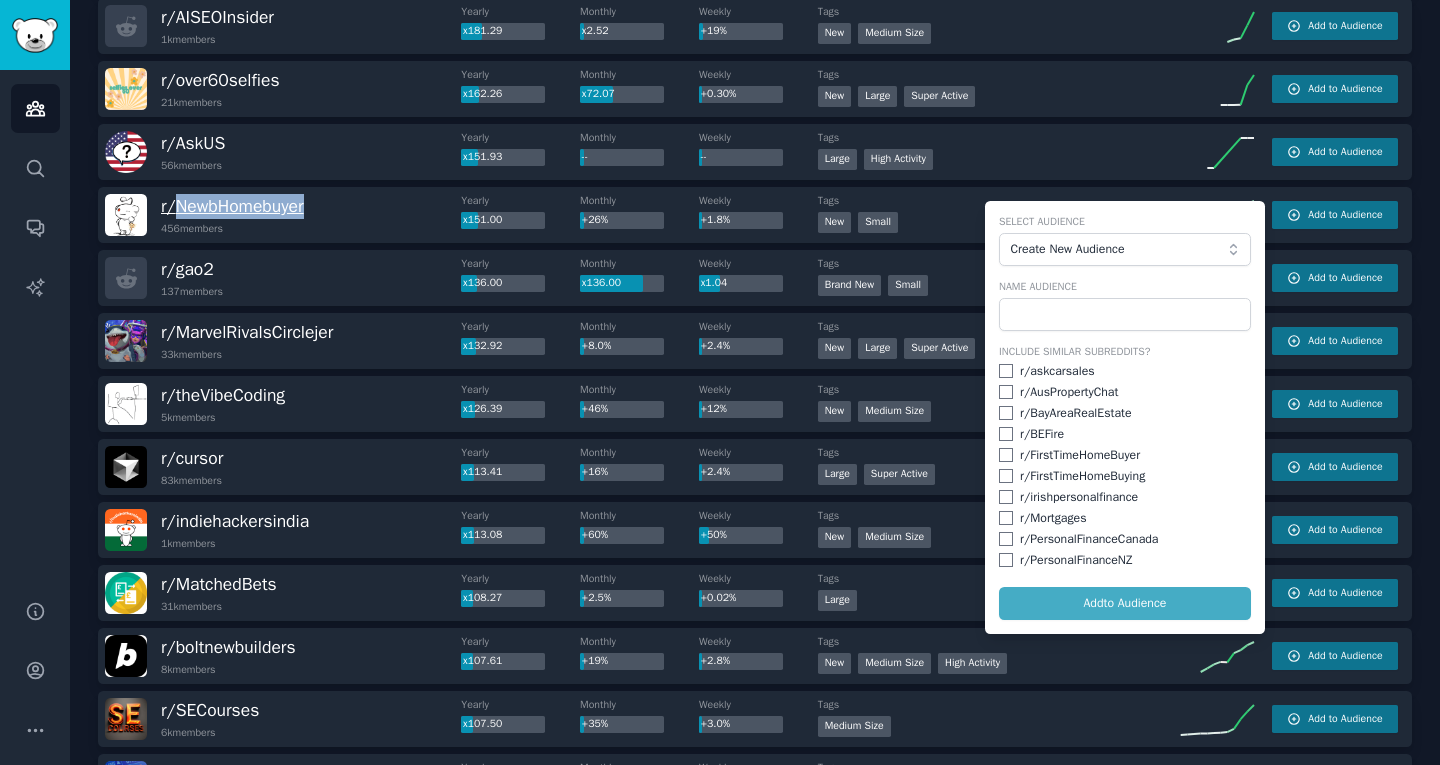 click on "r/ NewbHomebuyer" at bounding box center (232, 206) 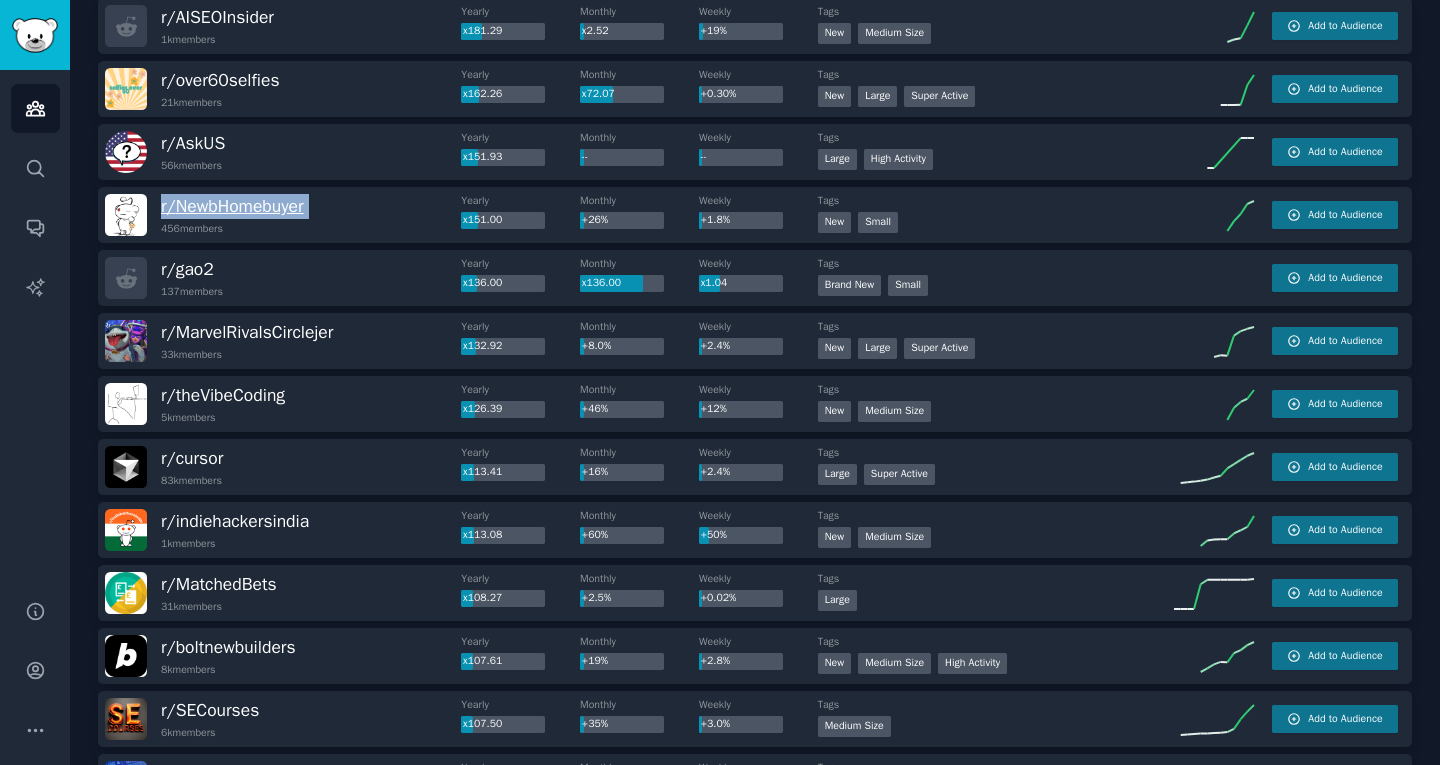 click on "r/ NewbHomebuyer" at bounding box center (232, 206) 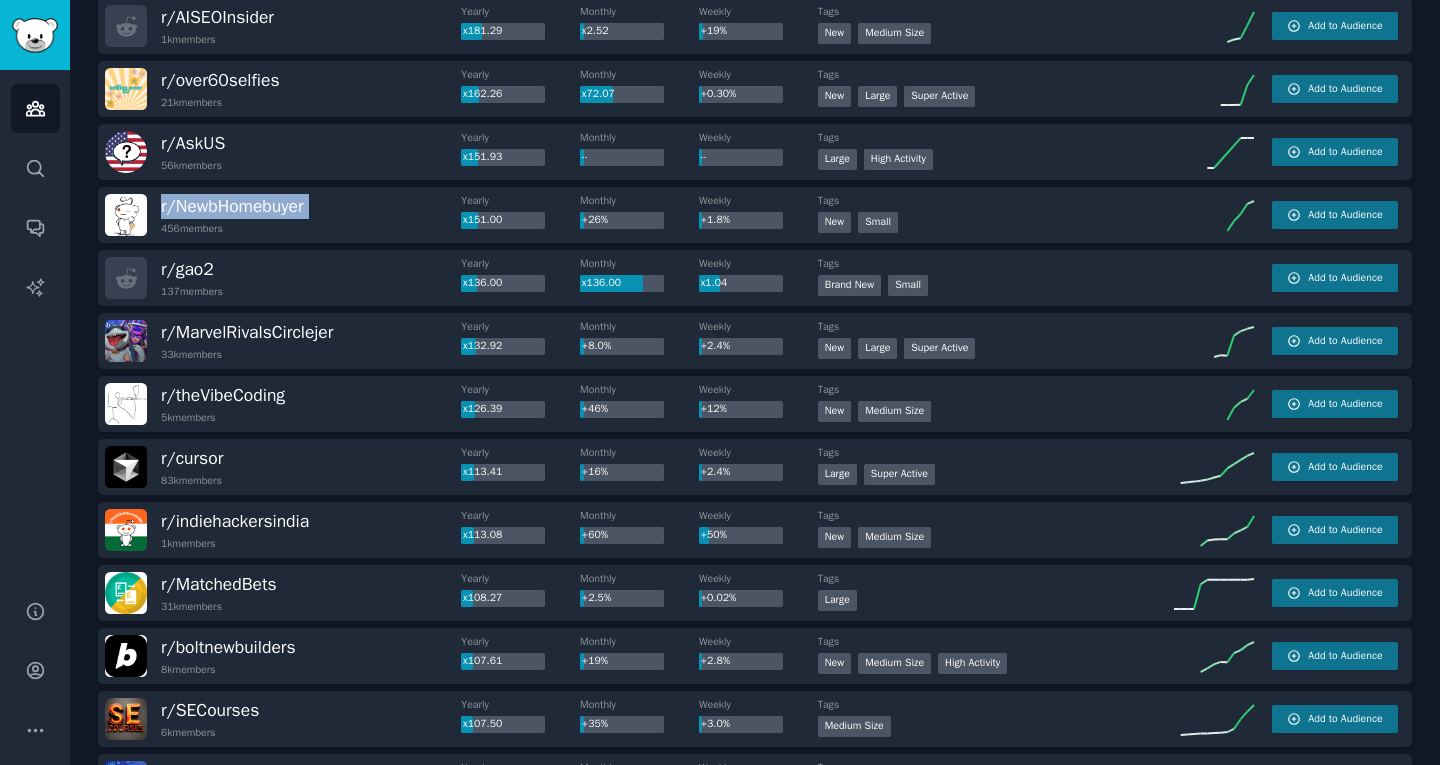 scroll, scrollTop: 800, scrollLeft: 0, axis: vertical 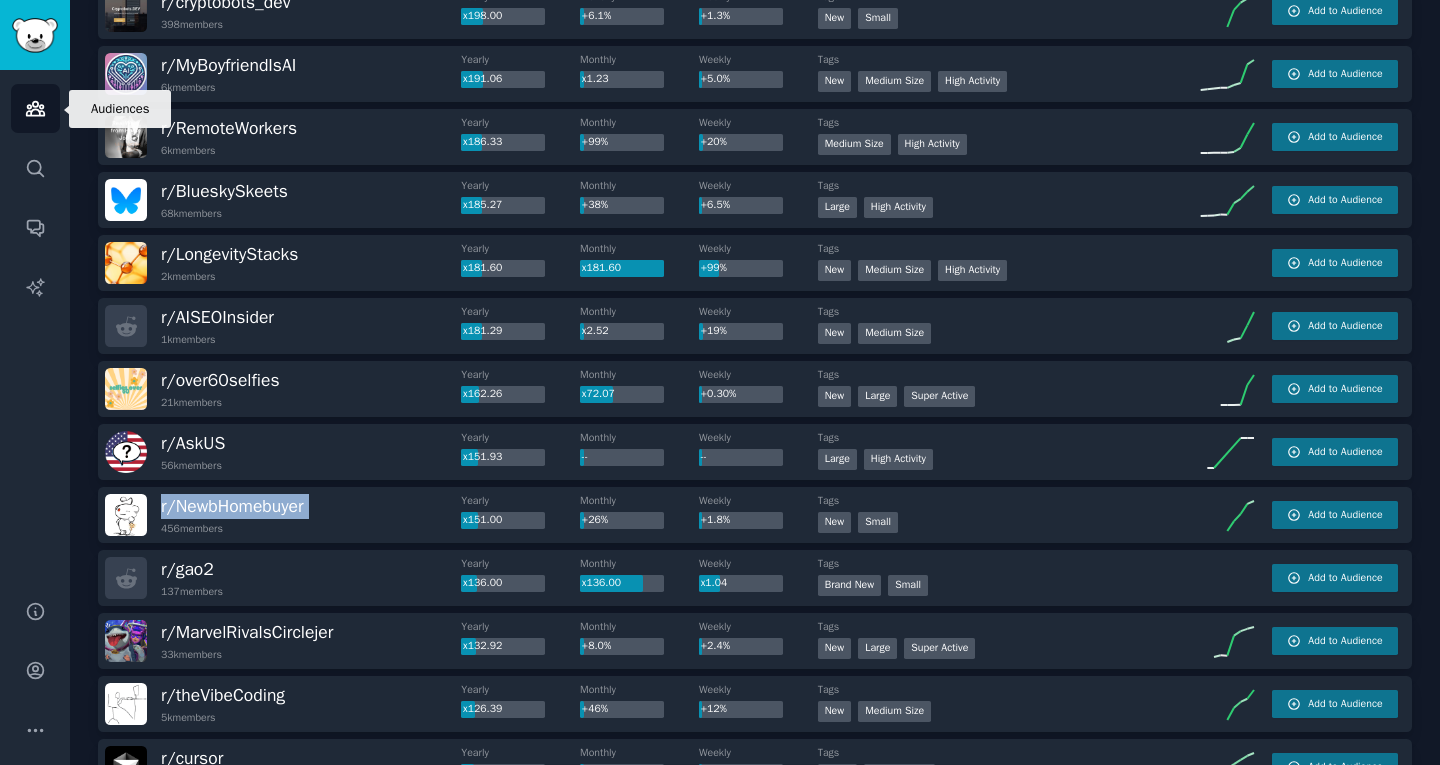 click on "Audiences" at bounding box center [35, 108] 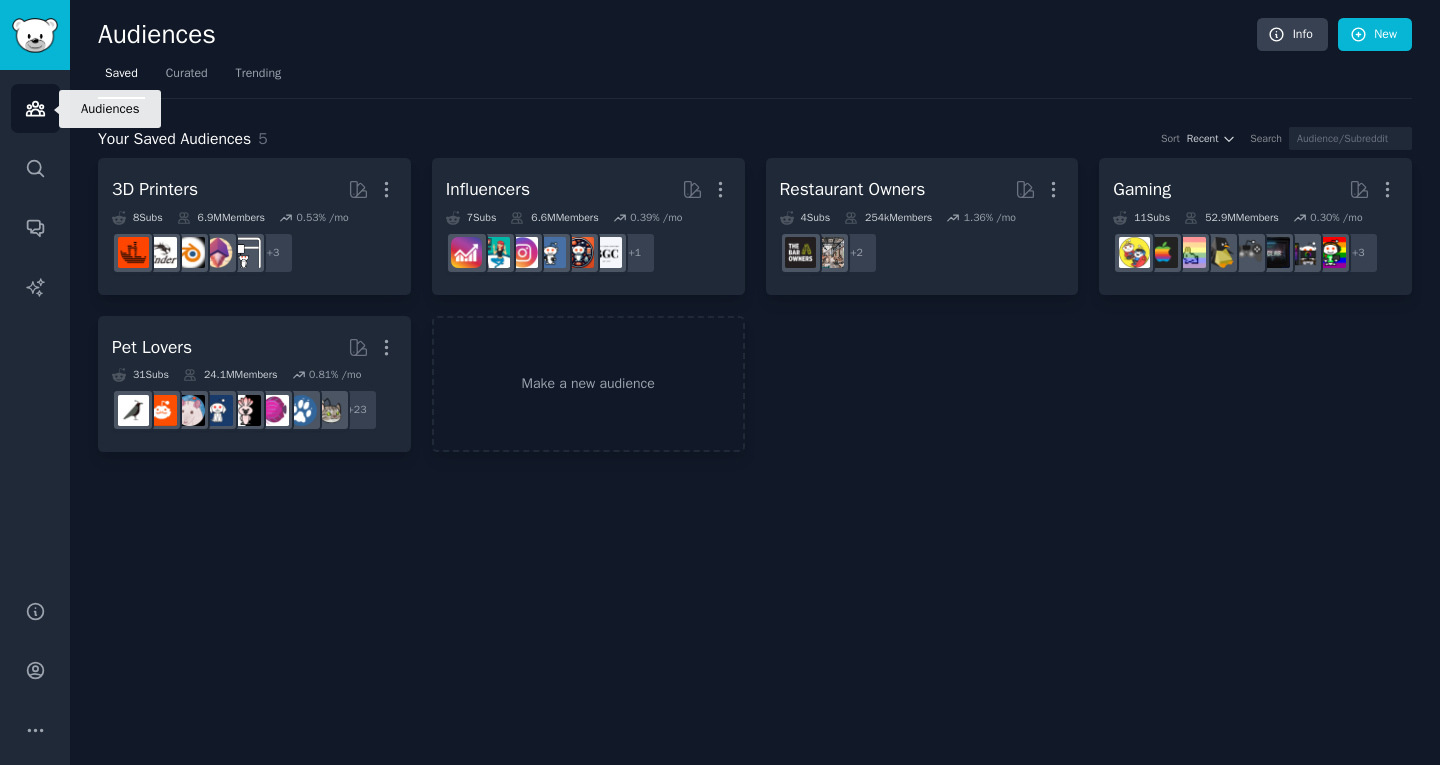 scroll, scrollTop: 0, scrollLeft: 0, axis: both 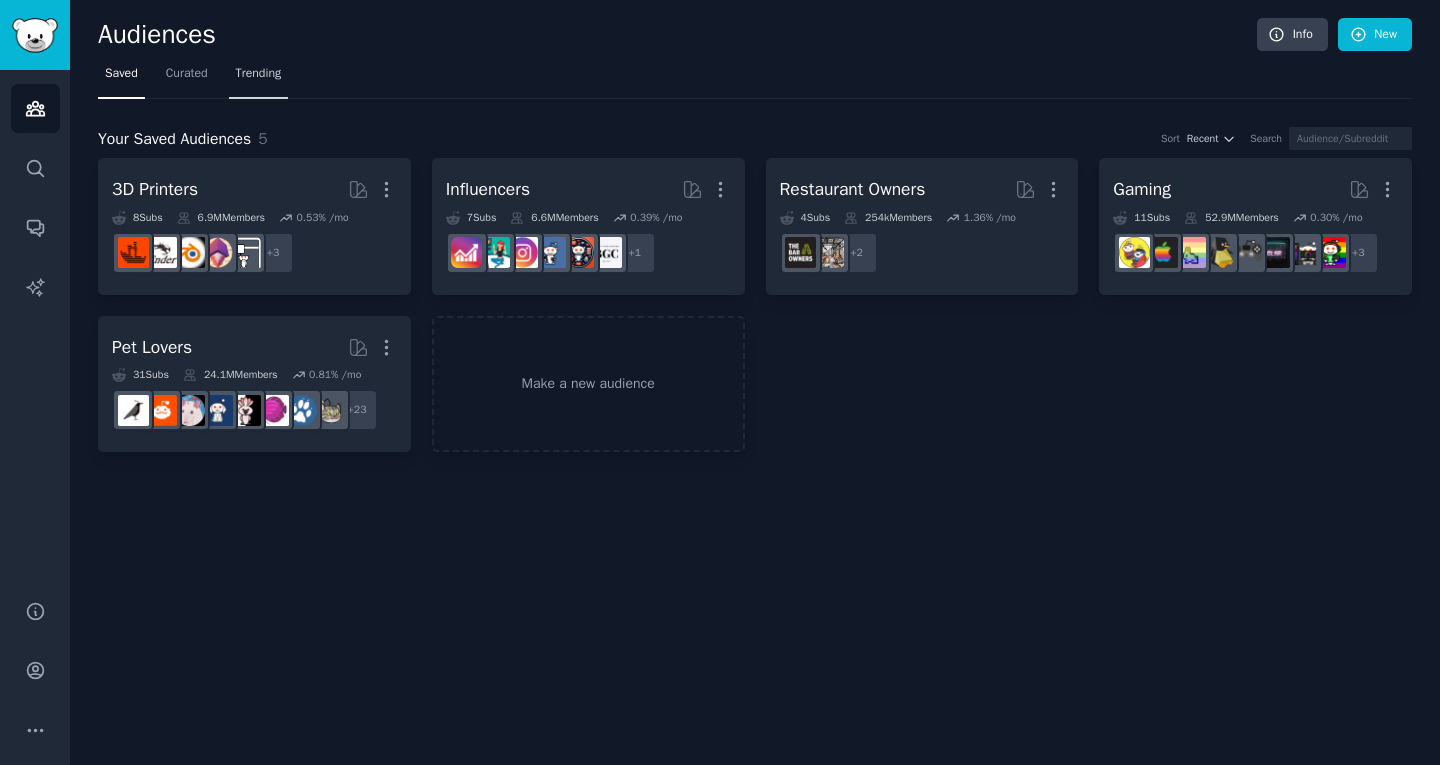 click on "Trending" at bounding box center [259, 74] 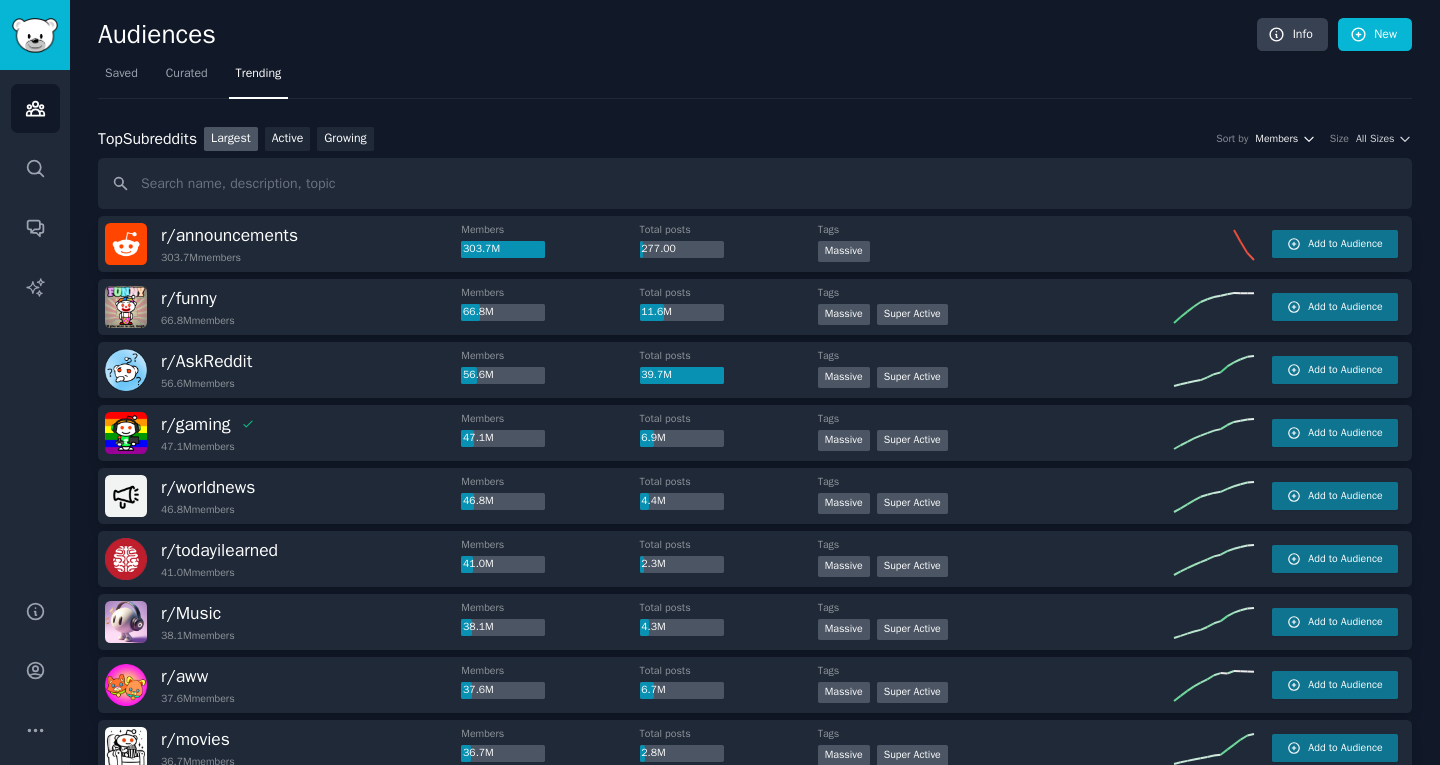 click on "Members" at bounding box center [1276, 139] 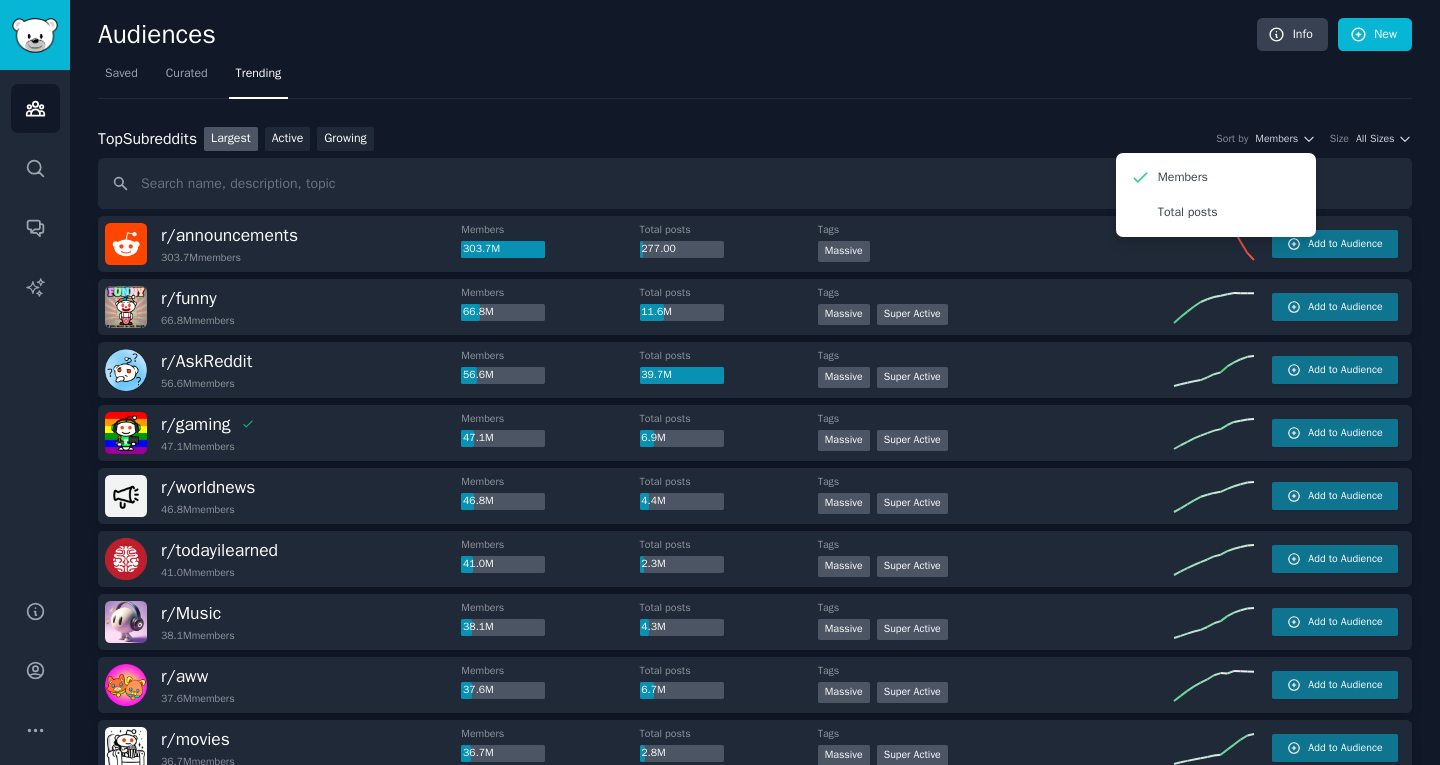 click on "Top   Subreddits Top Subreddits Largest Active Growing Sort by Members Members Total posts Size All Sizes r/ announcements 303.7M  members Members 303.7M Total posts 277.00 Tags Massive Add to Audience r/ funny 66.8M  members Members 66.8M Total posts 11.6M Tags Massive Super Active Add to Audience r/ AskReddit 56.6M  members Members 56.6M Total posts 39.7M Tags Massive Super Active Add to Audience r/ gaming 47.1M  members Members 47.1M Total posts 6.9M Tags Massive Super Active Add to Audience r/ worldnews 46.8M  members Members 46.8M Total posts 4.4M Tags Massive Super Active Add to Audience r/ todayilearned 41.0M  members Members 41.0M Total posts 2.3M Tags Massive Super Active Add to Audience r/ Music 38.1M  members Members 38.1M Total posts 4.3M Tags Massive Super Active Add to Audience r/ aww 37.6M  members Members 37.6M Total posts 6.7M Tags Massive Super Active Add to Audience r/ movies 36.7M  members Members 36.7M Total posts 2.8M Tags Massive Super Active Add to Audience r/ memes 35.5M  members Tags" at bounding box center (755, 1783) 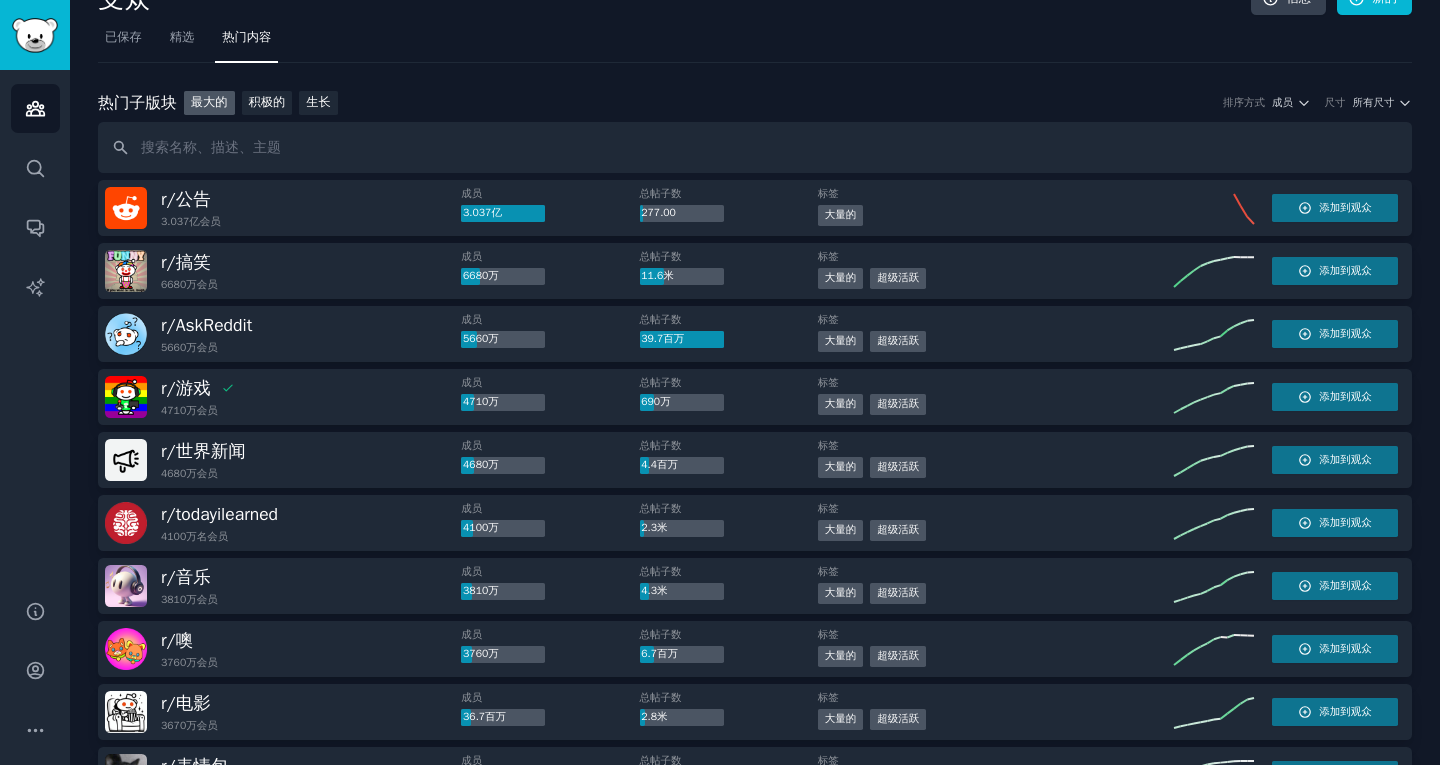 scroll, scrollTop: 0, scrollLeft: 0, axis: both 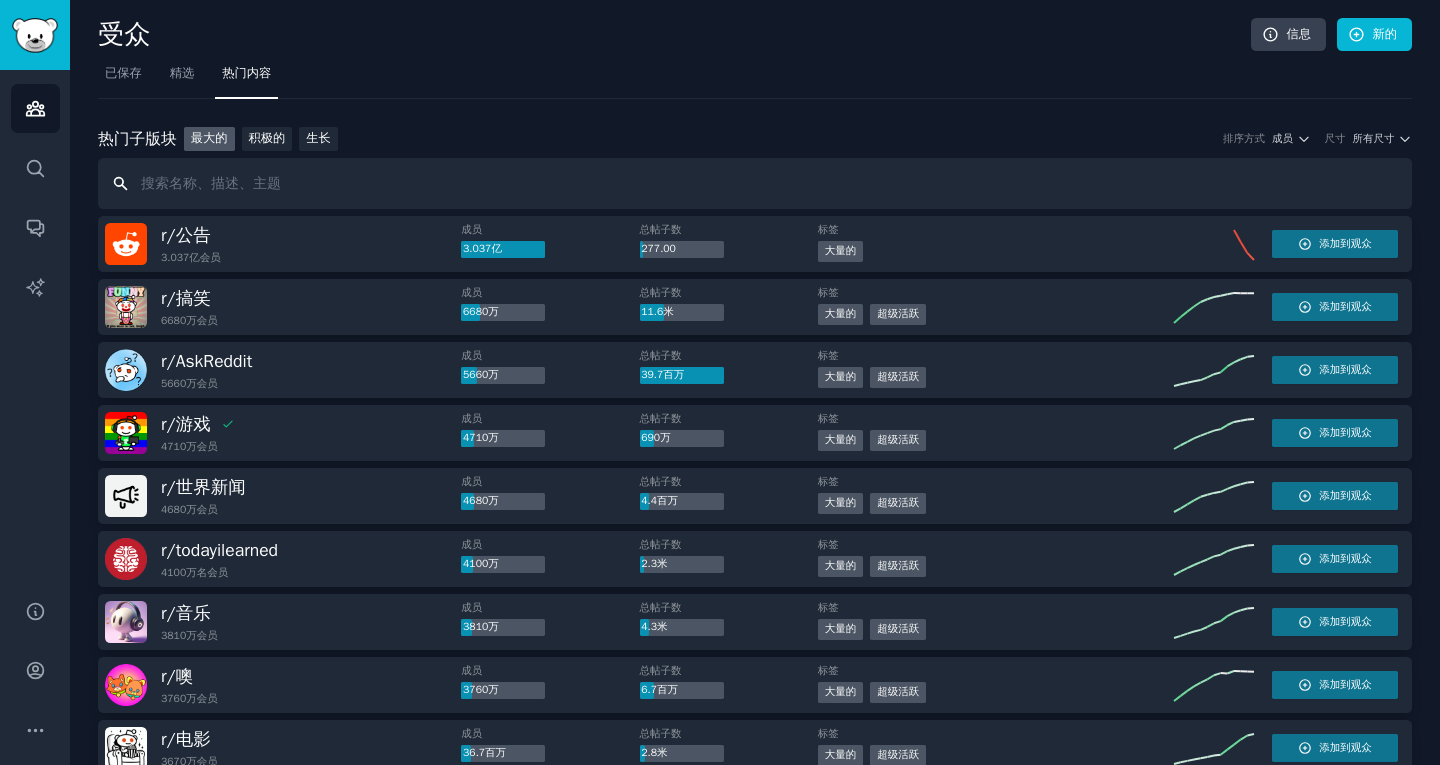 click at bounding box center (755, 183) 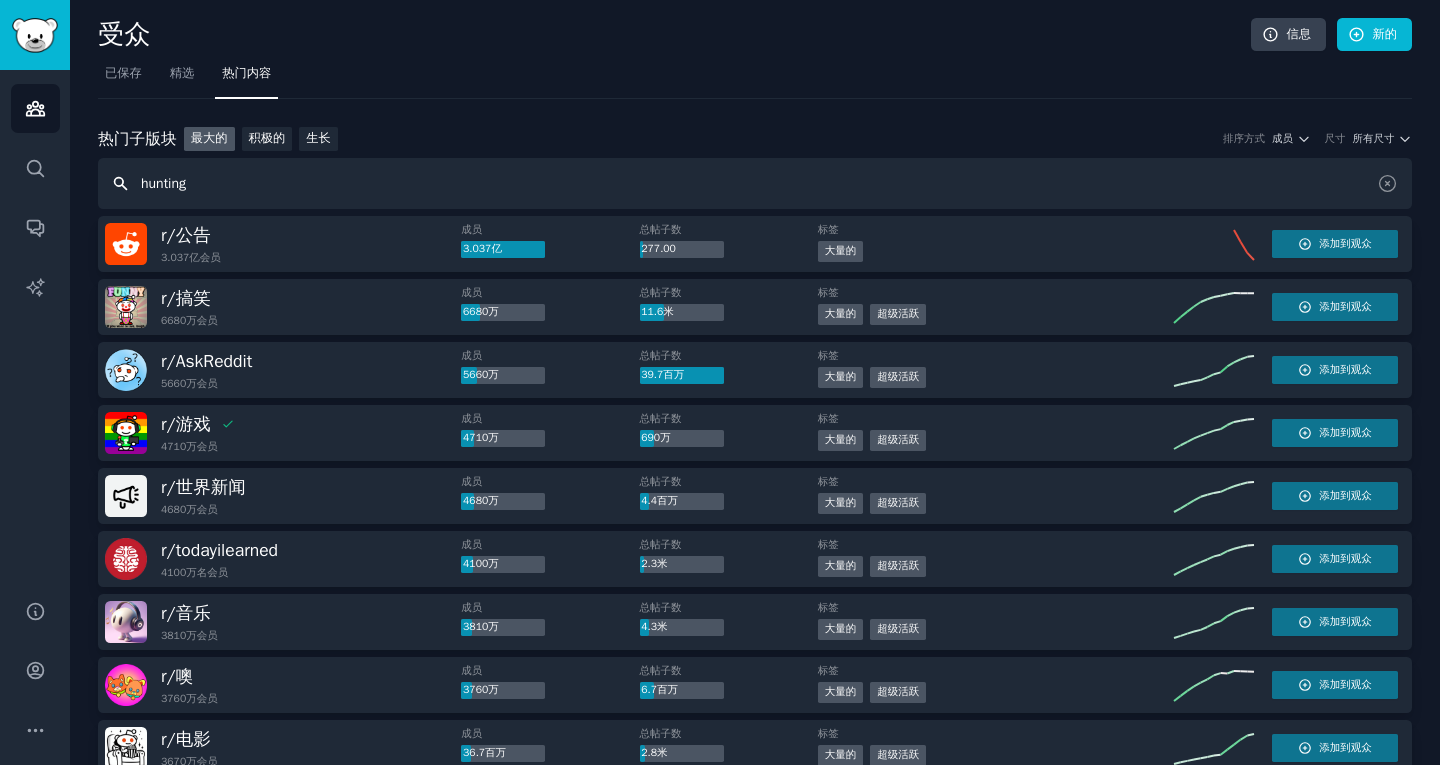 type on "hunting" 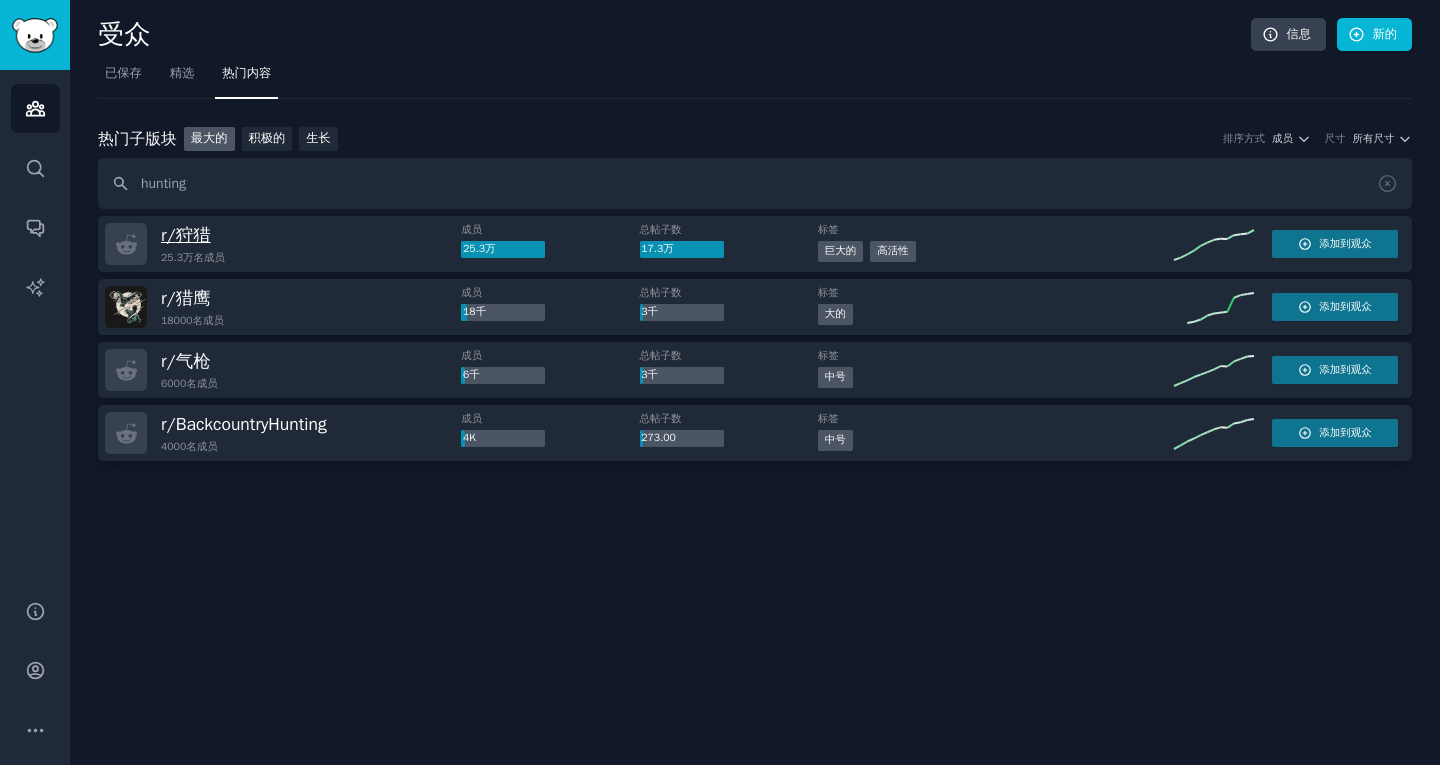click on "狩猎" at bounding box center [193, 235] 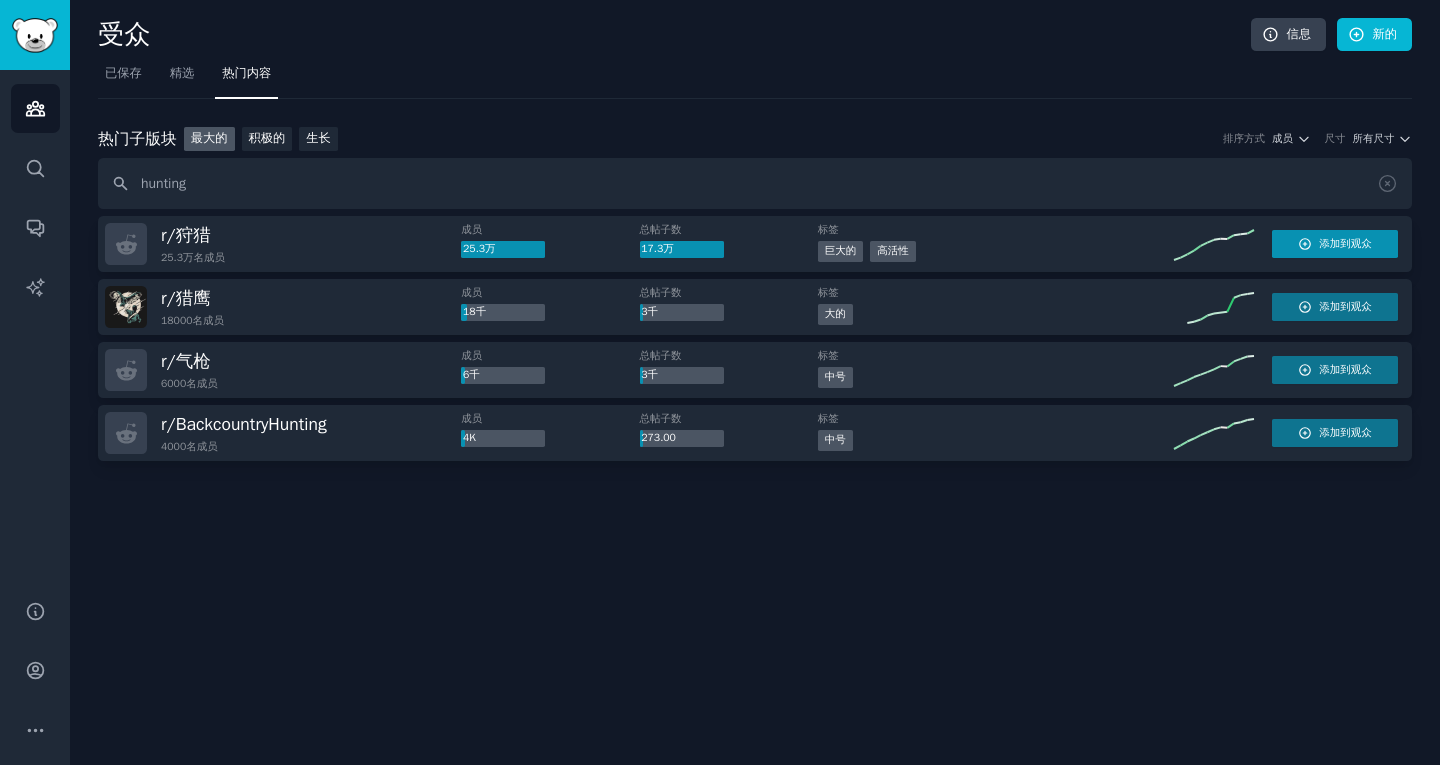 click on "添加到观众" at bounding box center (1345, 243) 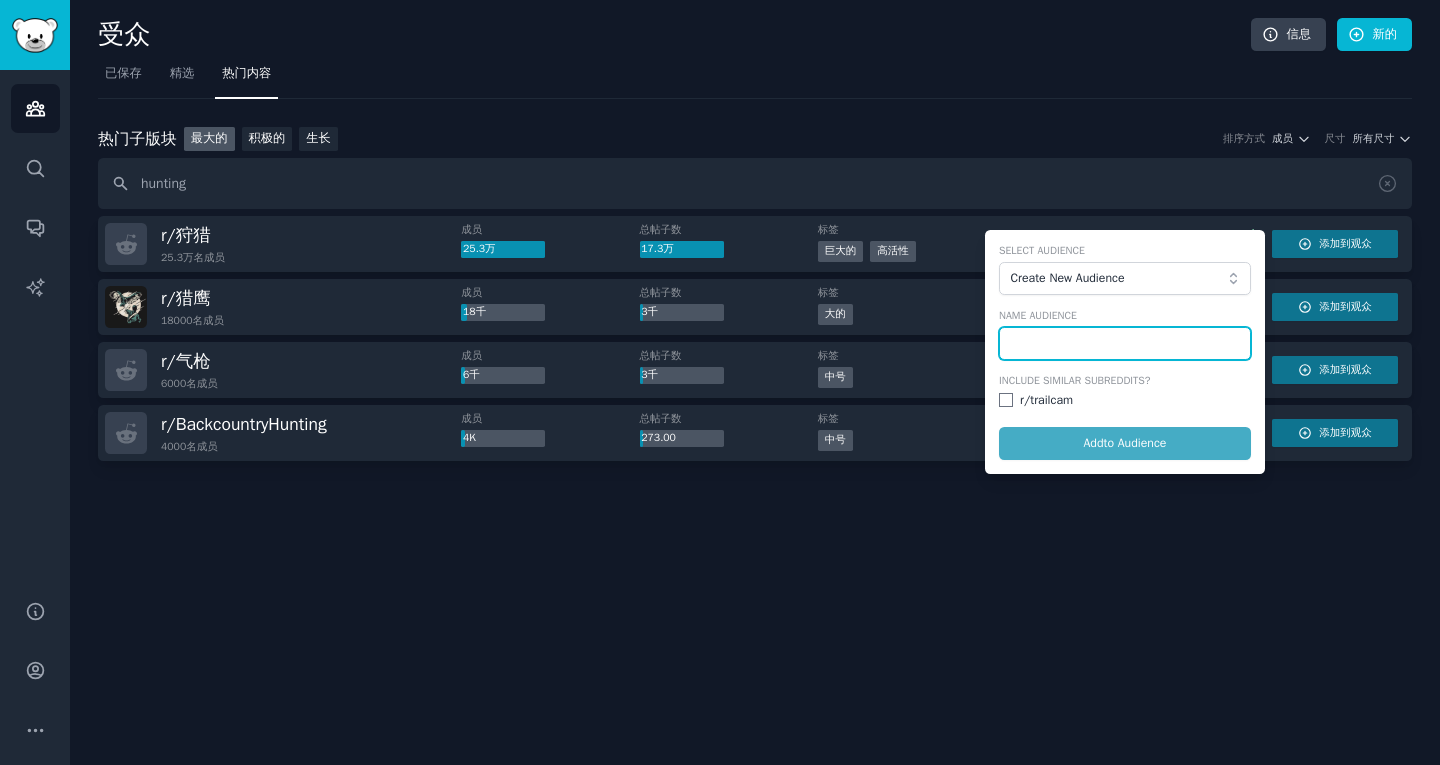 click at bounding box center [1125, 344] 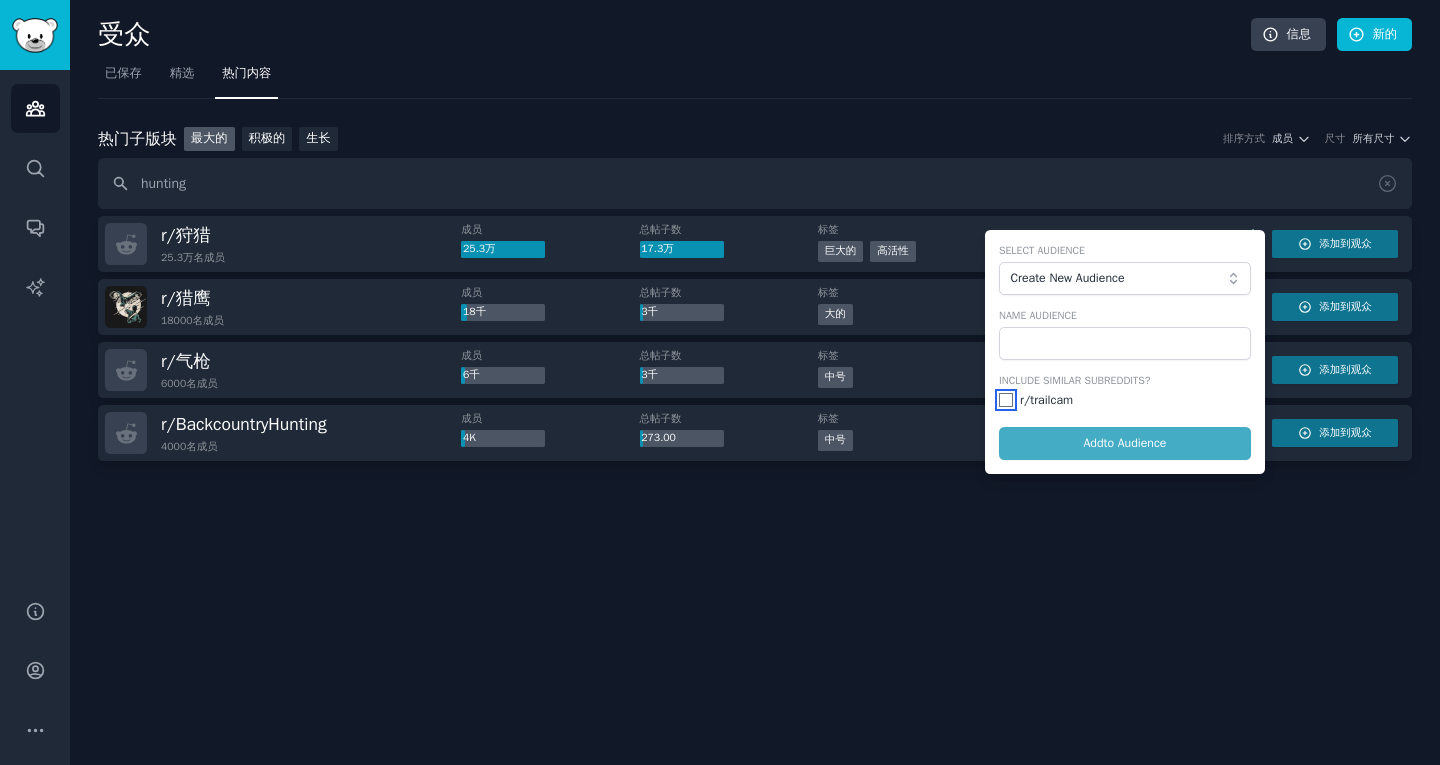 click at bounding box center (1006, 400) 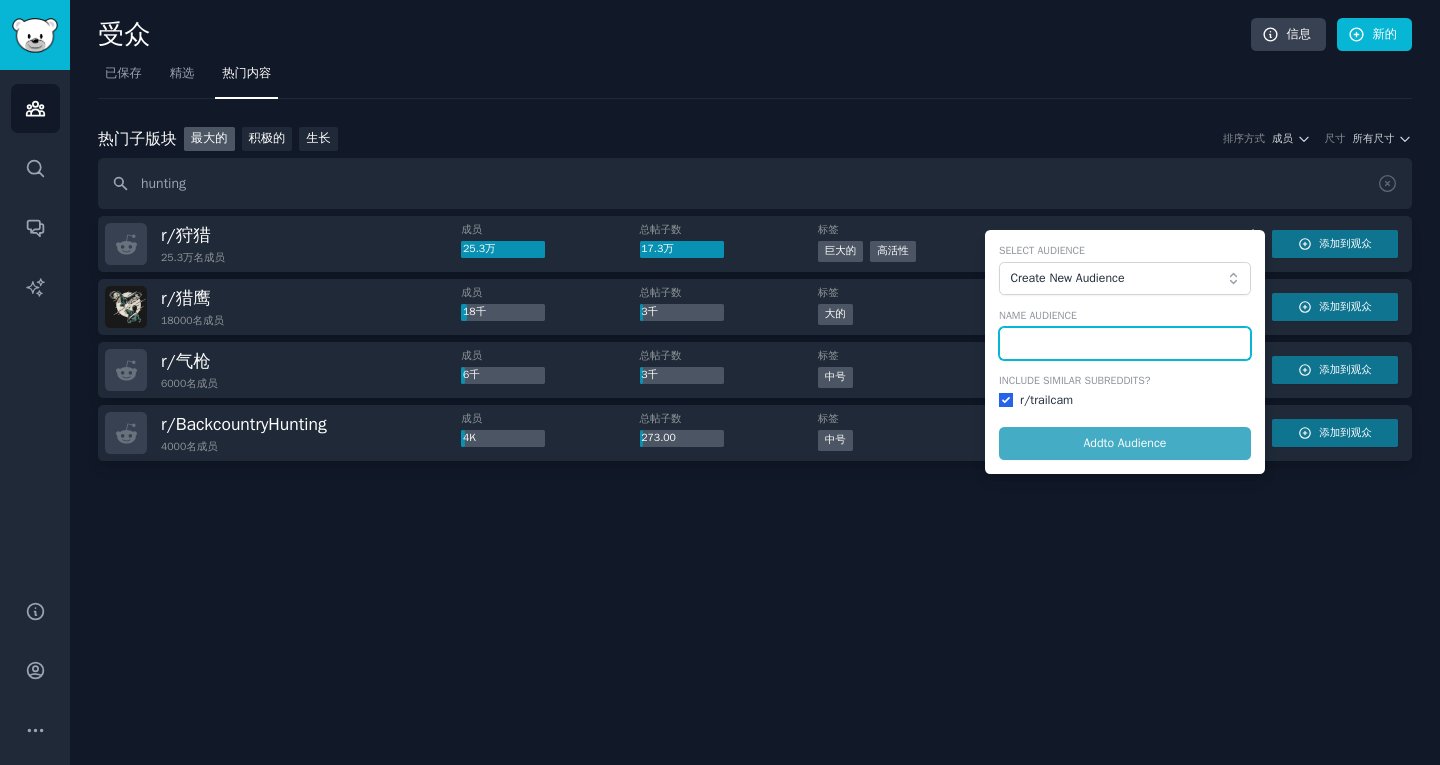 click at bounding box center (1125, 344) 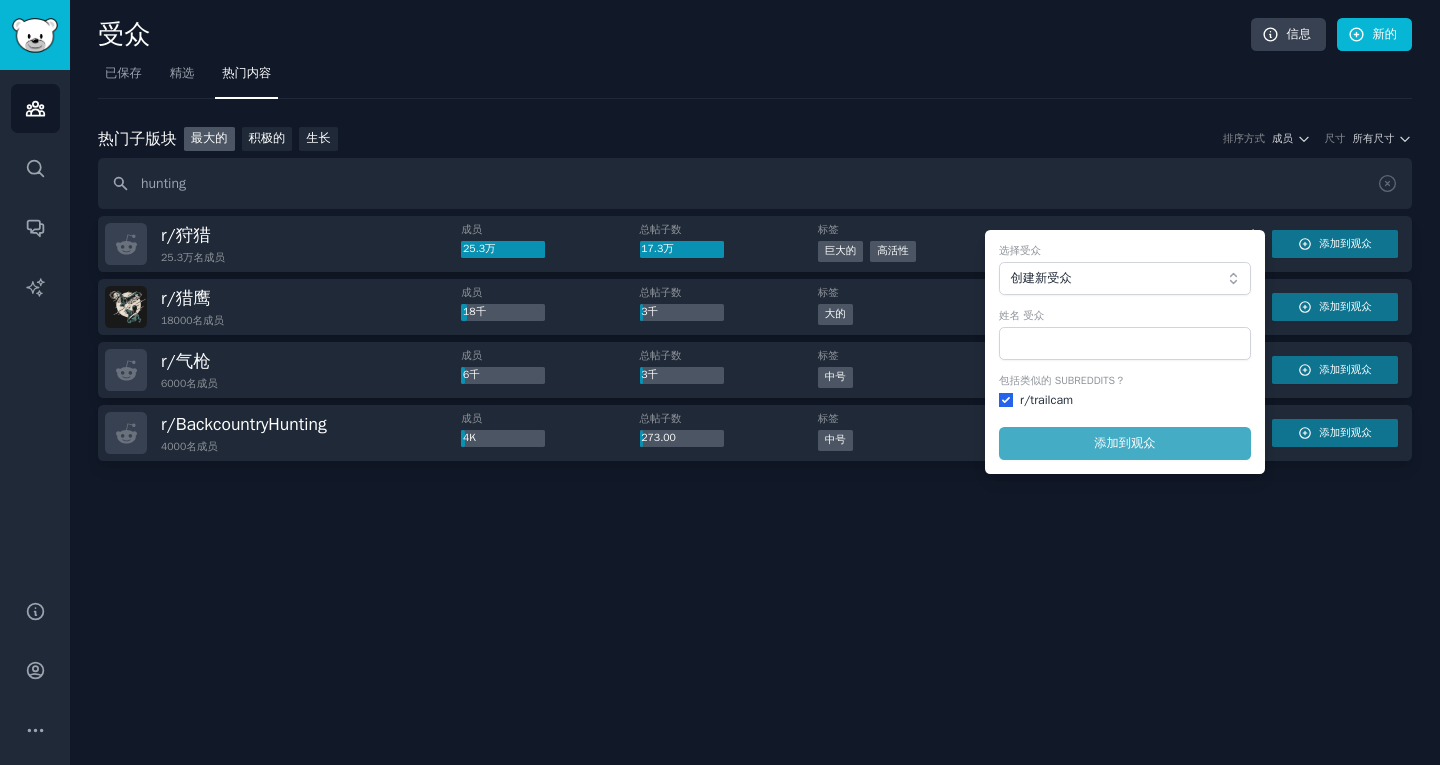 click on "选择受众 创建新受众 姓名 受众 包括类似的 Subreddits？ r/  trailcam 添加 到观众" at bounding box center [1125, 352] 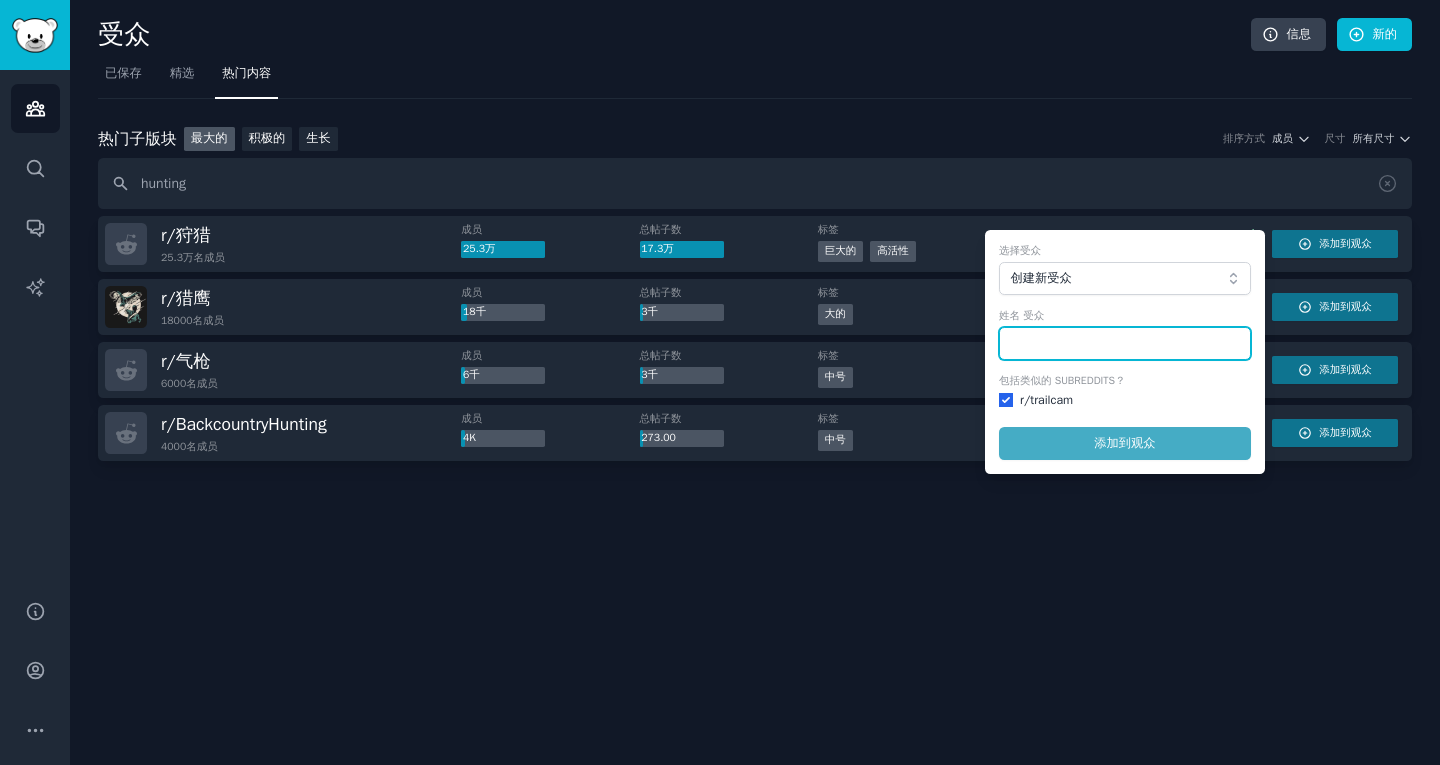 click at bounding box center [1125, 344] 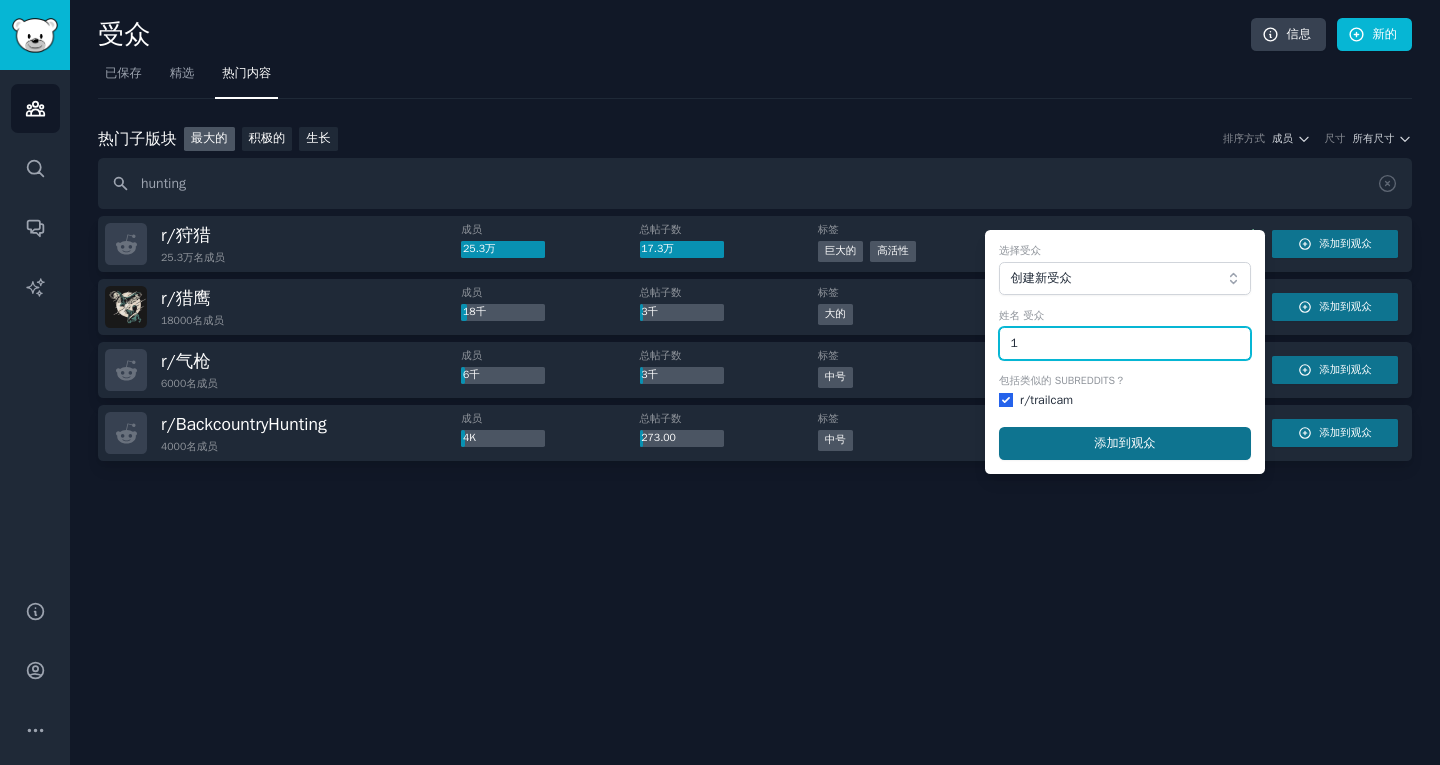 type on "1" 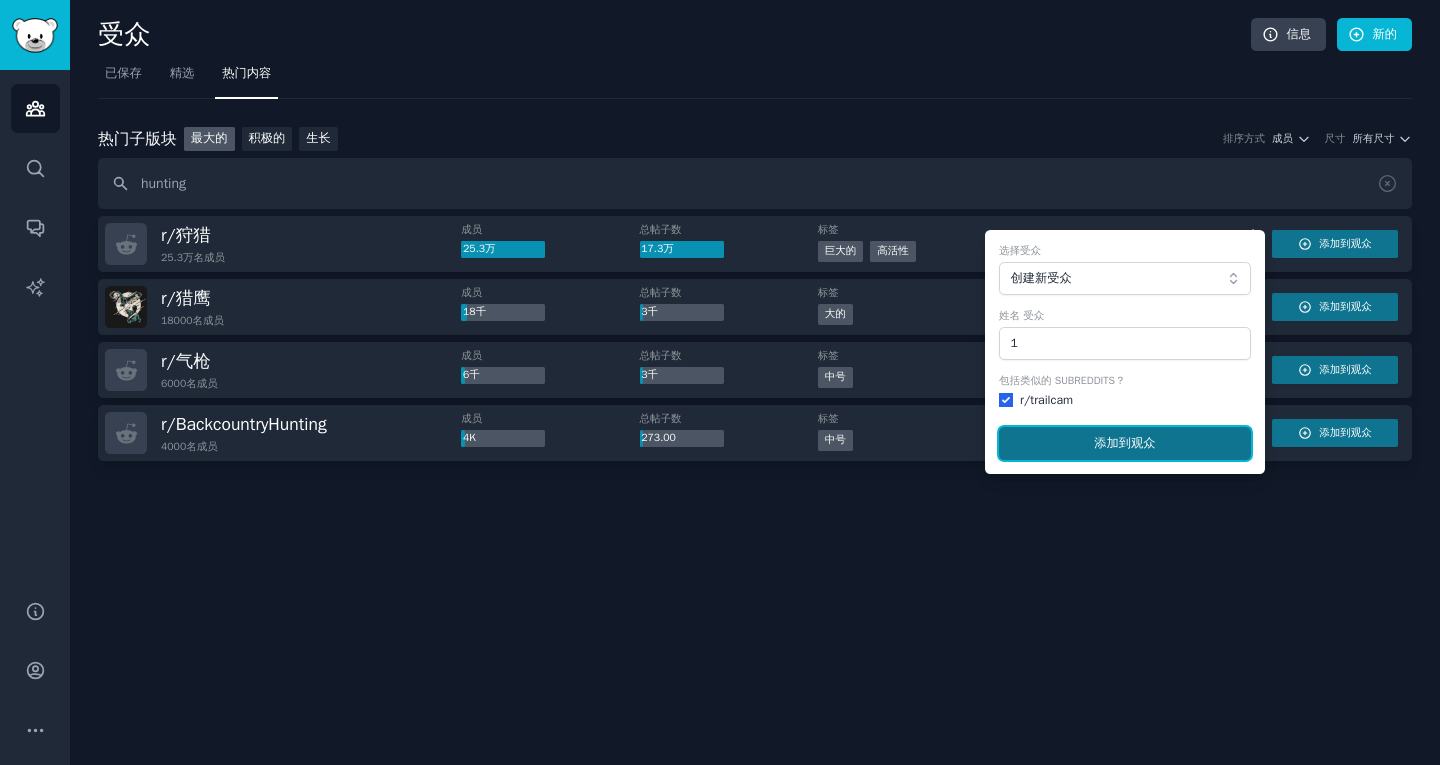 click on "到观众" at bounding box center [1137, 443] 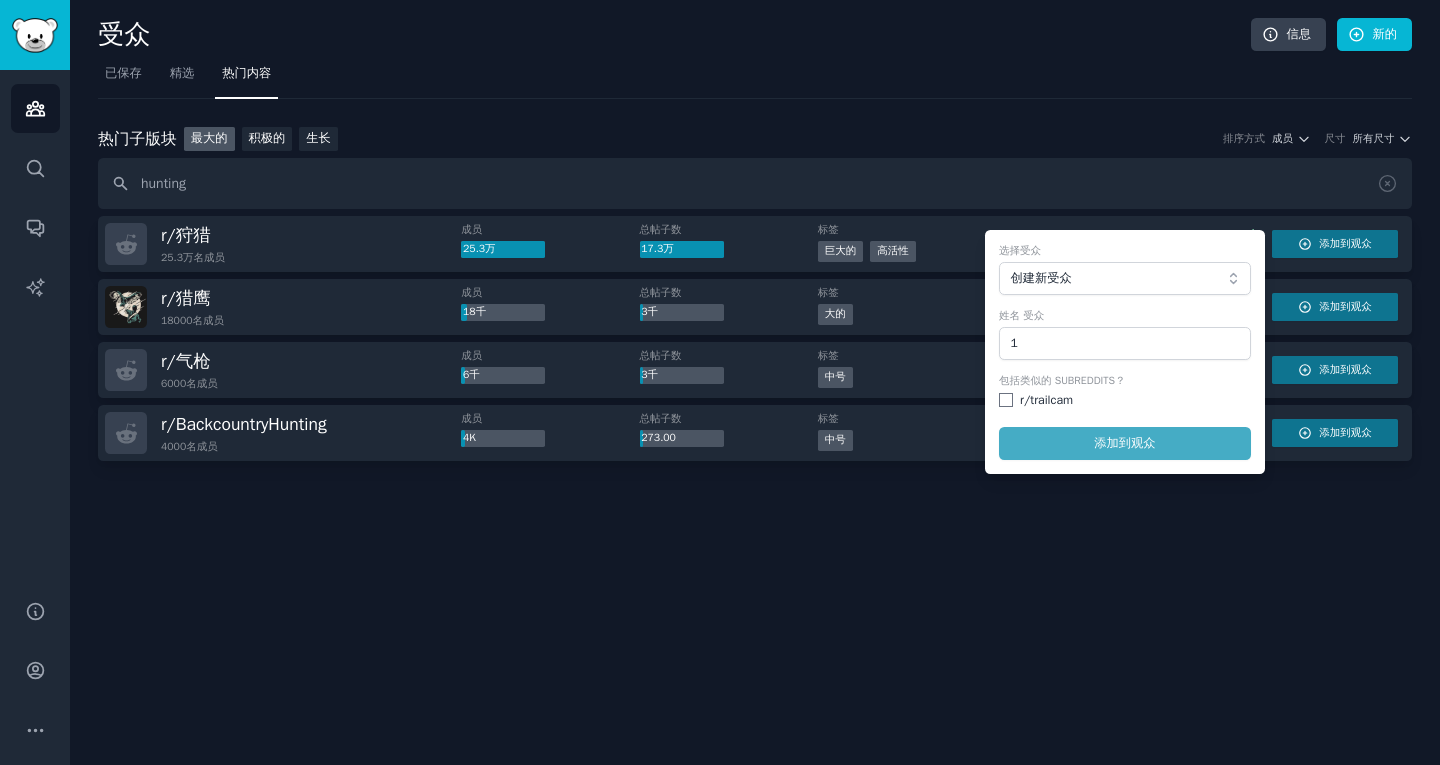 checkbox on "false" 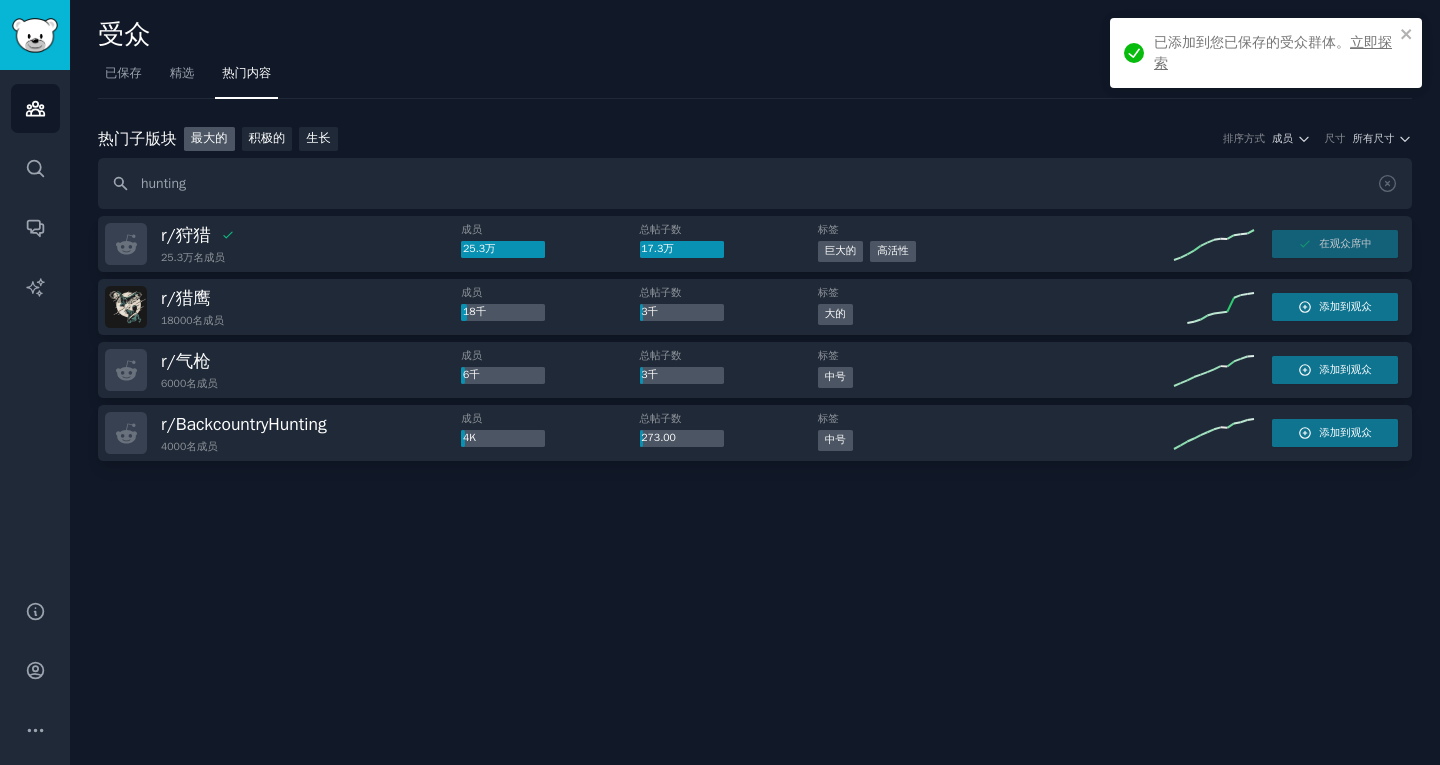 click on "立即探索" at bounding box center [1273, 52] 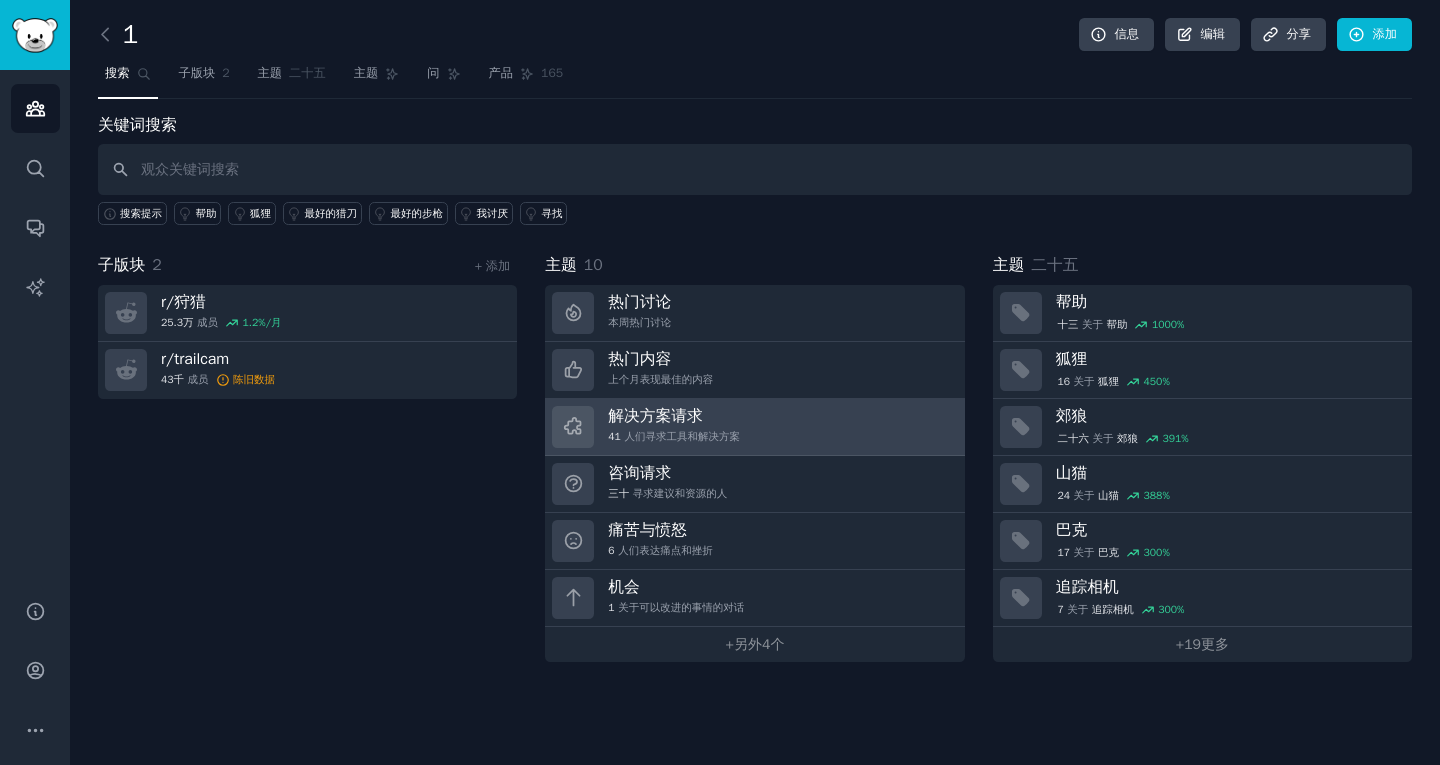 click on "解决方案请求" at bounding box center [655, 416] 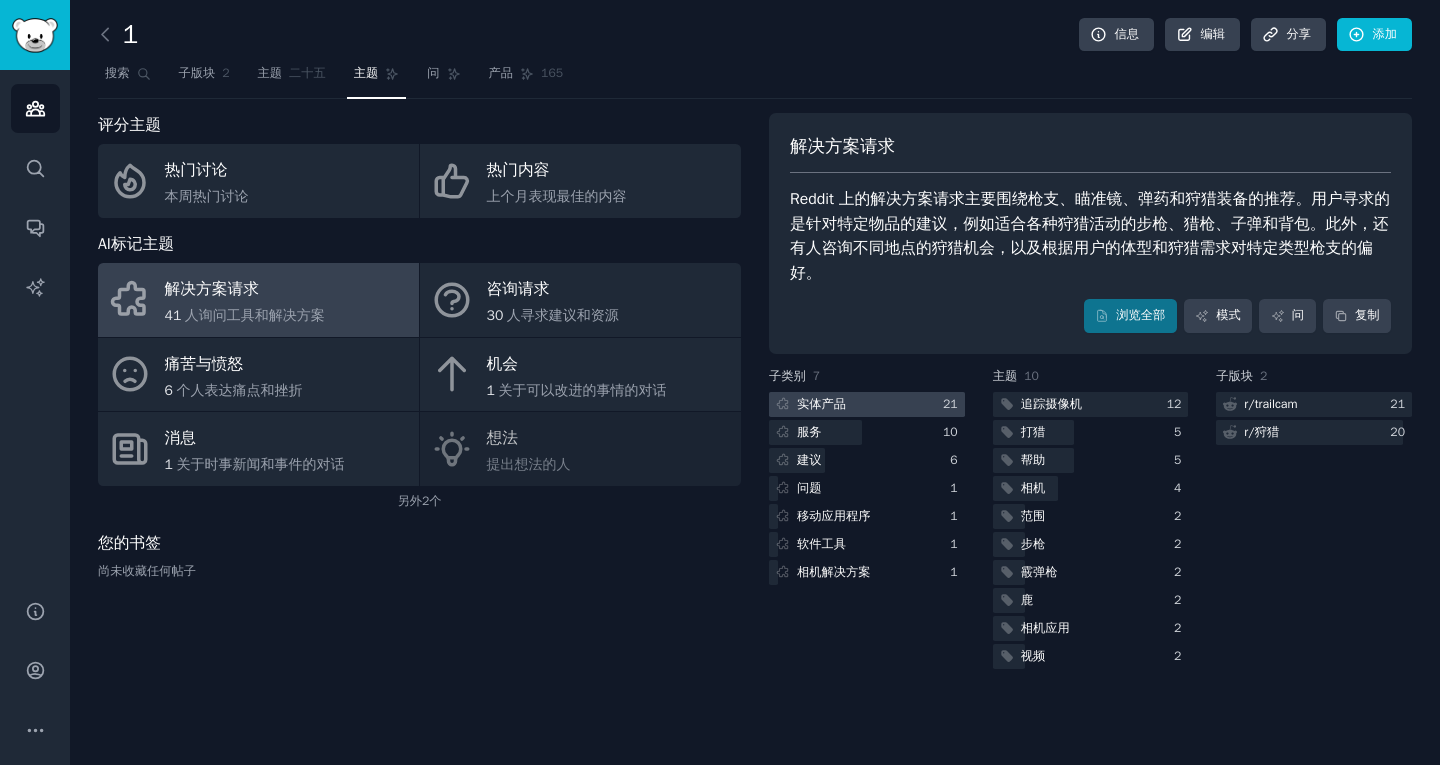 click at bounding box center (867, 404) 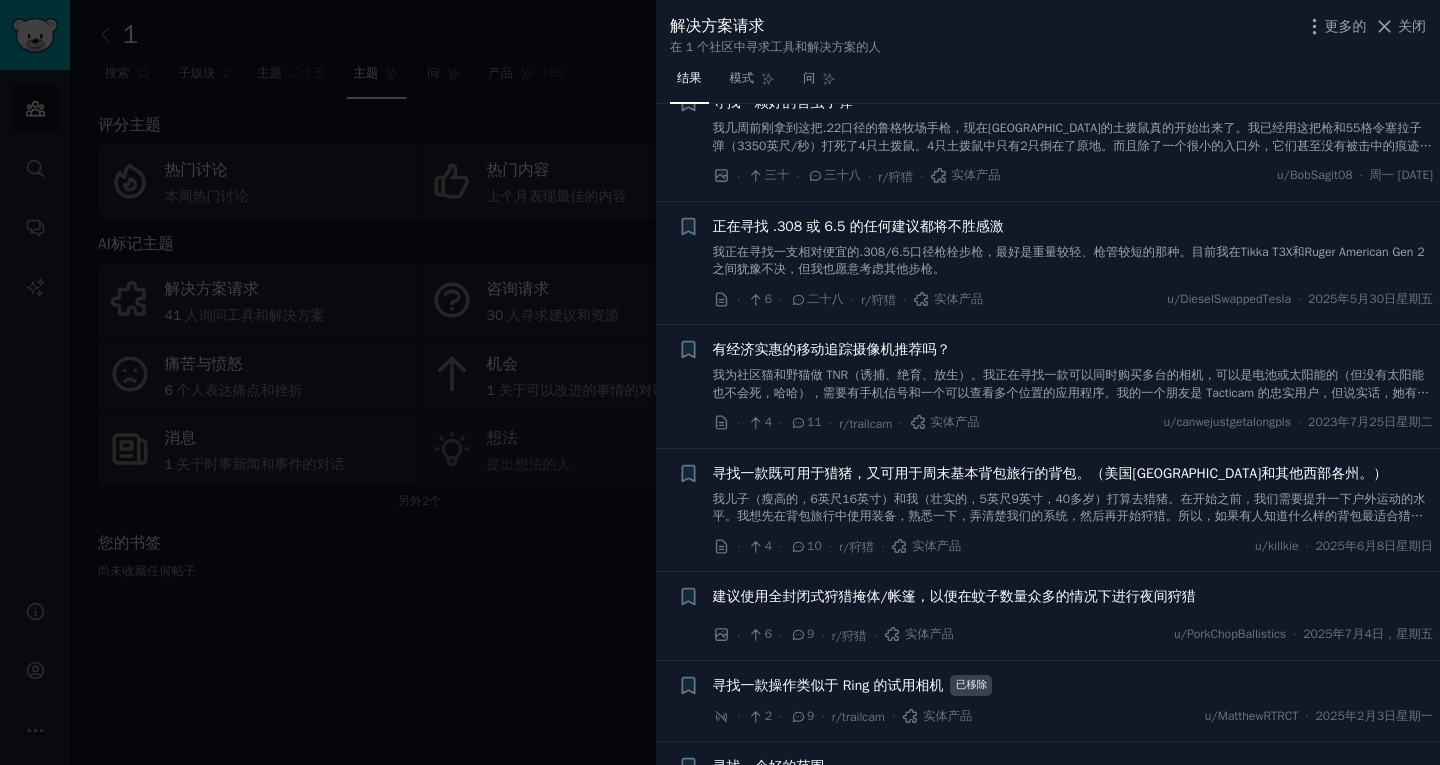 scroll, scrollTop: 400, scrollLeft: 0, axis: vertical 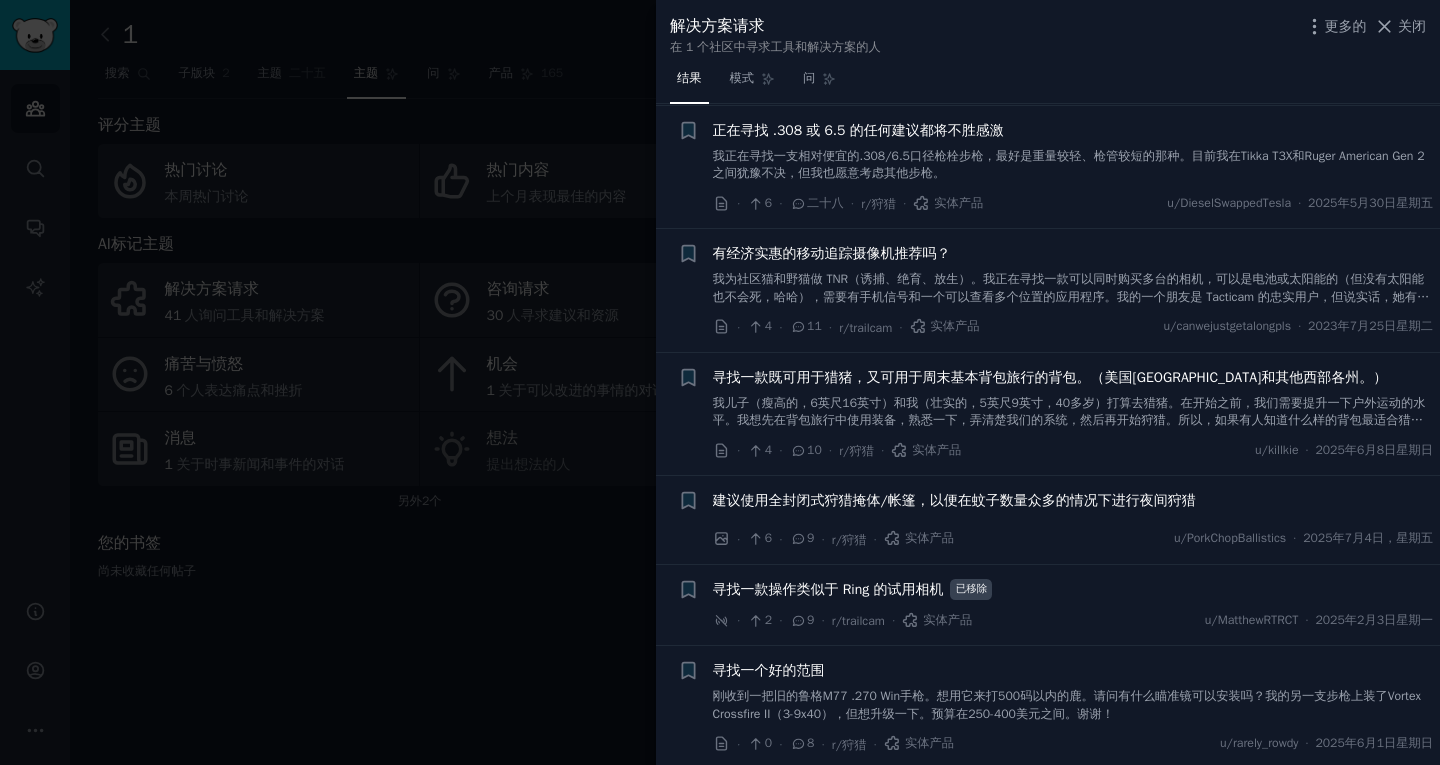 click on "我为社区猫和野猫做 TNR（诱捕、绝育、放生）。我正在寻找一款可以同时购买多台的相机，可以是电池或太阳能的（但没有太阳能也不会死，哈哈），需要有手机信号和一个可以查看多个位置的应用程序。我的一个朋友是 Tacticam 的忠实用户，但说实话，她有钱买一台 200 美元的相机，而我正在寻找 4 台相机，总价 200-300 美元。我一直使用一台旧的 8 mp 追踪摄像机，没有手机信号，直到电池托盘坏了。它有夜视功能，即使在 8 mp 时我也看得很清楚……只是必须取出 SD 卡，将其放入笔记本电脑才能查看图像，真是太烦人了。它帮助我看到了来来往往的东西，但我无法实时尝试捕捉。我在寻找建议、个人经验、意见……任何可以帮助我找到多台具有手机信号的不错的摄像机的东西。谢谢阅读！" at bounding box center [1073, 323] 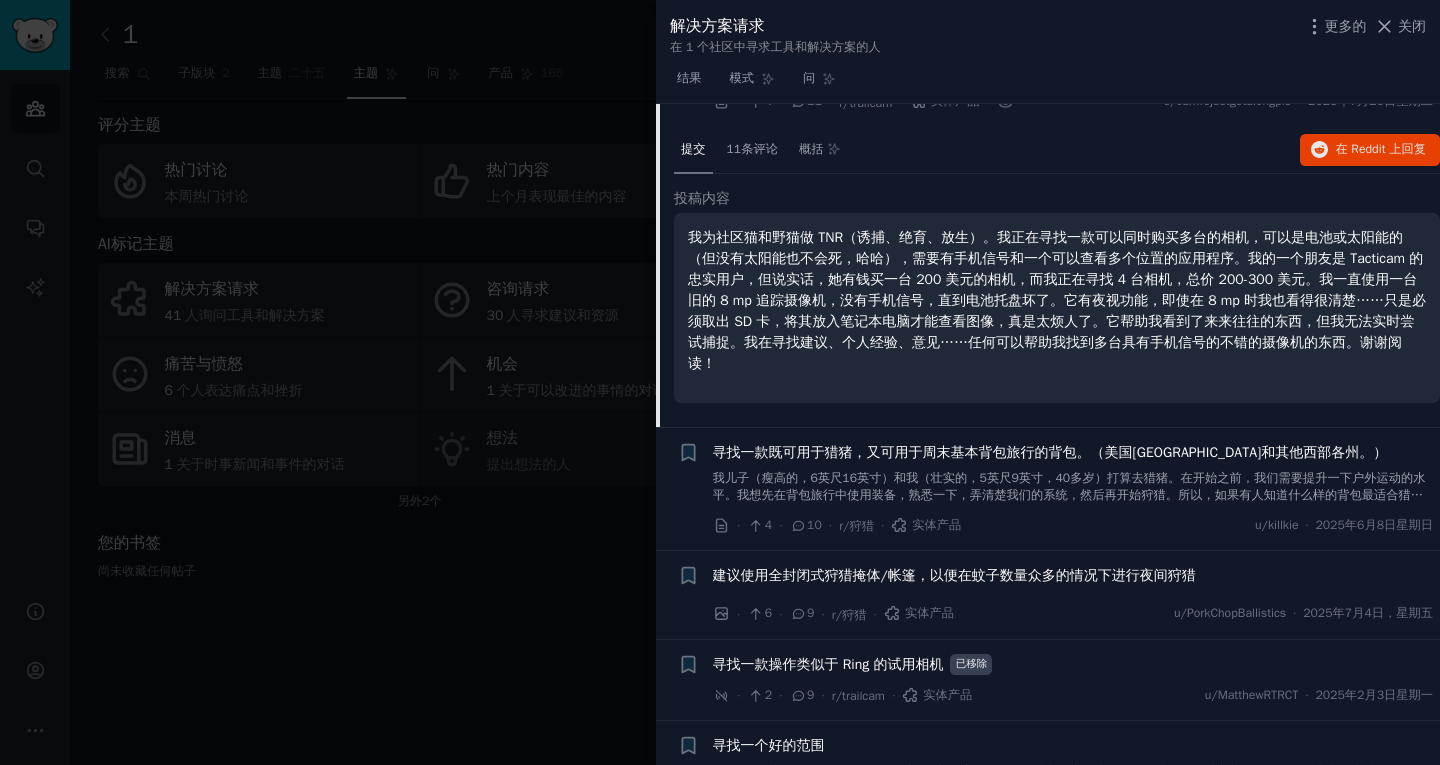 scroll, scrollTop: 725, scrollLeft: 0, axis: vertical 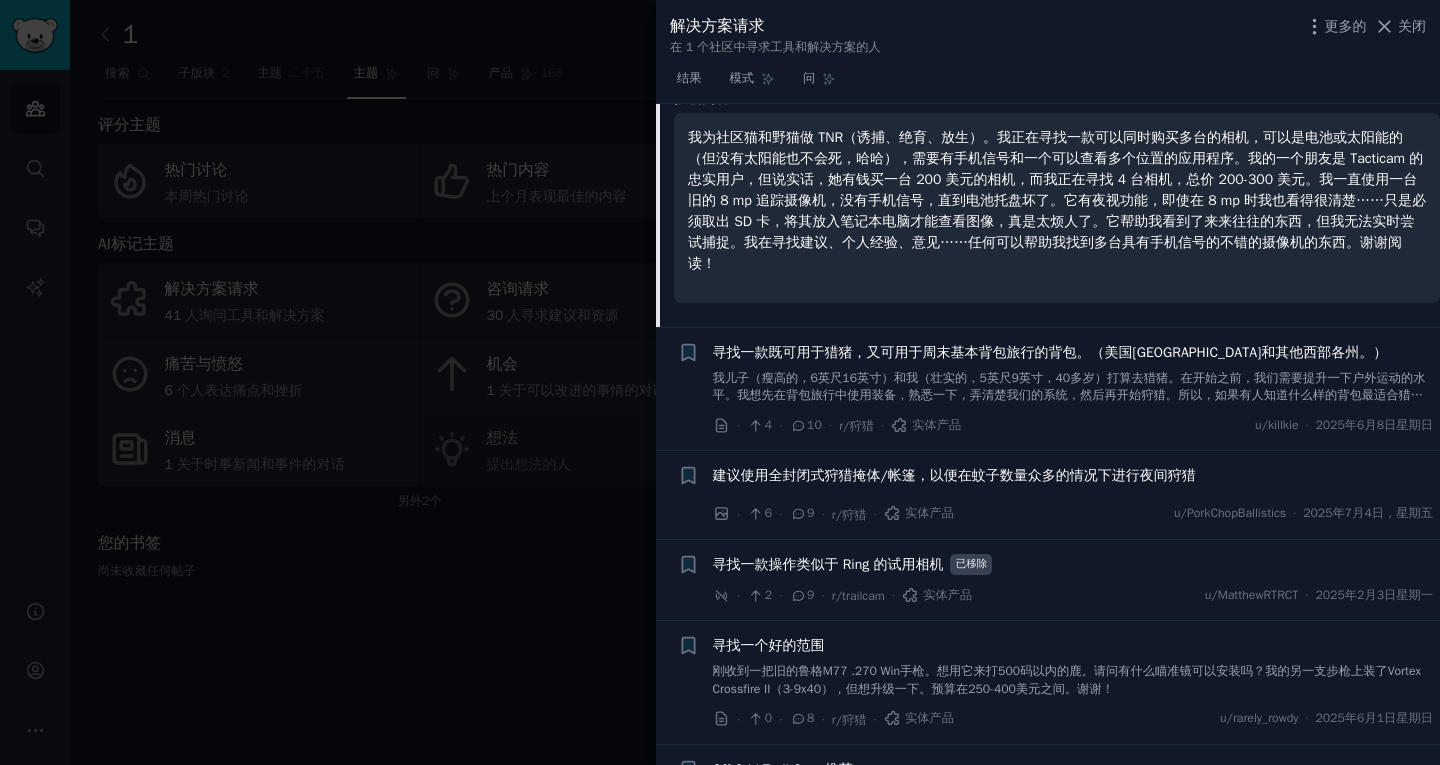 click on "寻找一款操作类似于 Ring 的试用相机 已移除 · 2 · 9 · r/trailcam · 实体产品 u/MatthewRTRCT · 2025年2月3日星期一" at bounding box center (1073, 580) 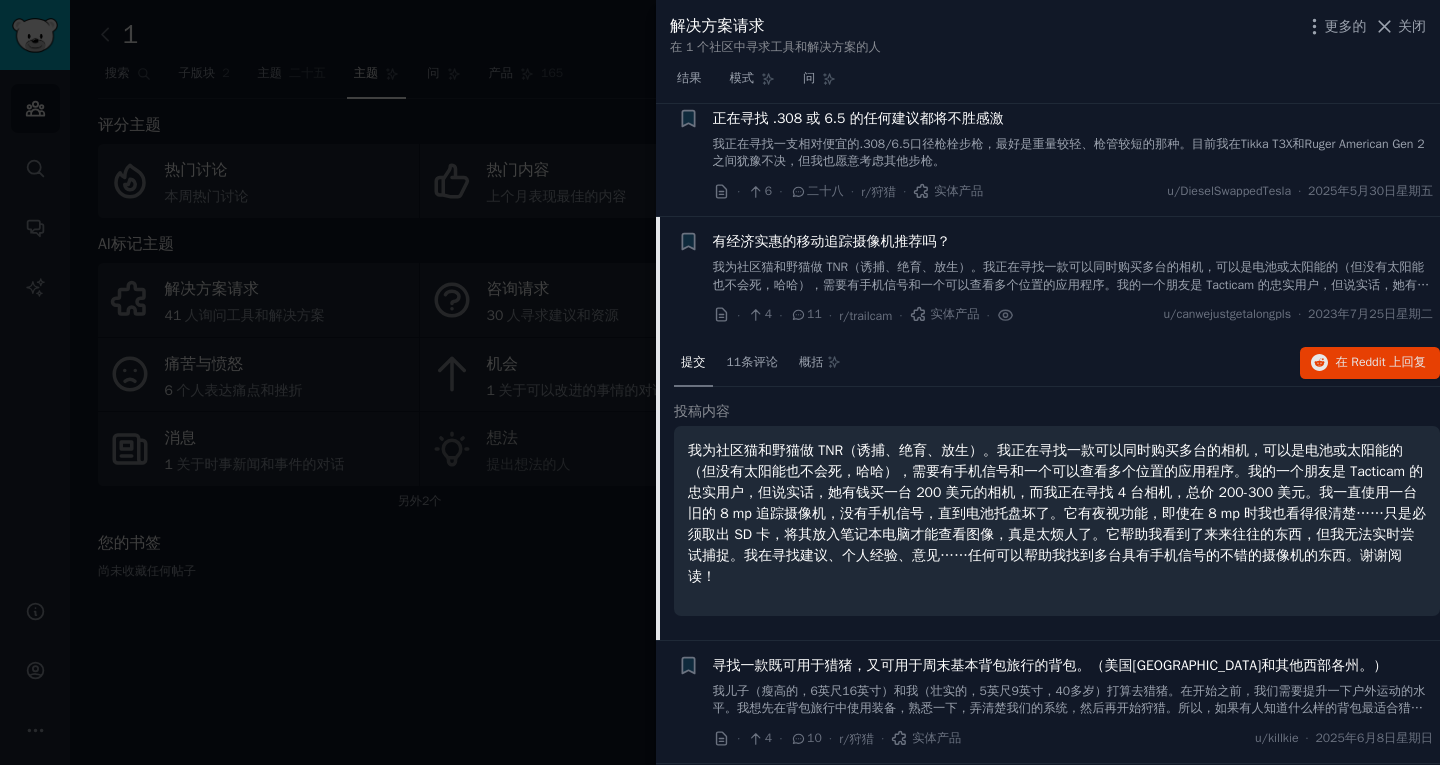 scroll, scrollTop: 325, scrollLeft: 0, axis: vertical 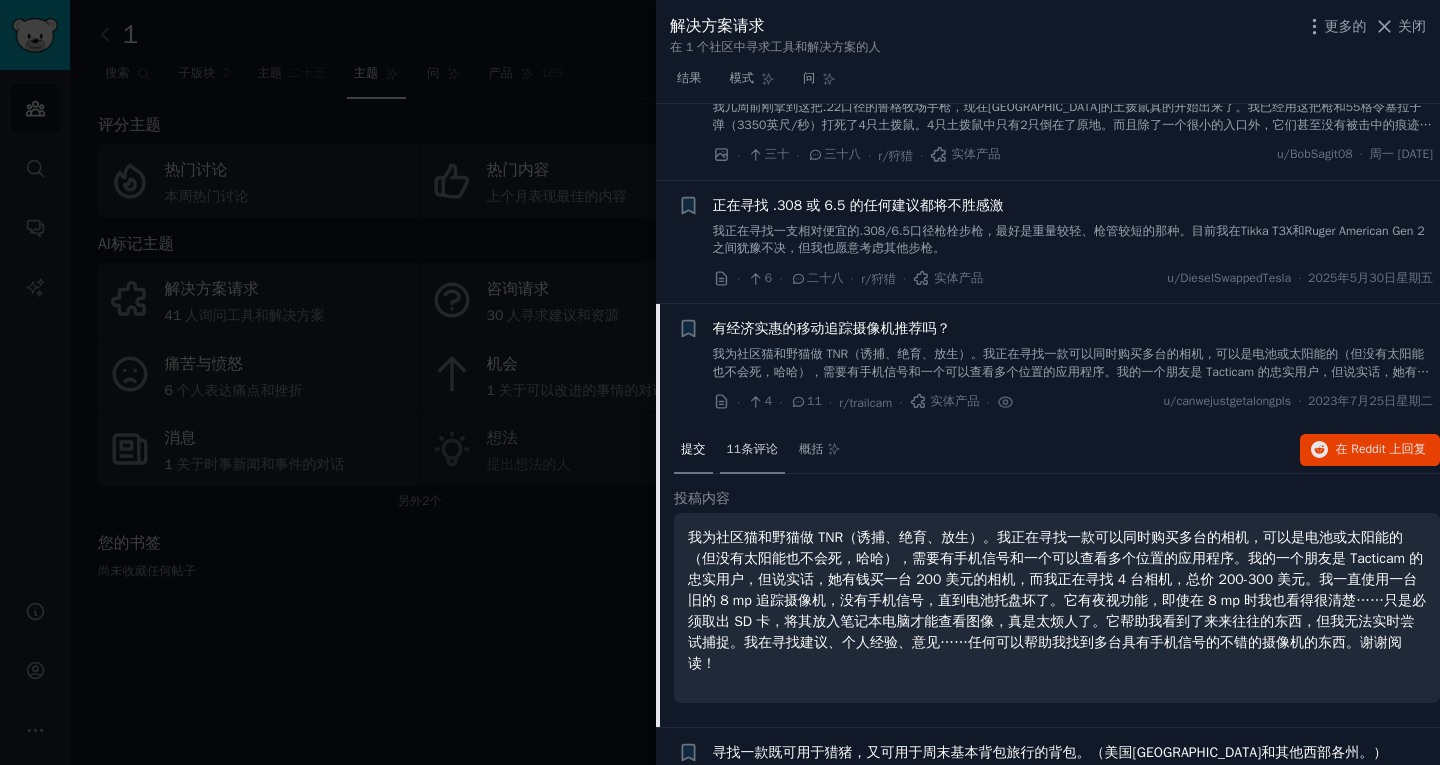 click on "11条评论" at bounding box center [752, 450] 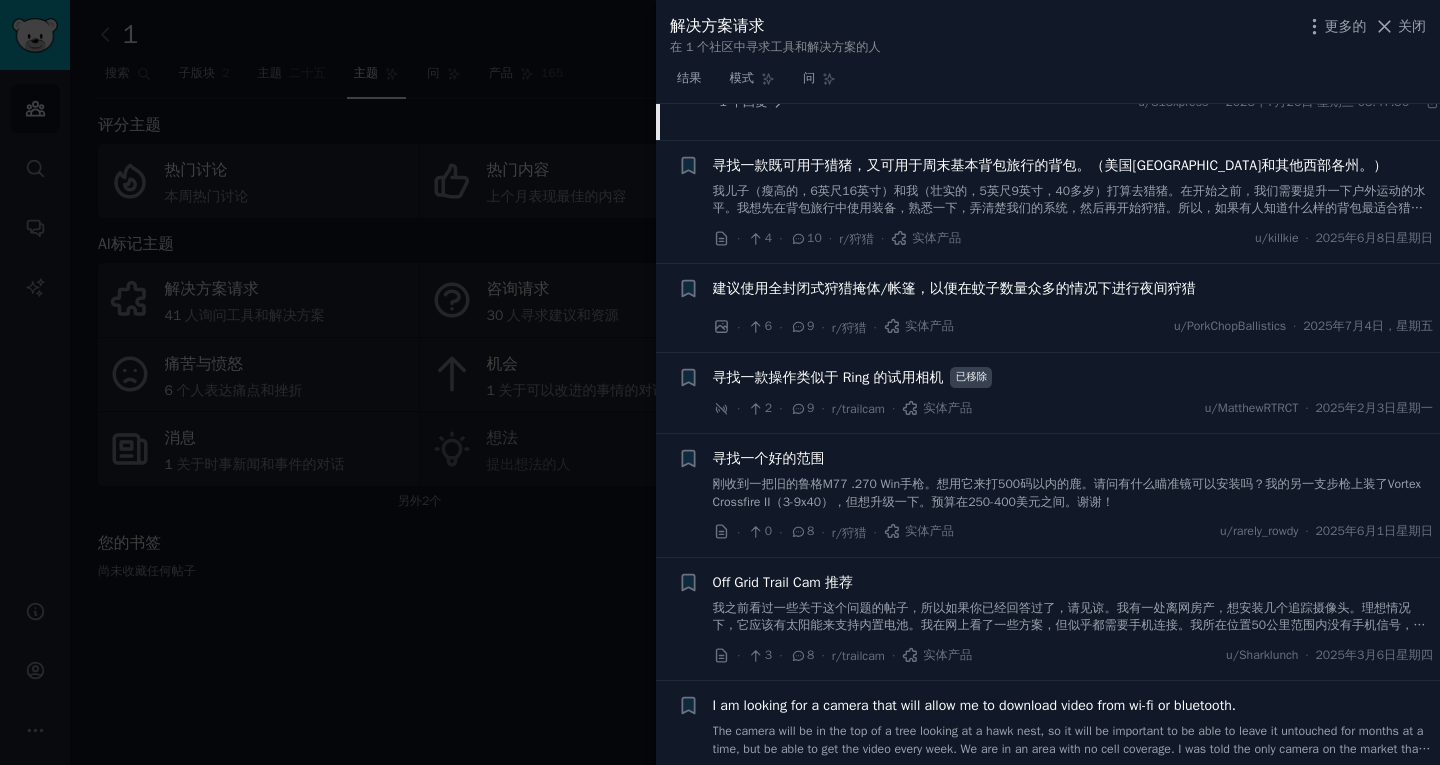 scroll, scrollTop: 1225, scrollLeft: 0, axis: vertical 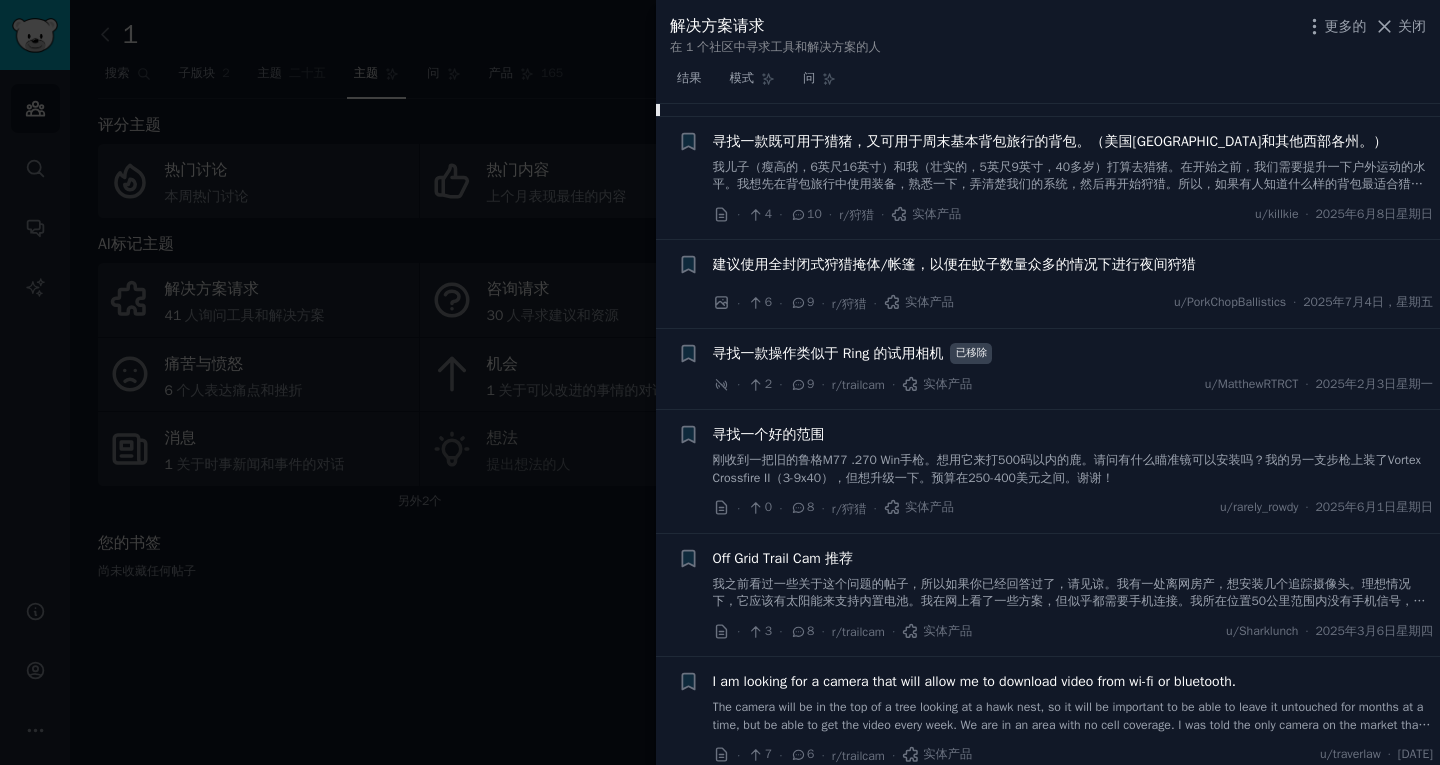 click on "寻找一款操作类似于 Ring 的试用相机" at bounding box center [828, 353] 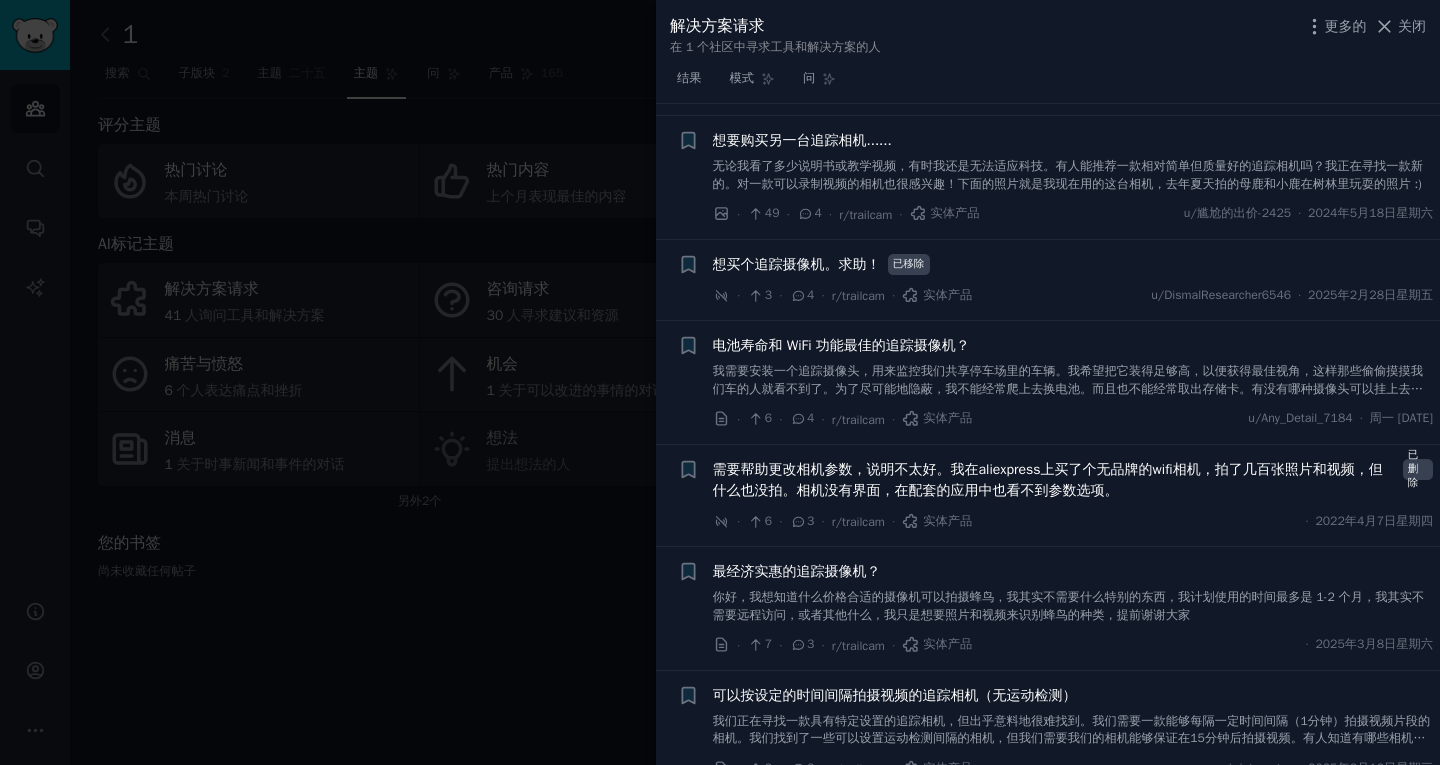 scroll, scrollTop: 1961, scrollLeft: 0, axis: vertical 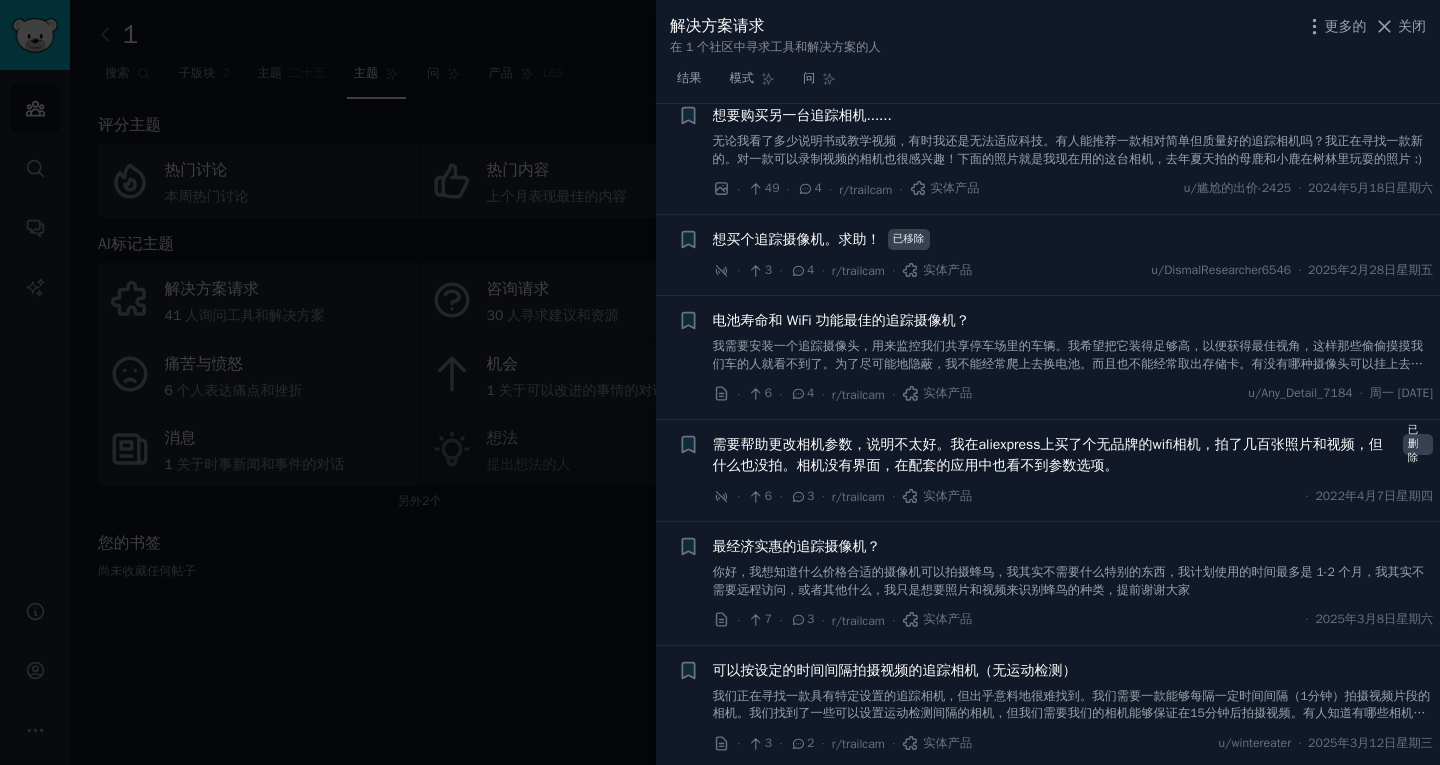 click on "你好，我想知道什么价格合适的摄像机可以拍摄蜂鸟，我其实不需要什么特别的东西，我计划使用的时间最多是 1-2 个月，我其实不需要远程访问，或者其他什么，我只是想要照片和视频来识别蜂鸟的种类，提前谢谢大家" at bounding box center (1069, 581) 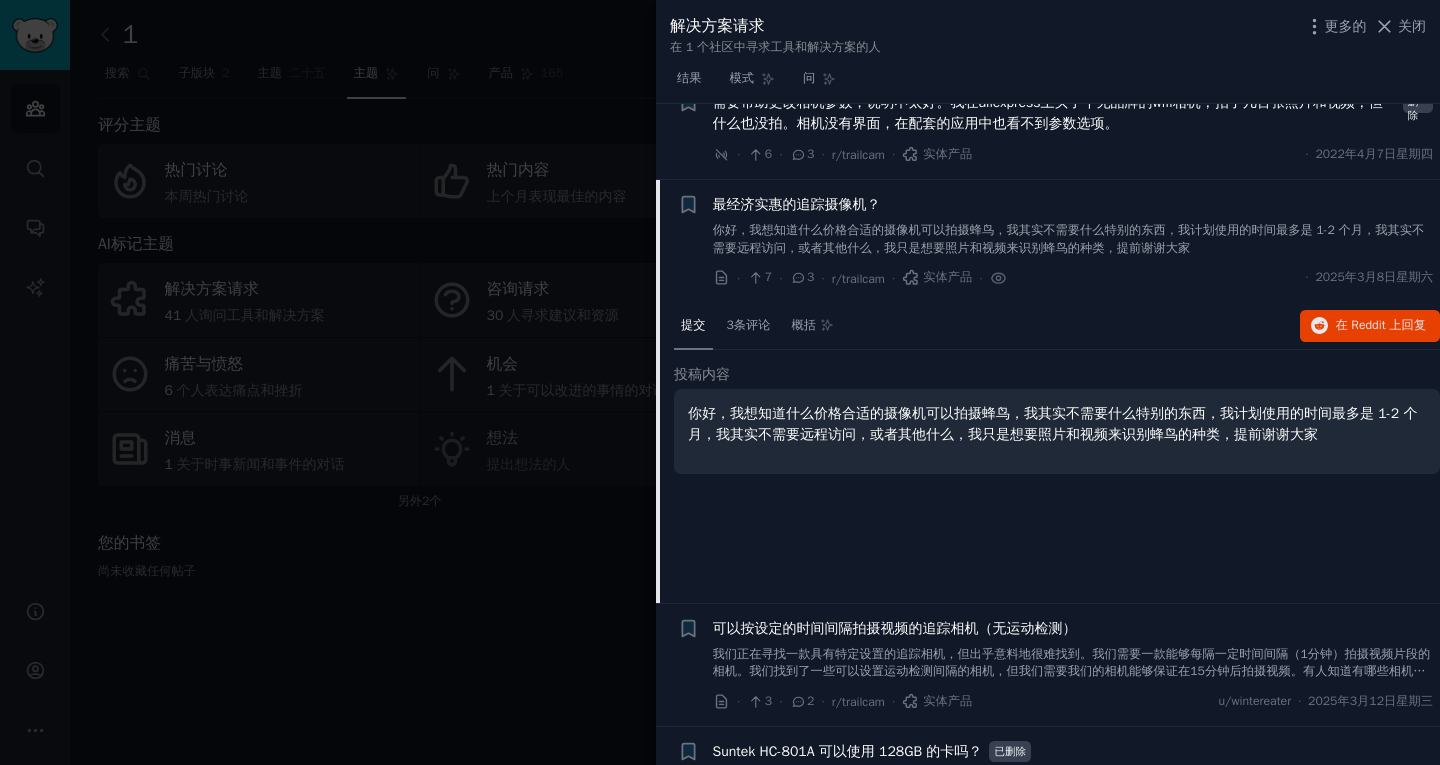 scroll, scrollTop: 2046, scrollLeft: 0, axis: vertical 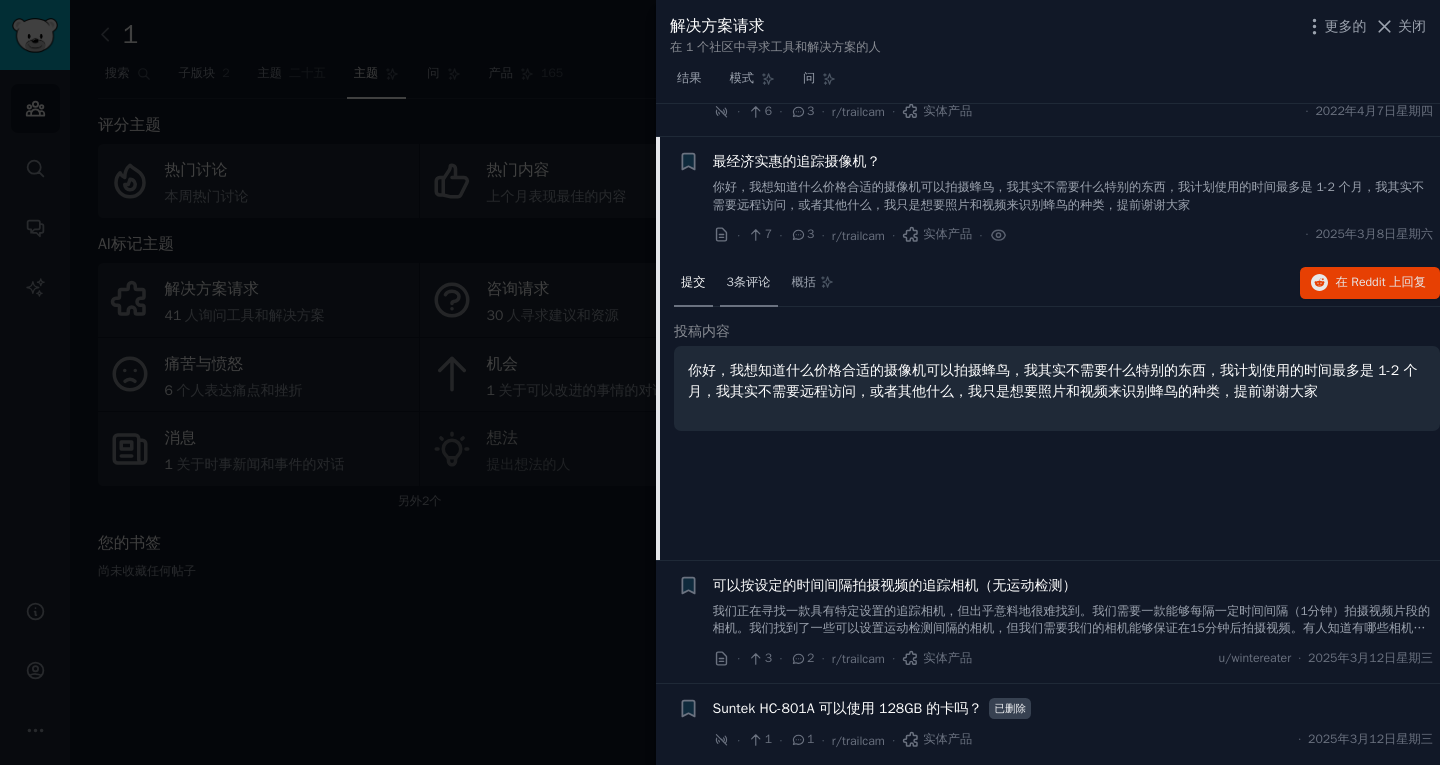click on "3条评论" at bounding box center [749, 282] 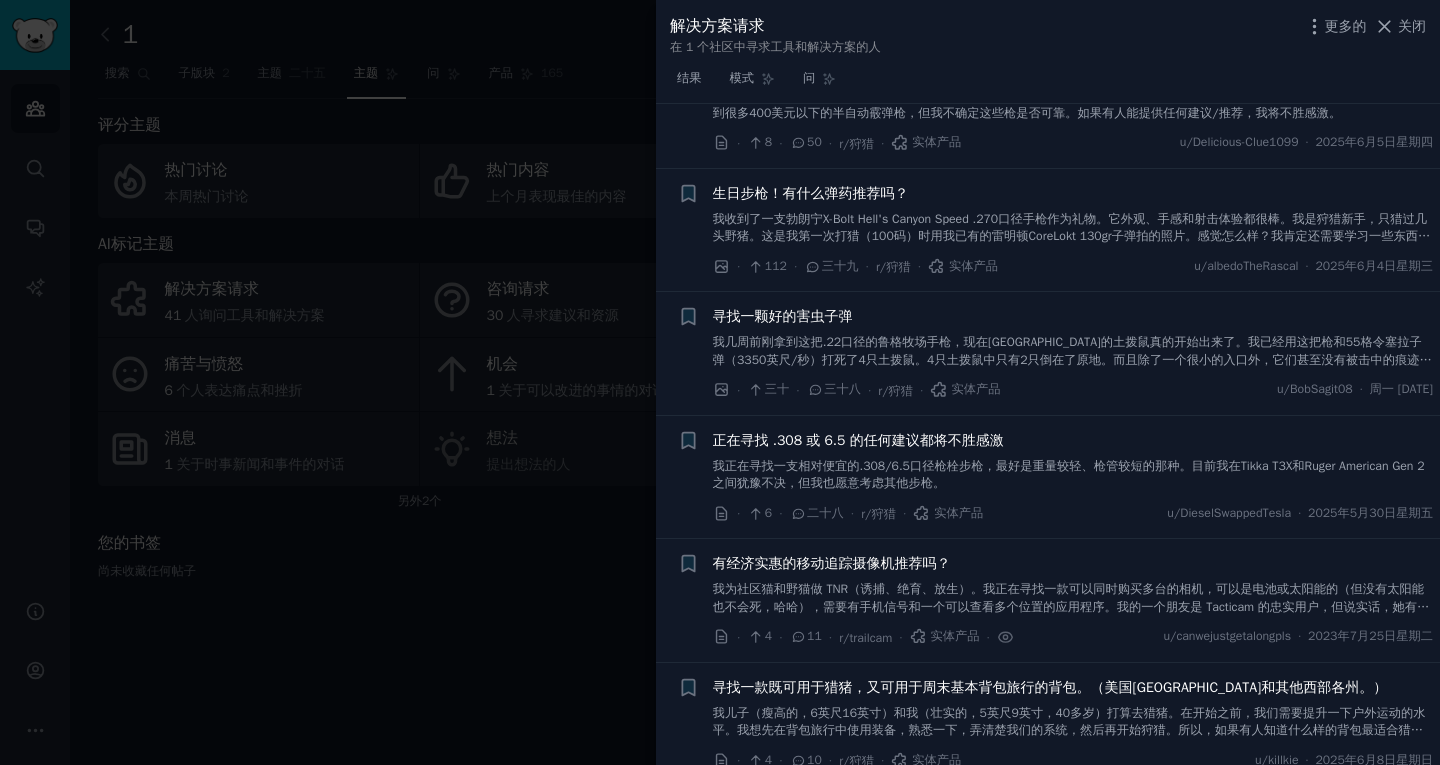 scroll, scrollTop: 0, scrollLeft: 0, axis: both 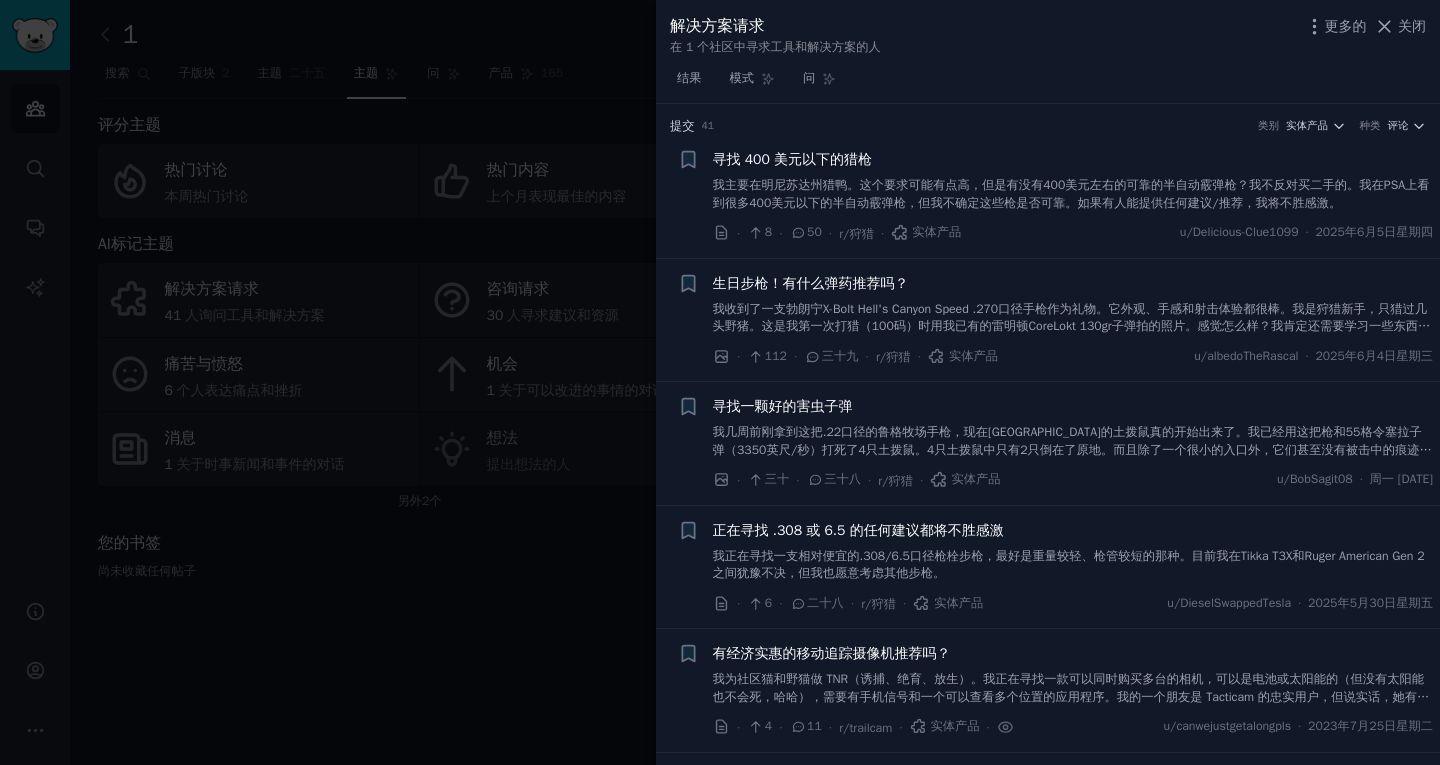 click at bounding box center [720, 382] 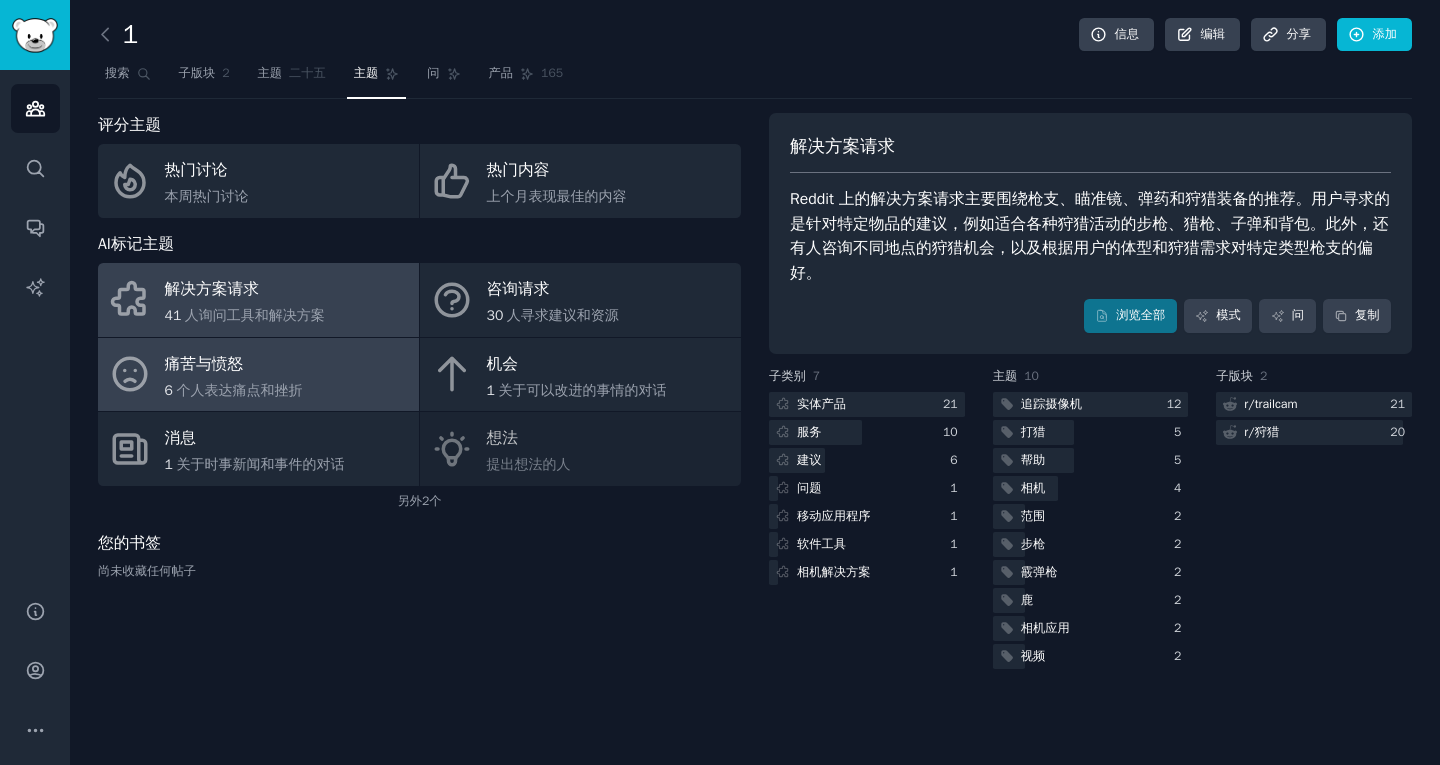 click on "痛苦与愤怒 6 个人表达痛点和挫折" at bounding box center (258, 375) 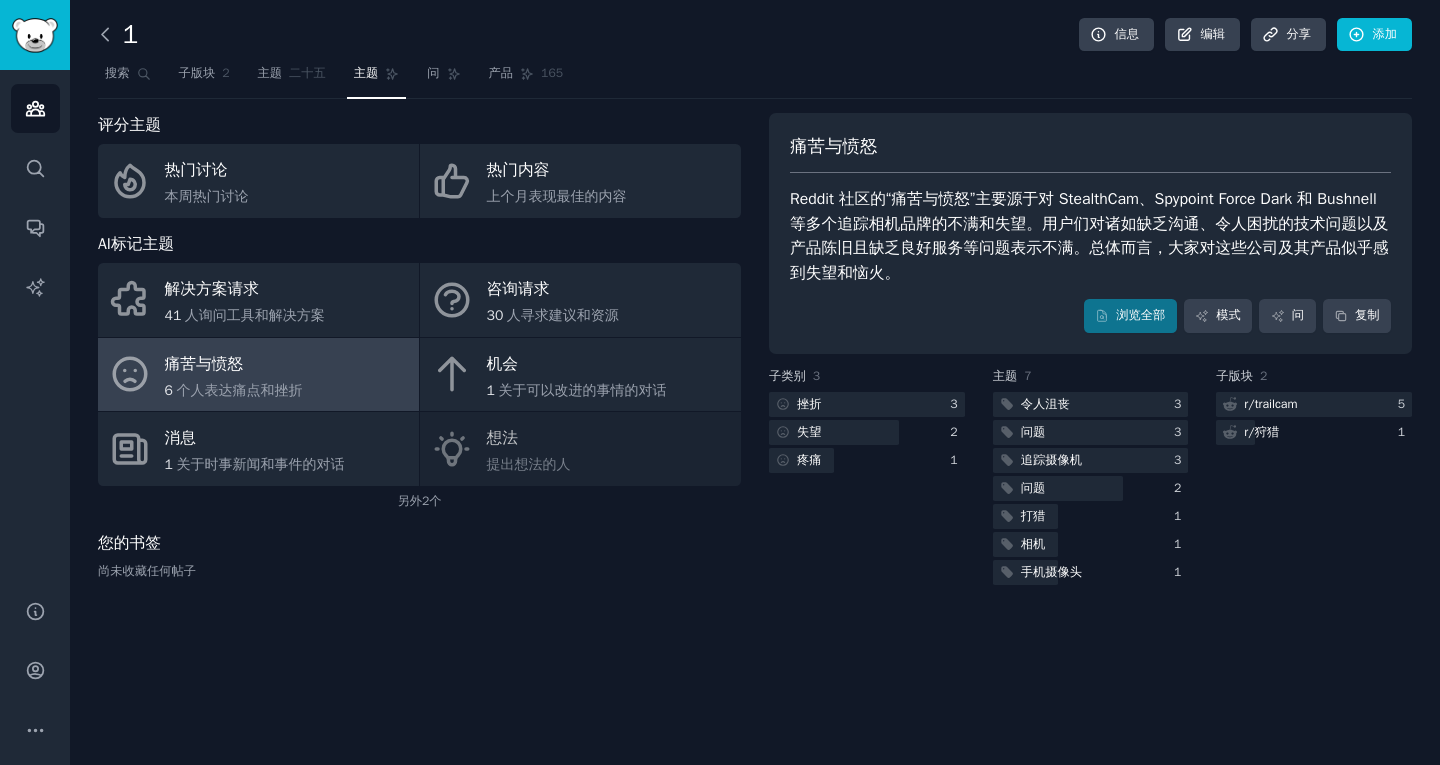 click 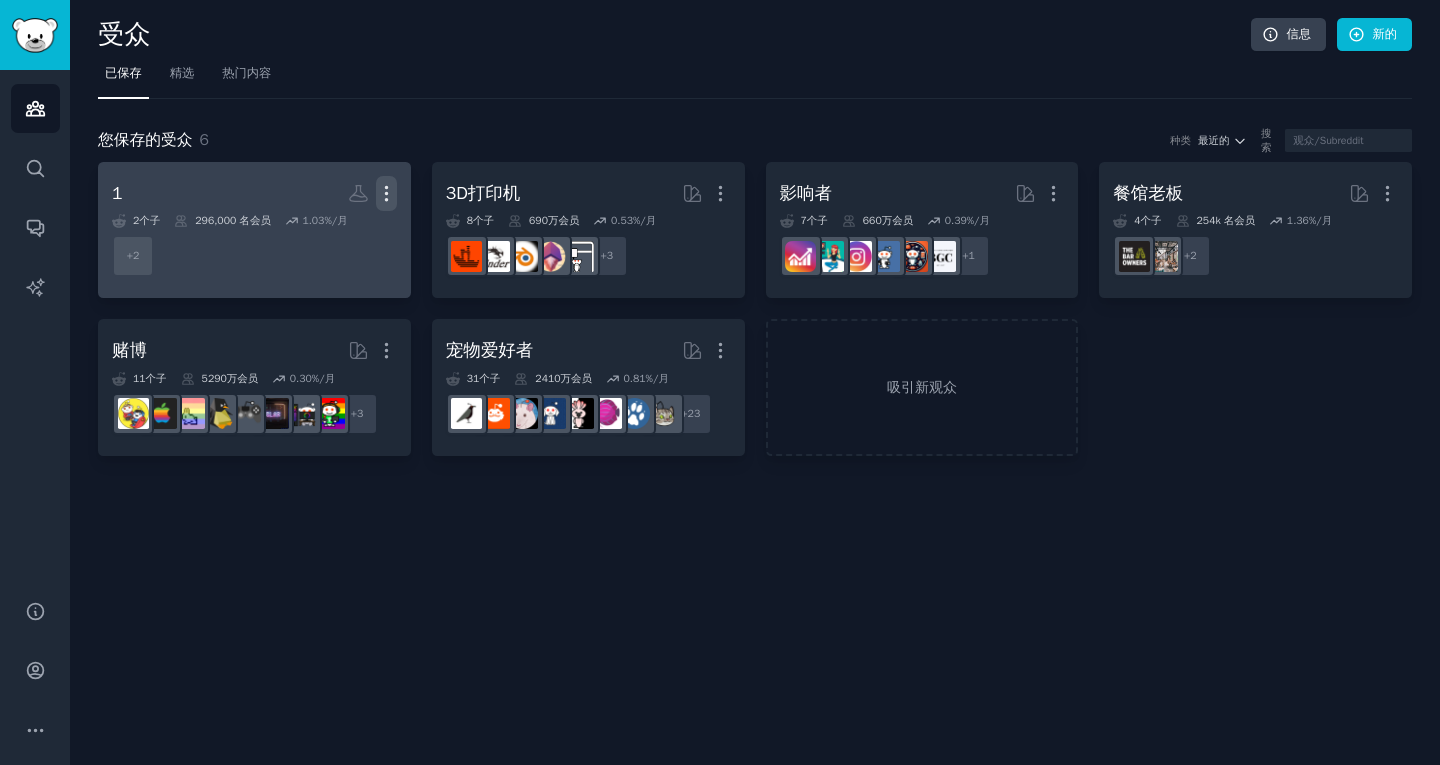 click 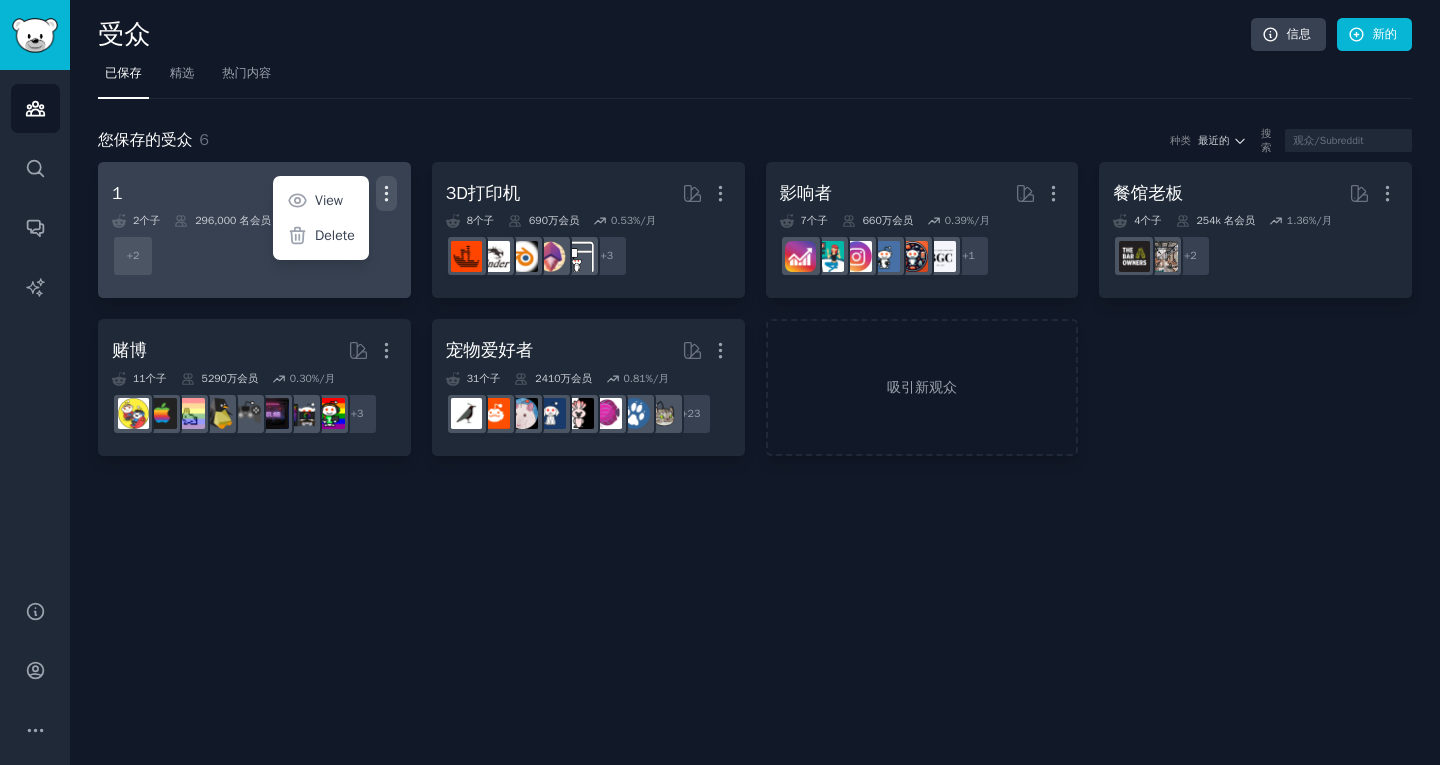 click on "1 自定义受众 更多的 View Delete" at bounding box center [254, 193] 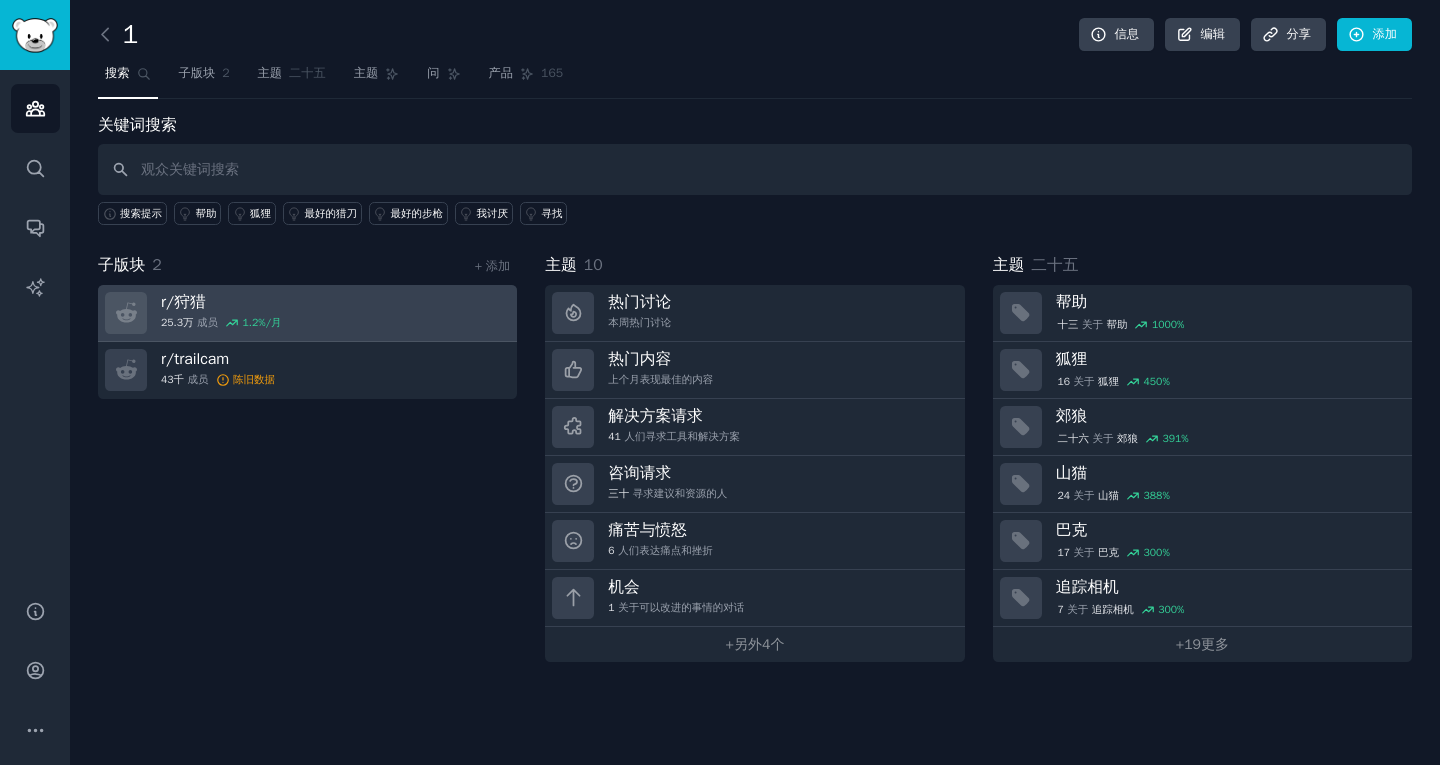 click on "r/ 狩猎 25.3万 成员 1.2  %/月" at bounding box center (307, 313) 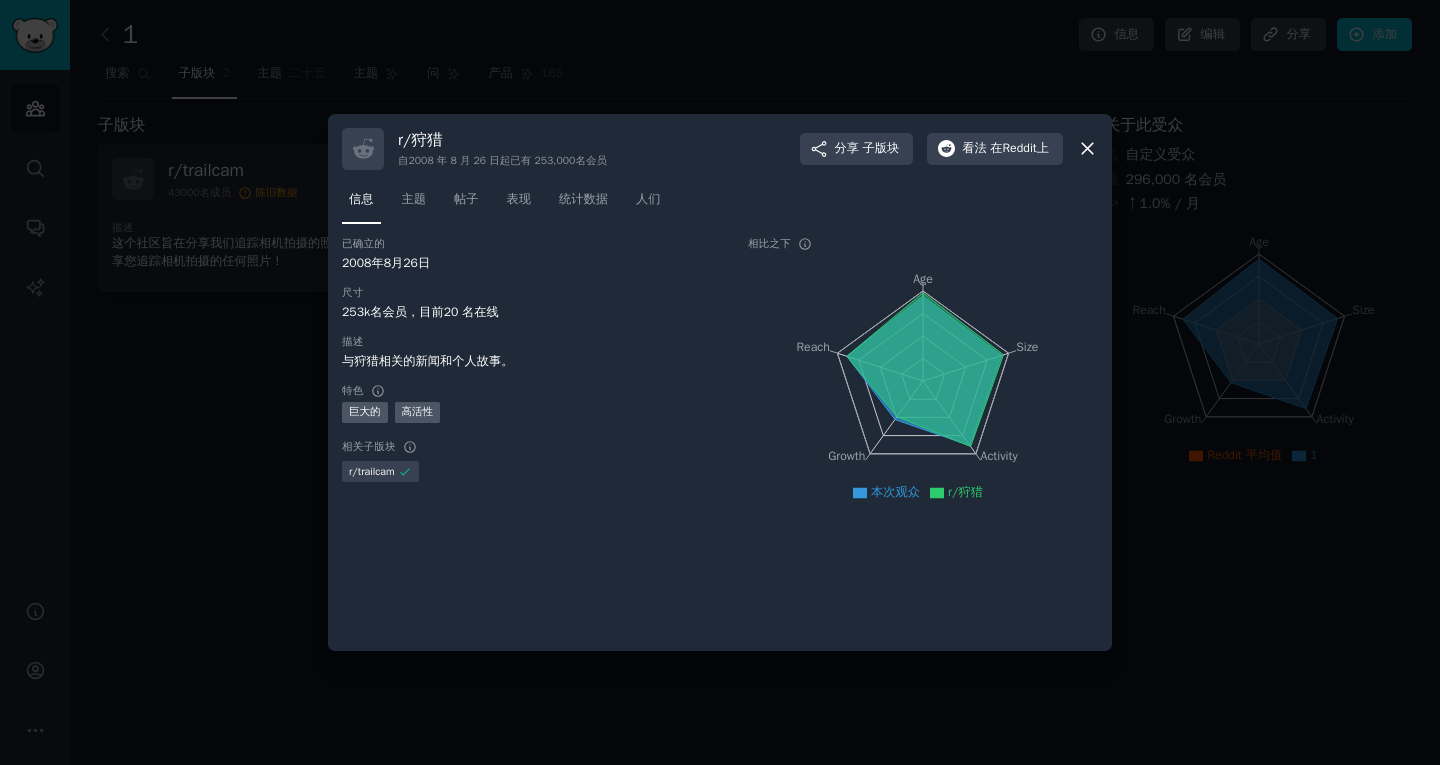 click 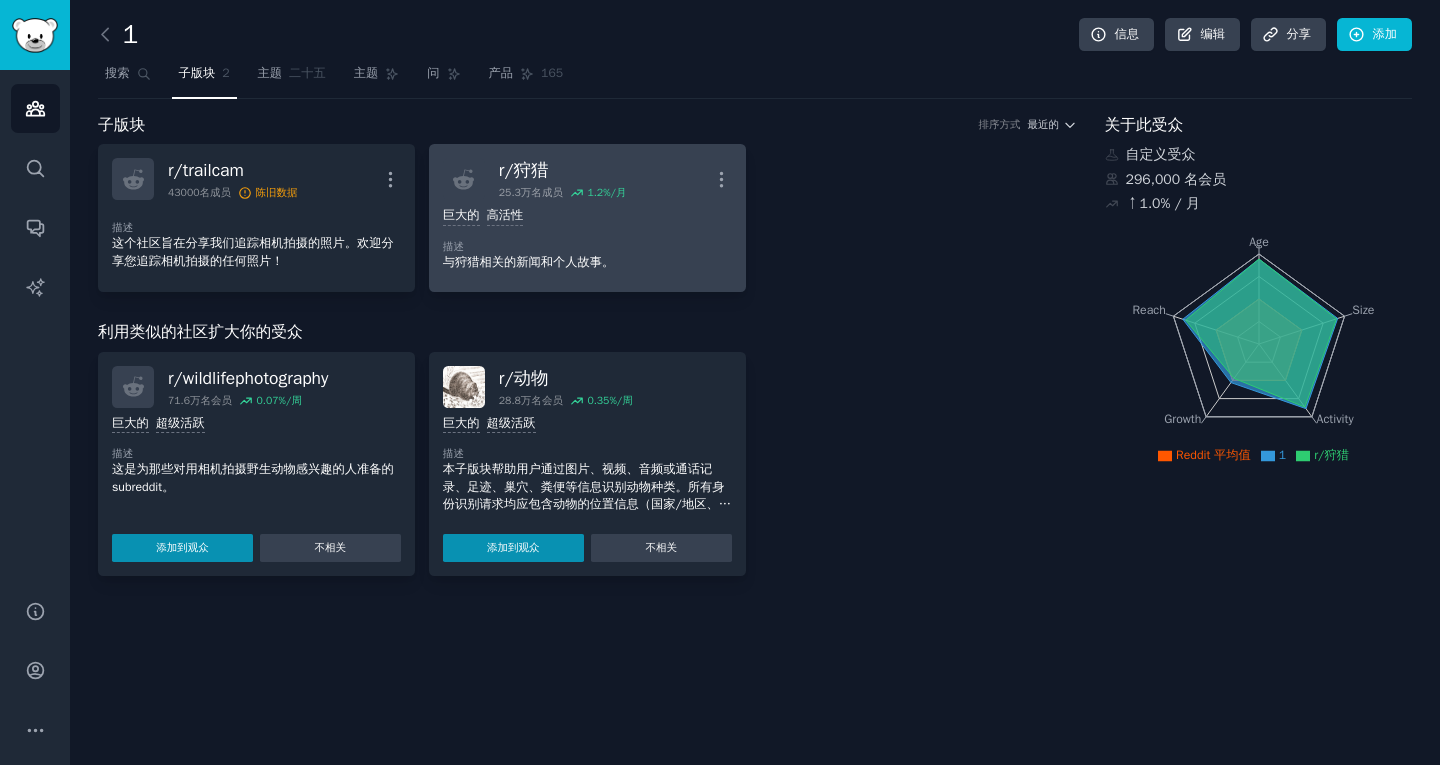 click on "每天提交量 >= 80% 巨大的 高活性 描述 与狩猎相关的新闻和个人故事。" at bounding box center [587, 239] 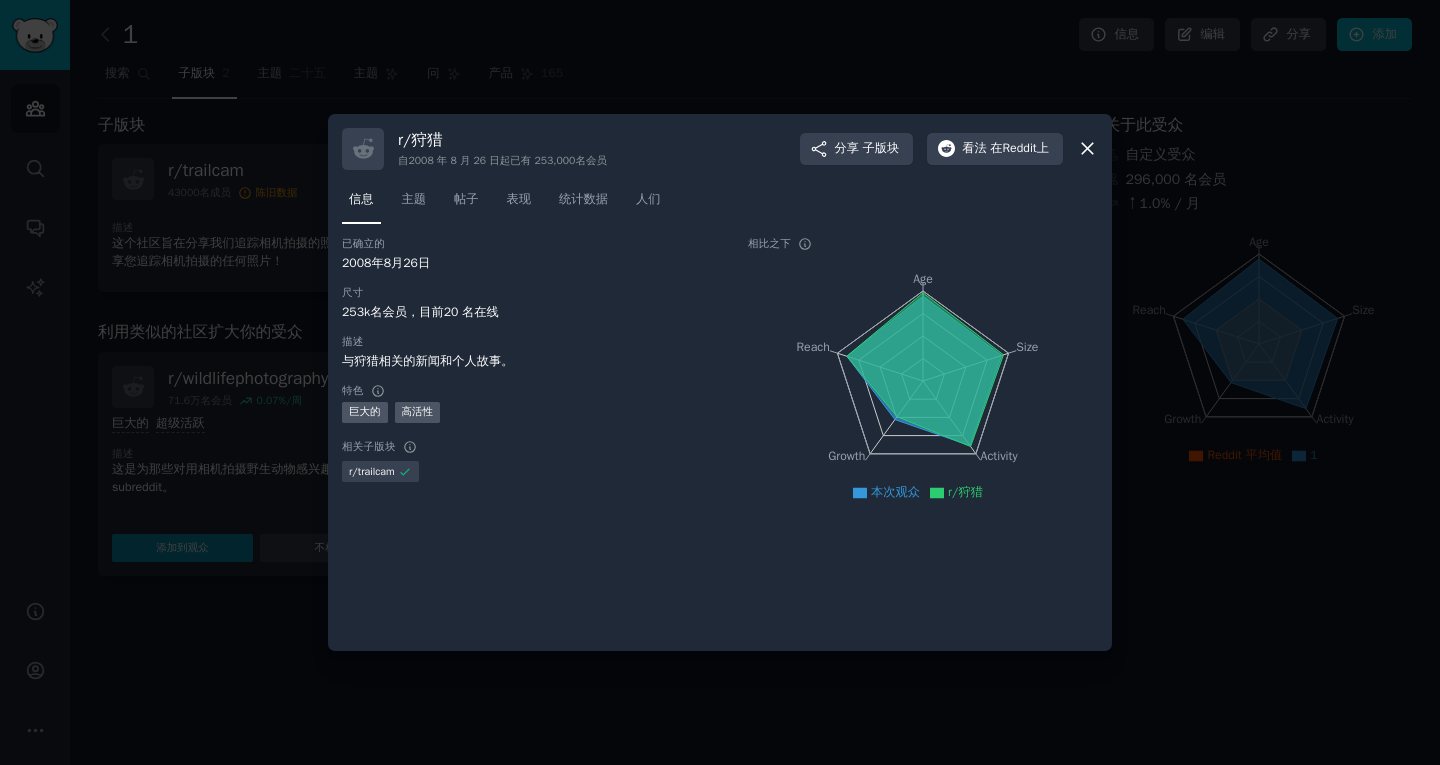 click 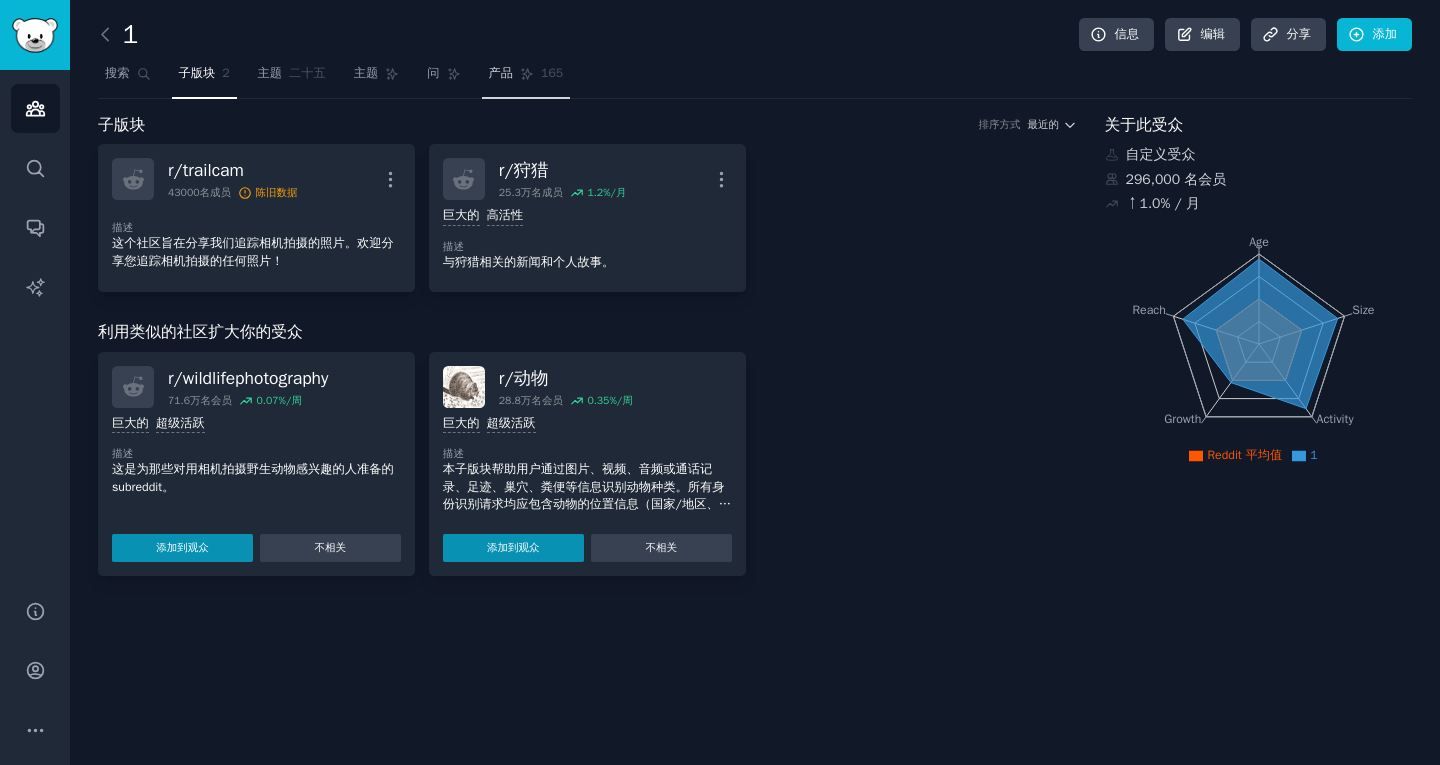 click on "产品 165" at bounding box center (526, 78) 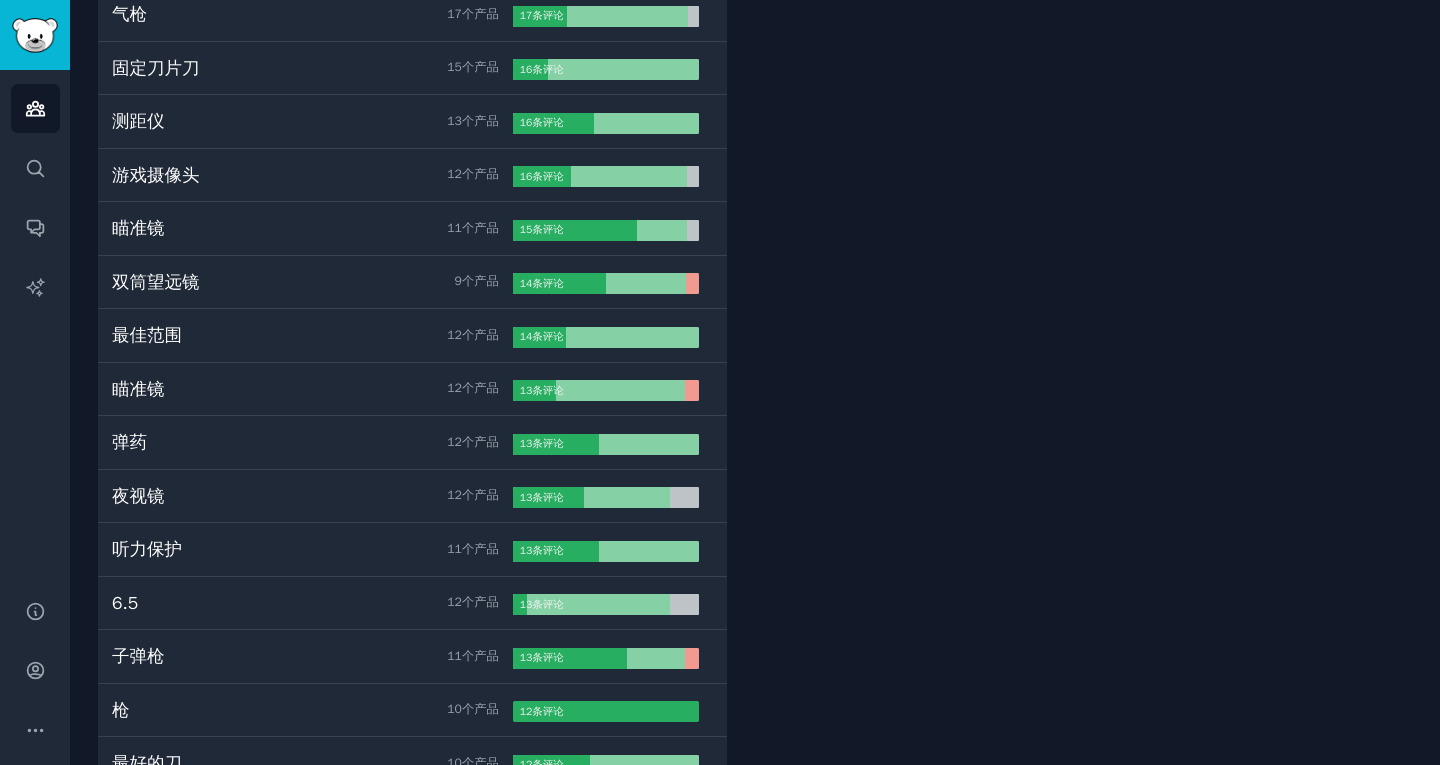 scroll, scrollTop: 1600, scrollLeft: 0, axis: vertical 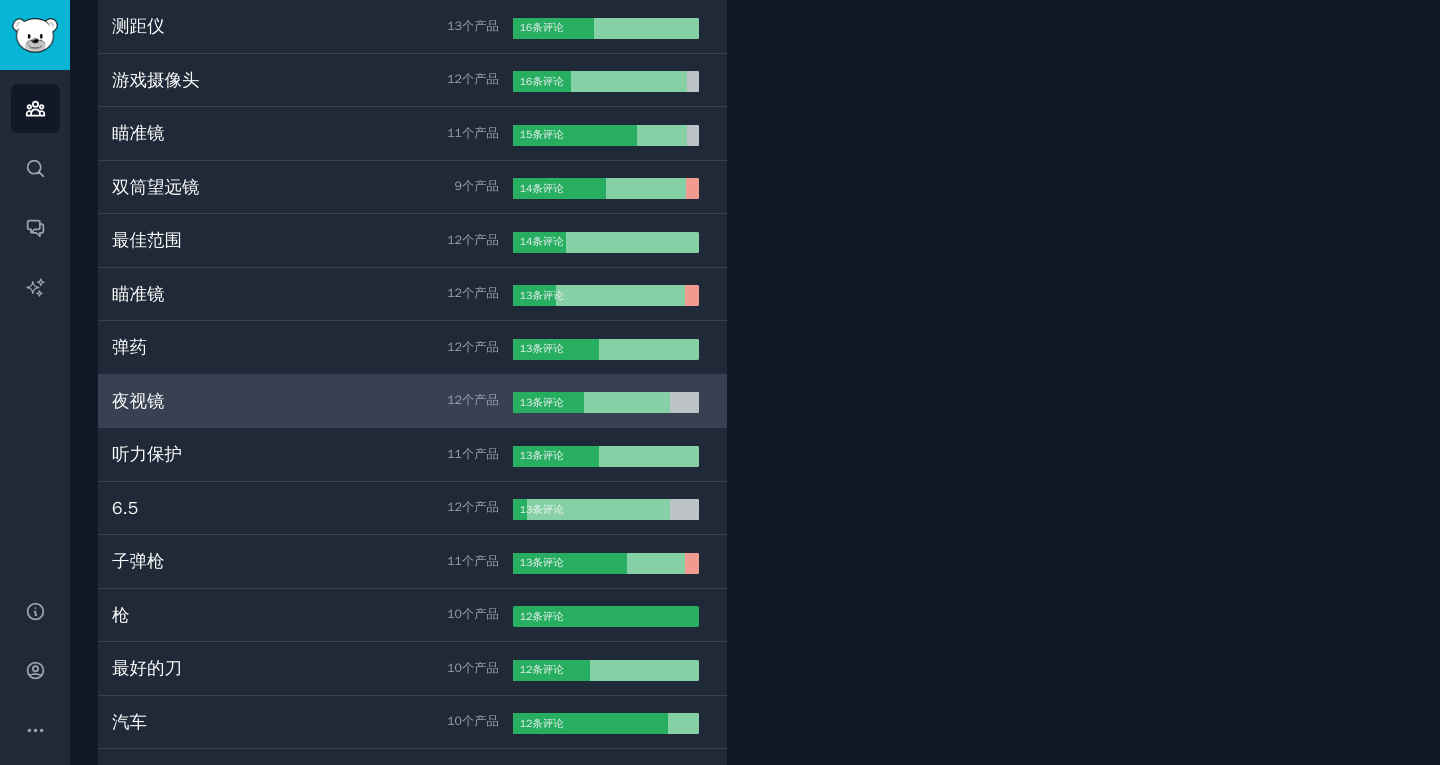 click on "夜视镜 12 个 产品" at bounding box center [312, 401] 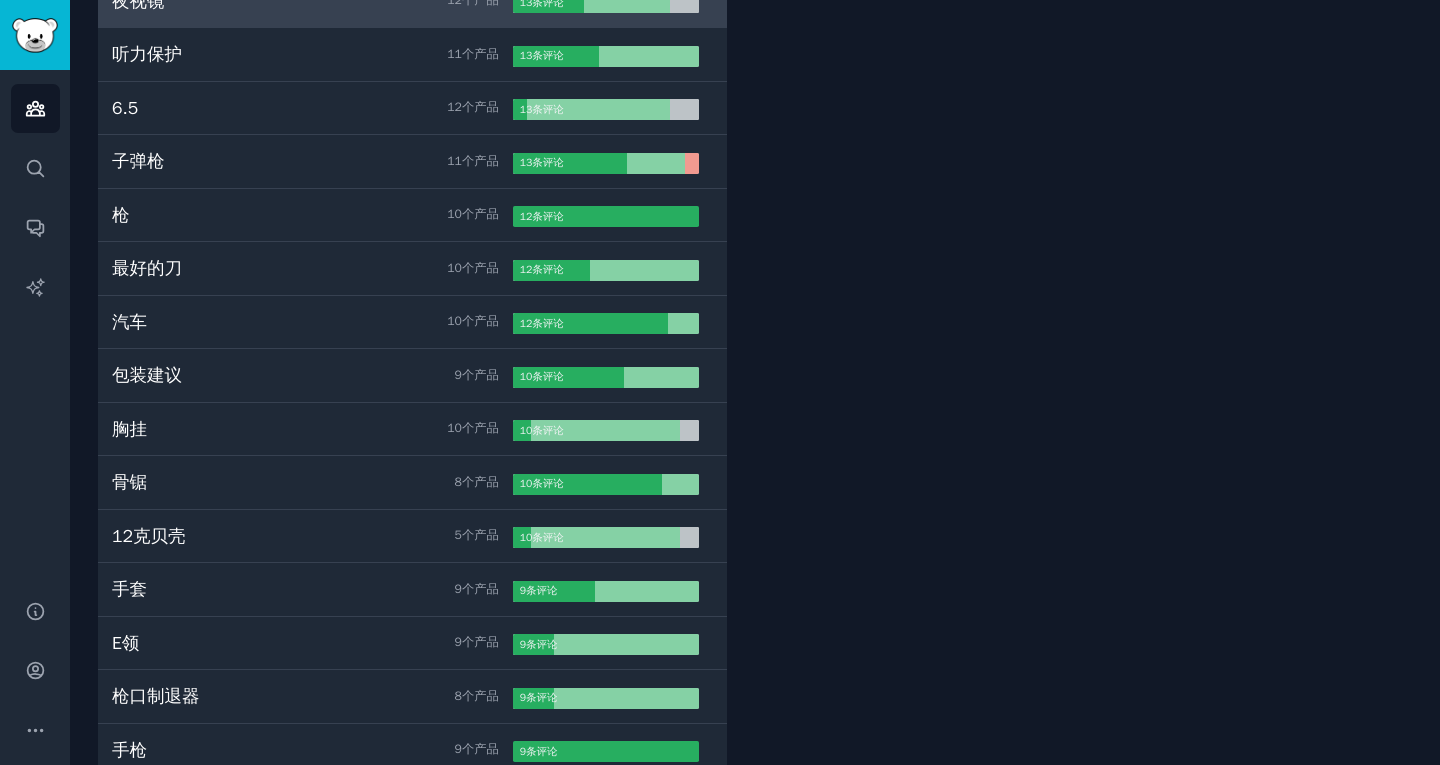 scroll, scrollTop: 1500, scrollLeft: 0, axis: vertical 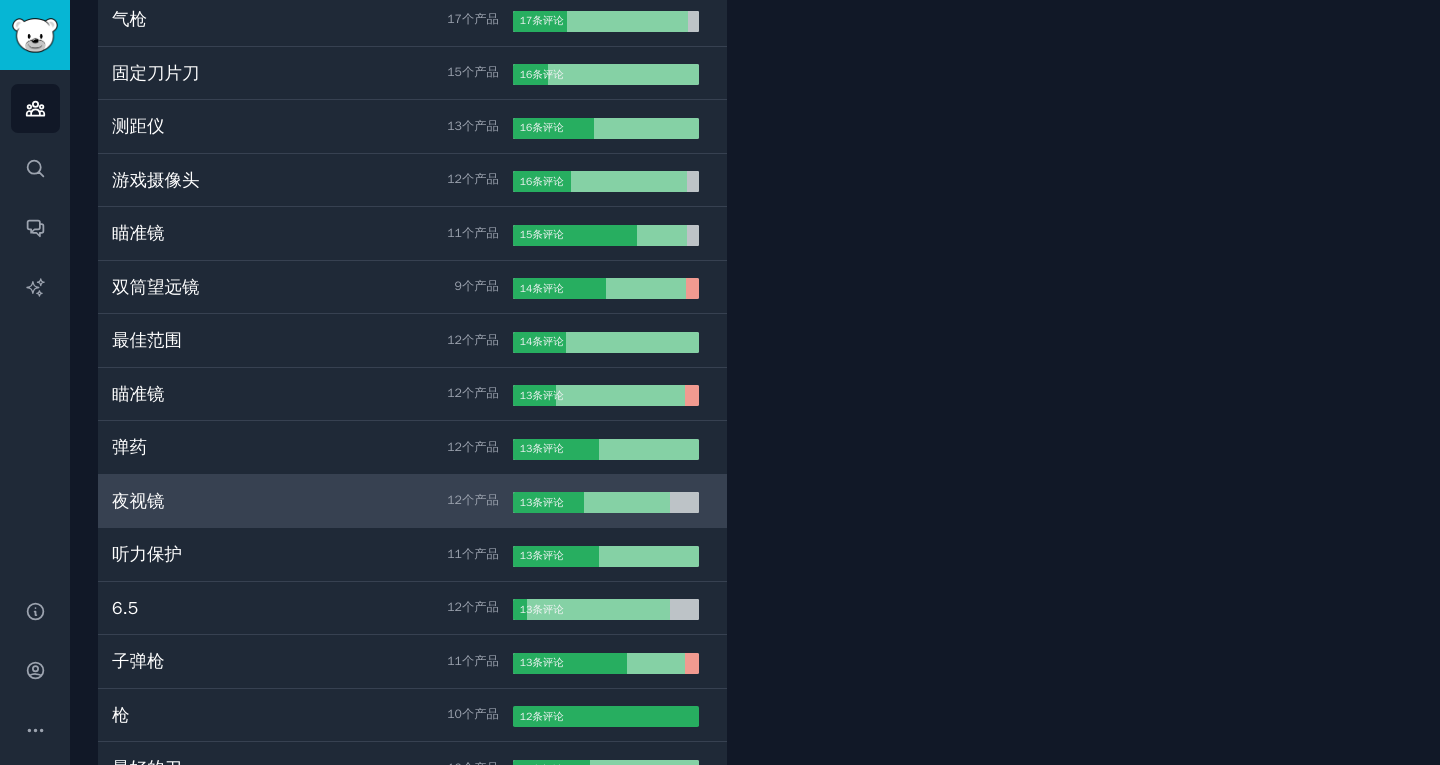 click on "夜视镜 12 个 产品 13 条 评论" at bounding box center [412, 502] 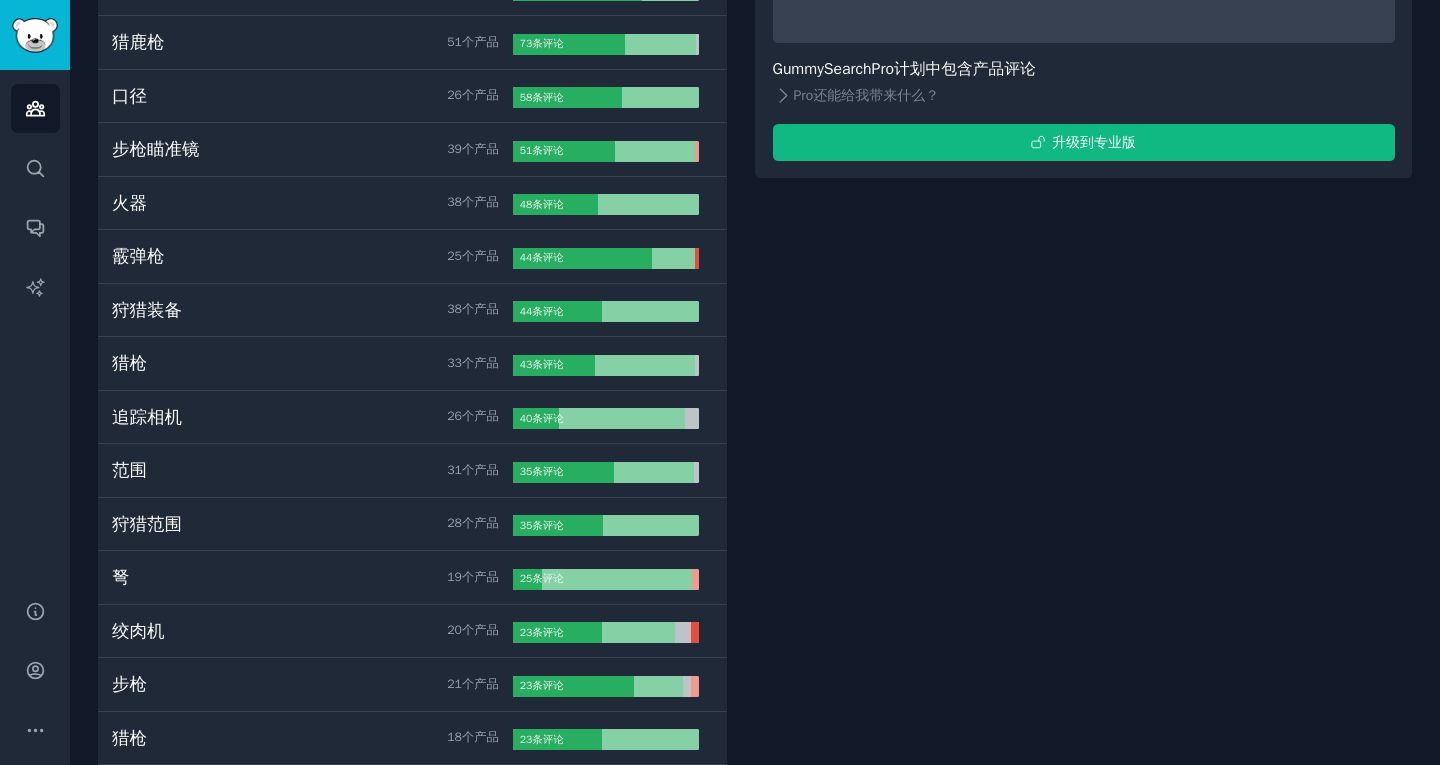 scroll, scrollTop: 0, scrollLeft: 0, axis: both 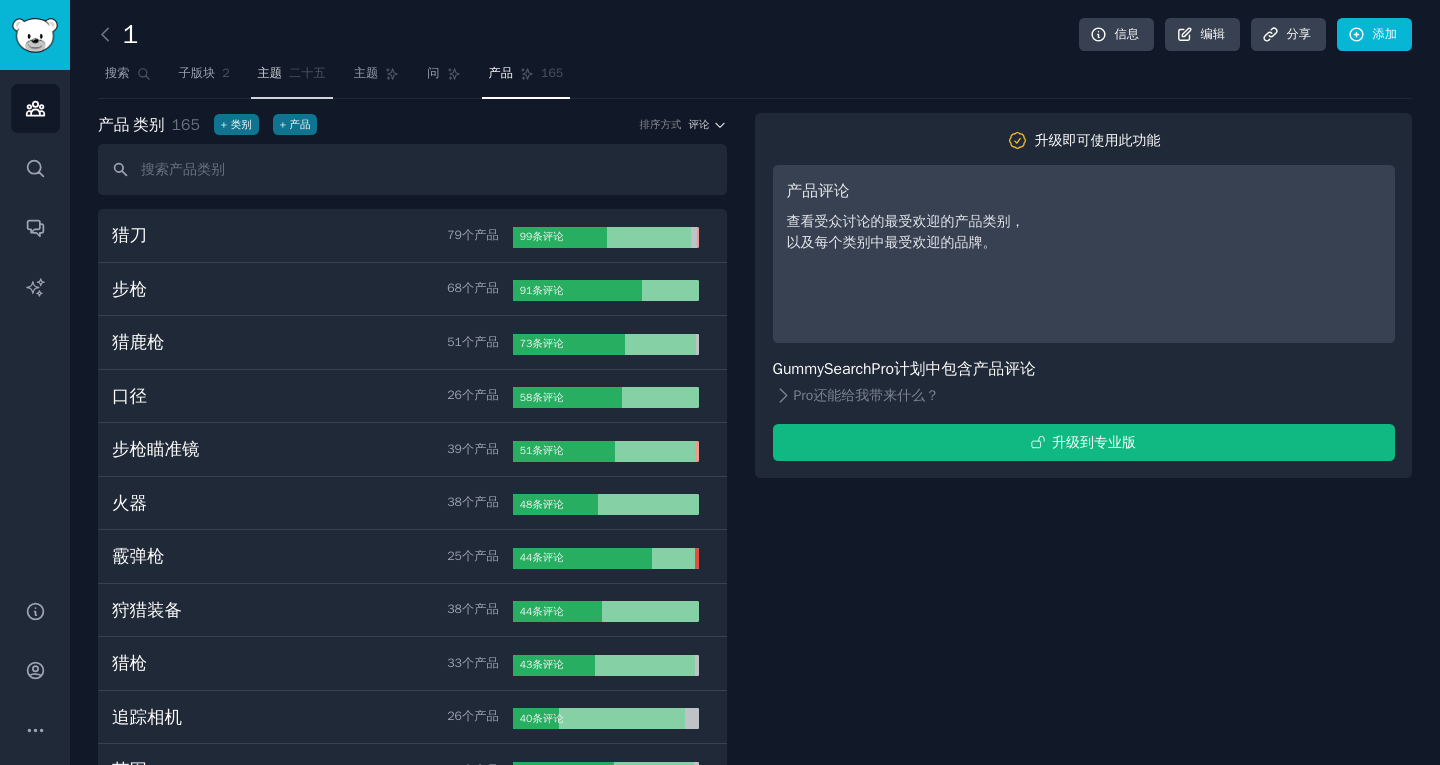click on "主题 二十五" at bounding box center [292, 78] 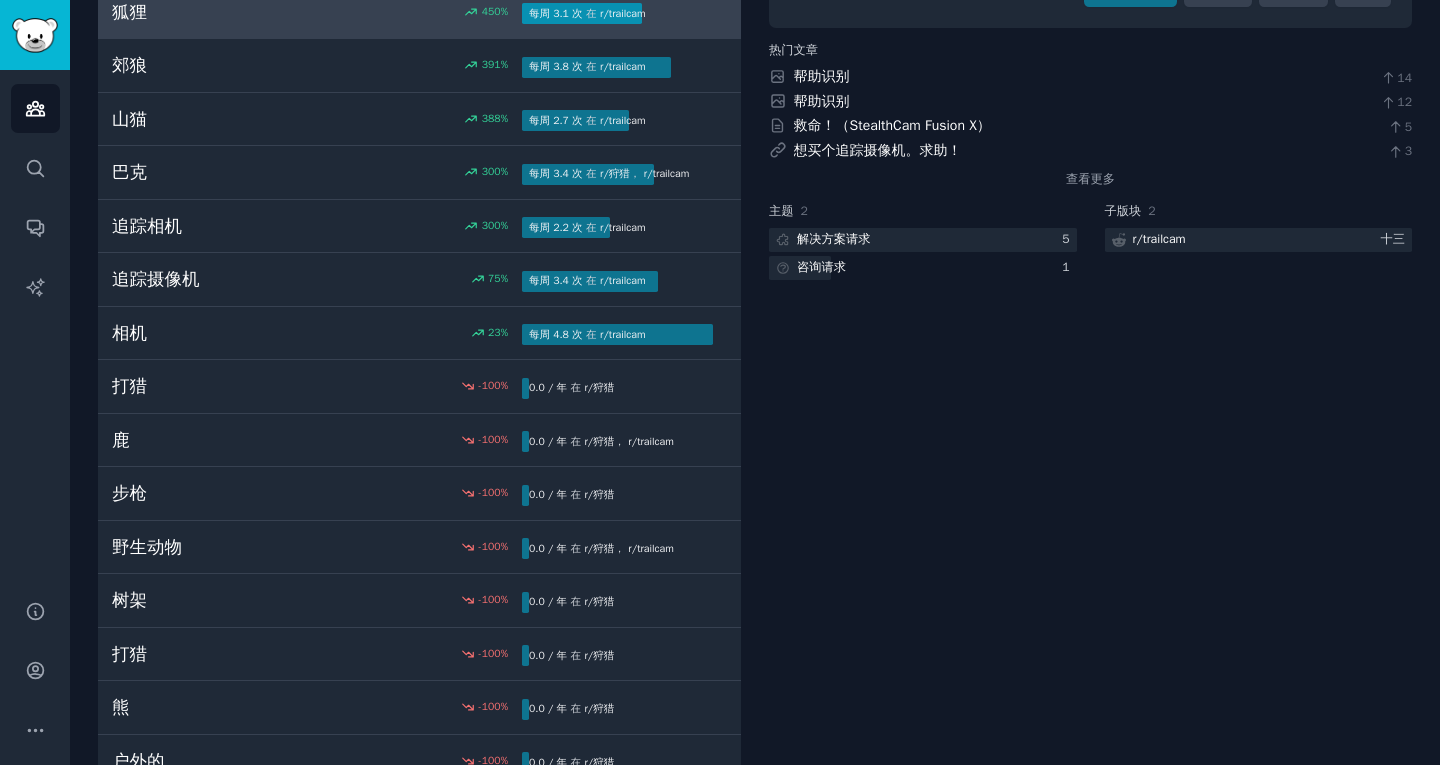 scroll, scrollTop: 300, scrollLeft: 0, axis: vertical 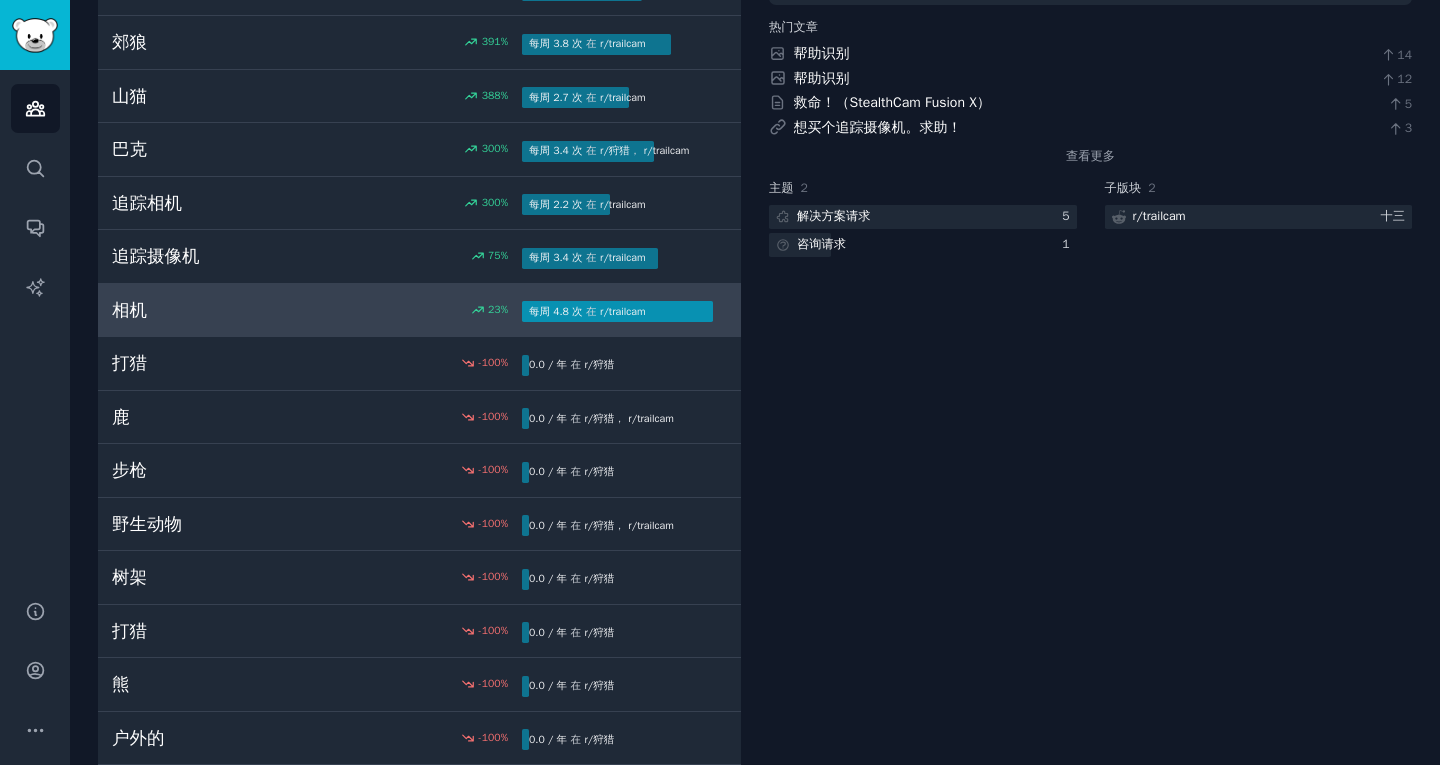 click on "相机" at bounding box center (214, 310) 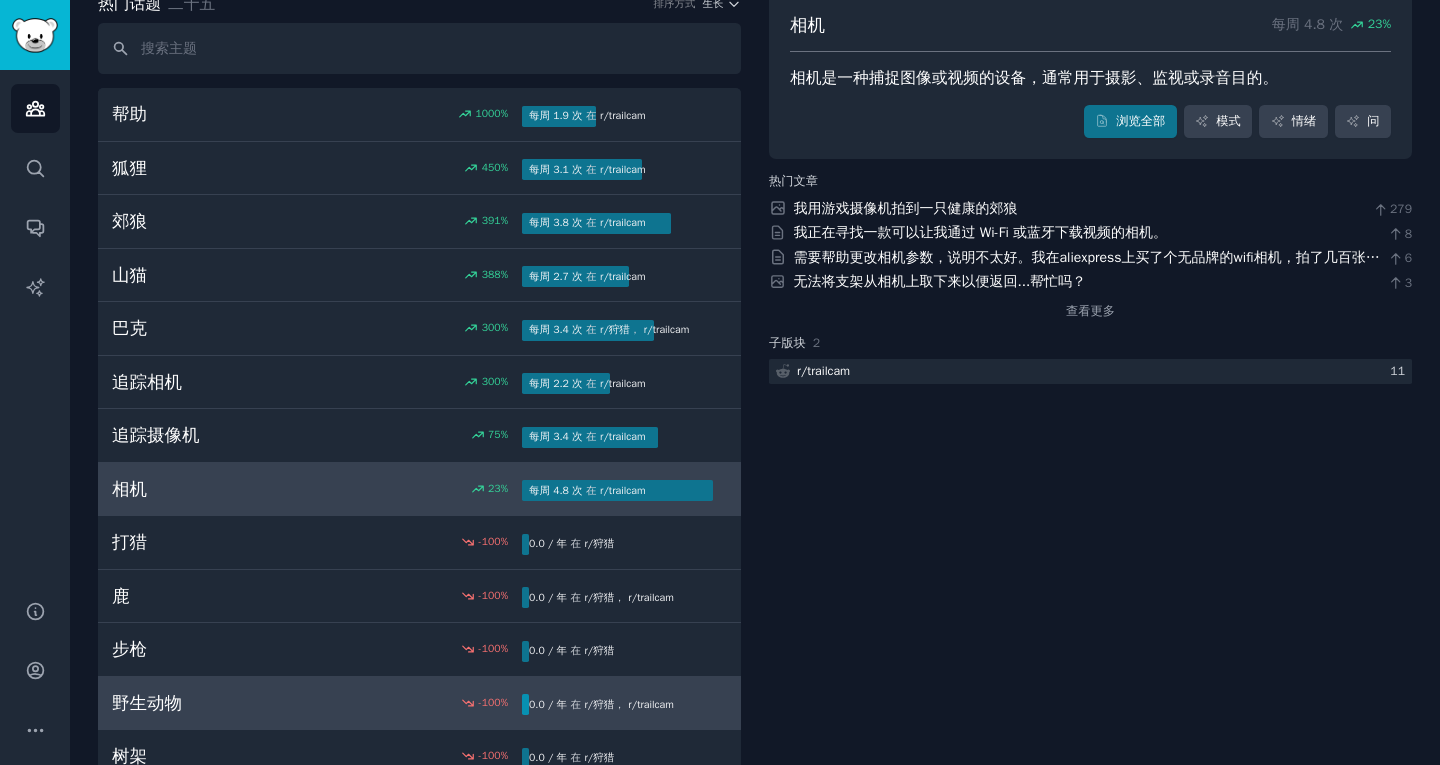 scroll, scrollTop: 0, scrollLeft: 0, axis: both 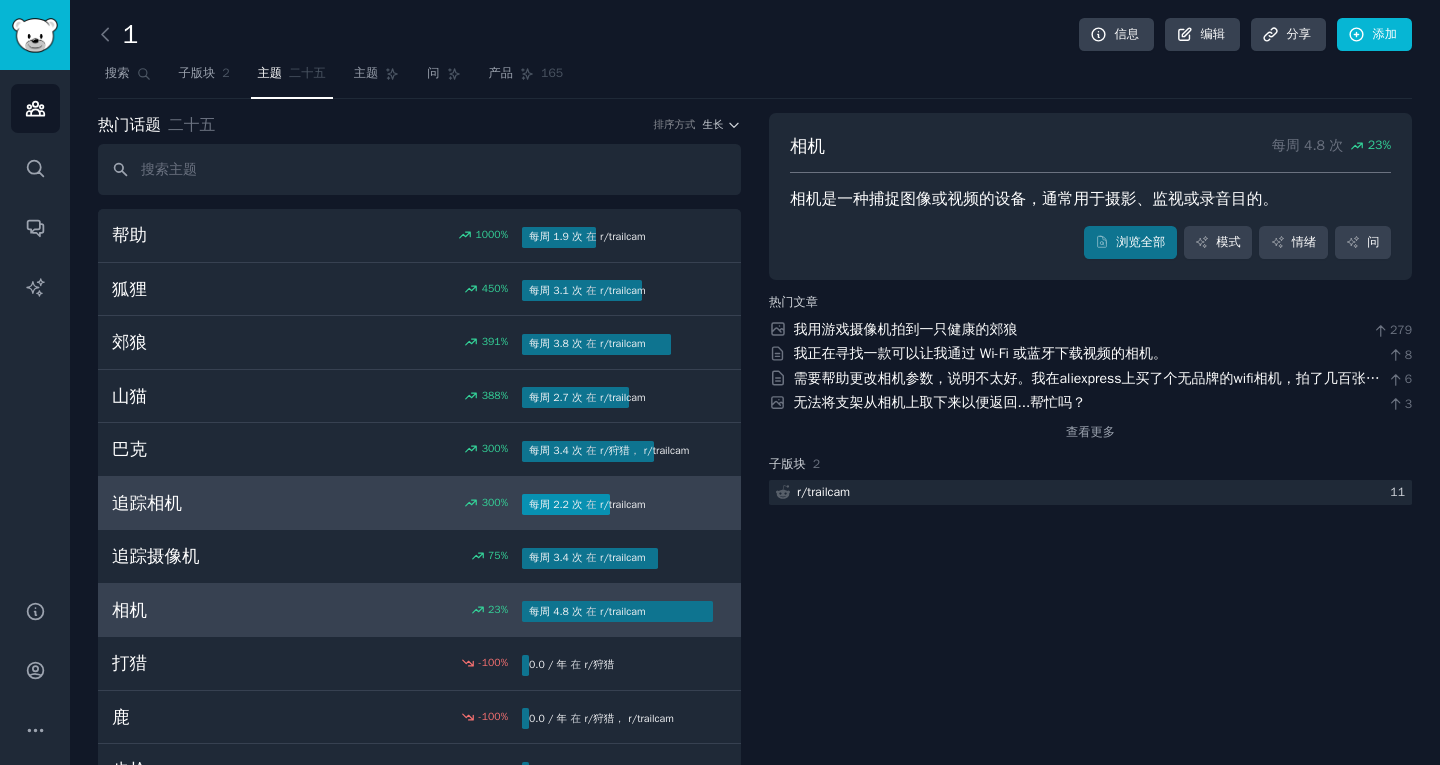 click on "追踪相机" at bounding box center [214, 503] 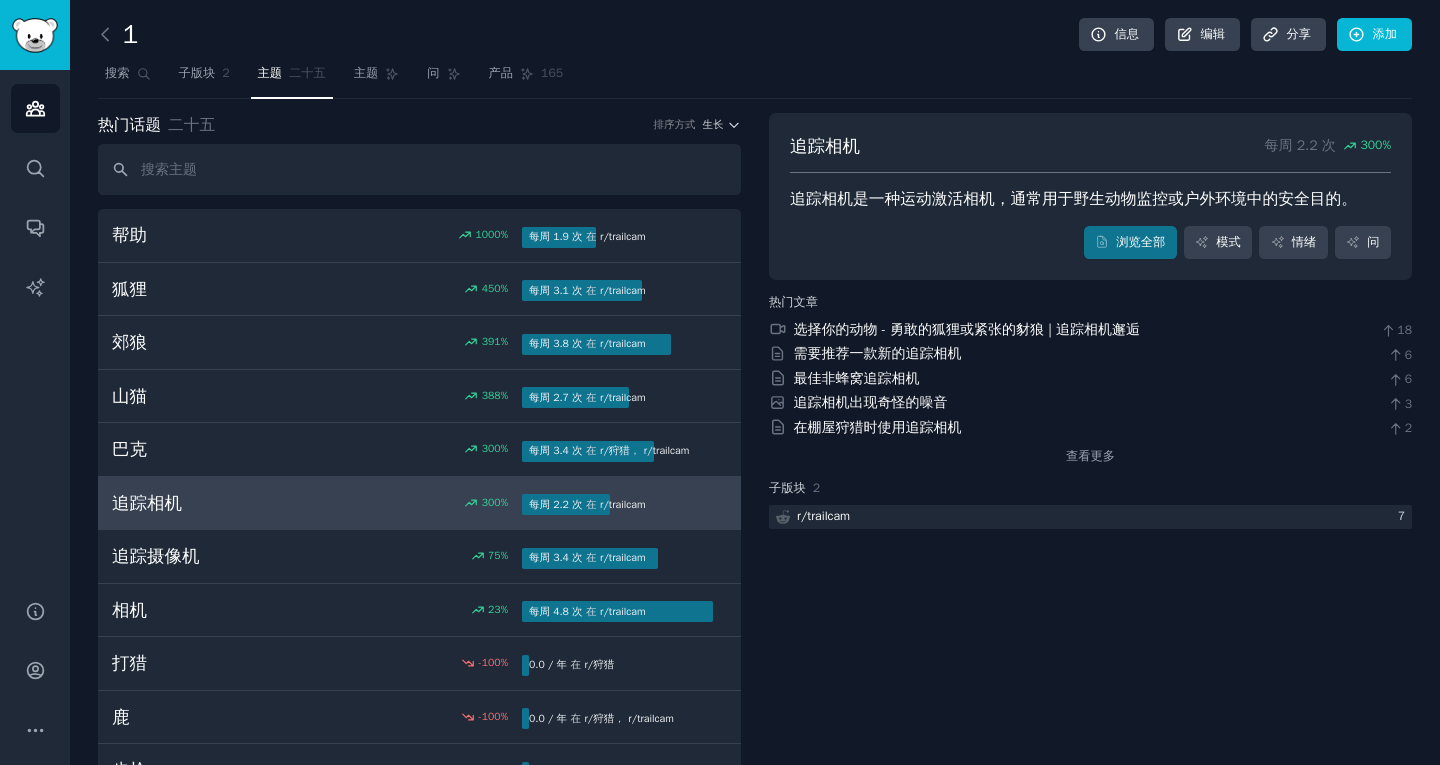 click on "搜索 子版块 2 主题 二十五 主题 问 产品 165" at bounding box center (755, 78) 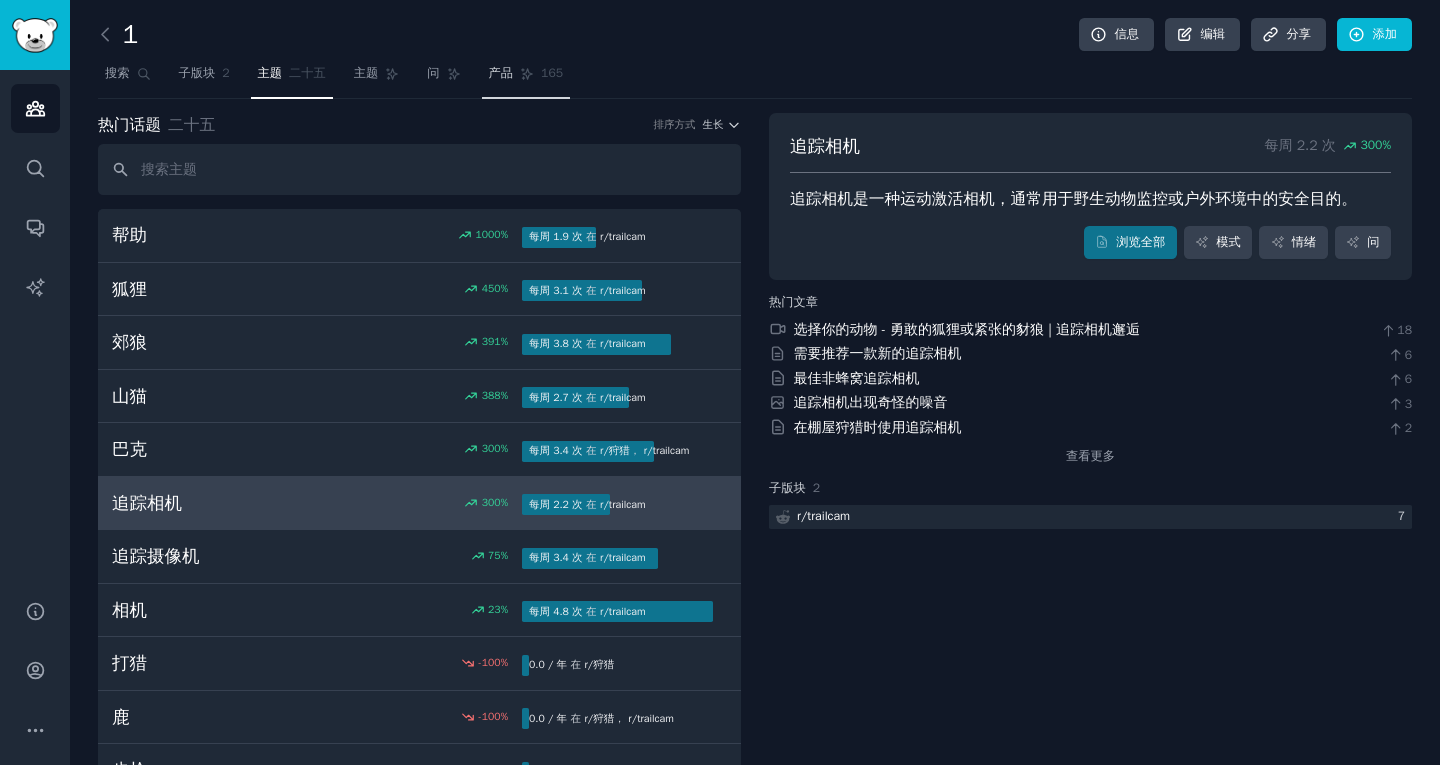 click on "165" at bounding box center (552, 73) 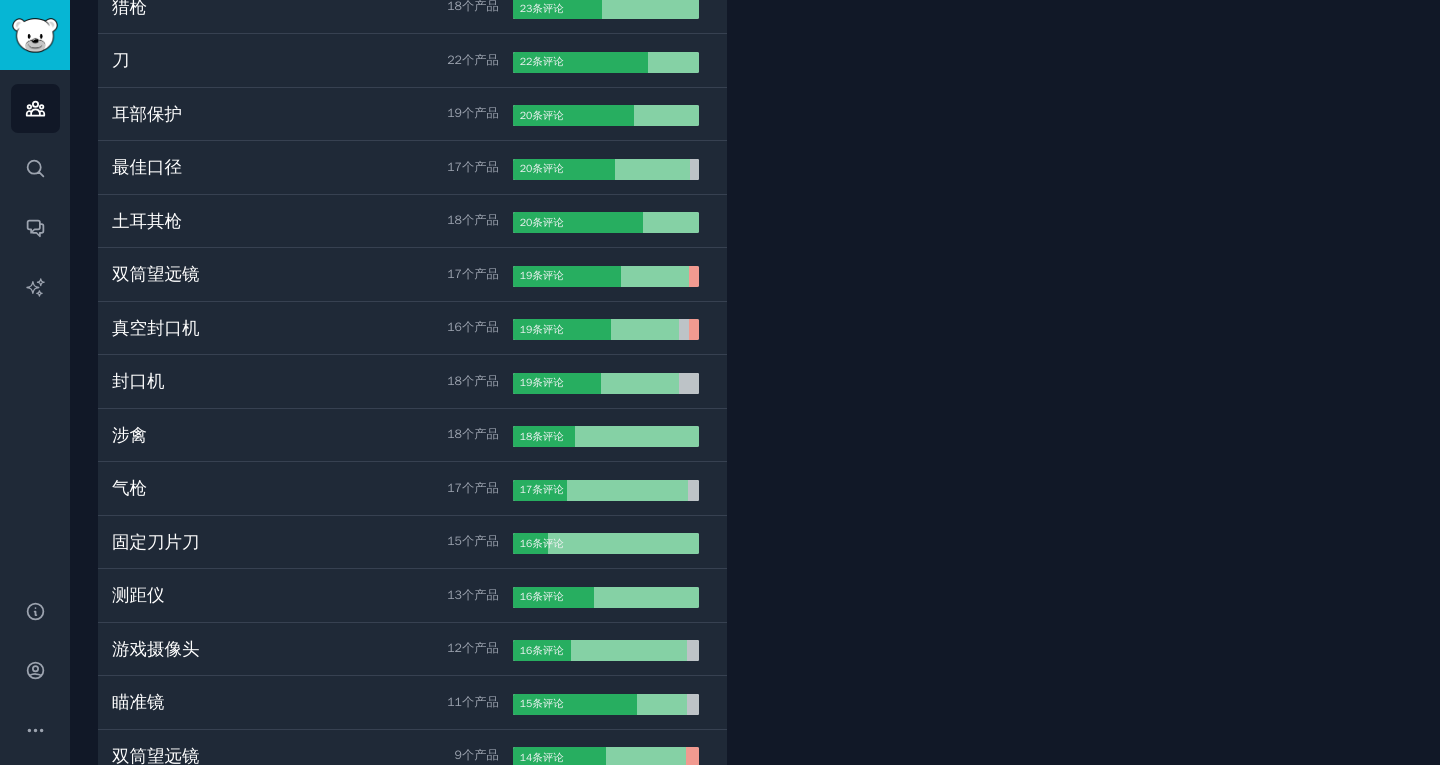 scroll, scrollTop: 1100, scrollLeft: 0, axis: vertical 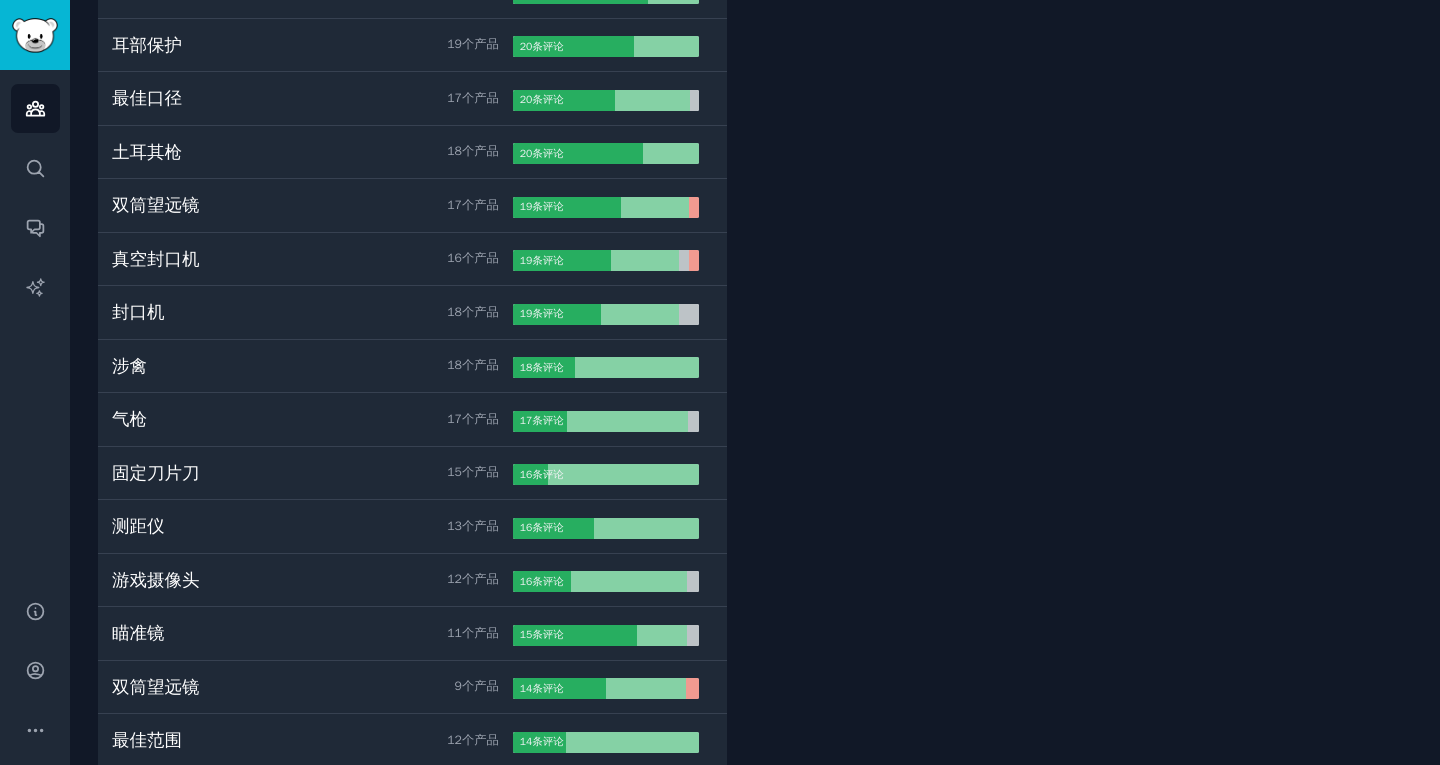 drag, startPoint x: 1297, startPoint y: 482, endPoint x: 1227, endPoint y: 485, distance: 70.064255 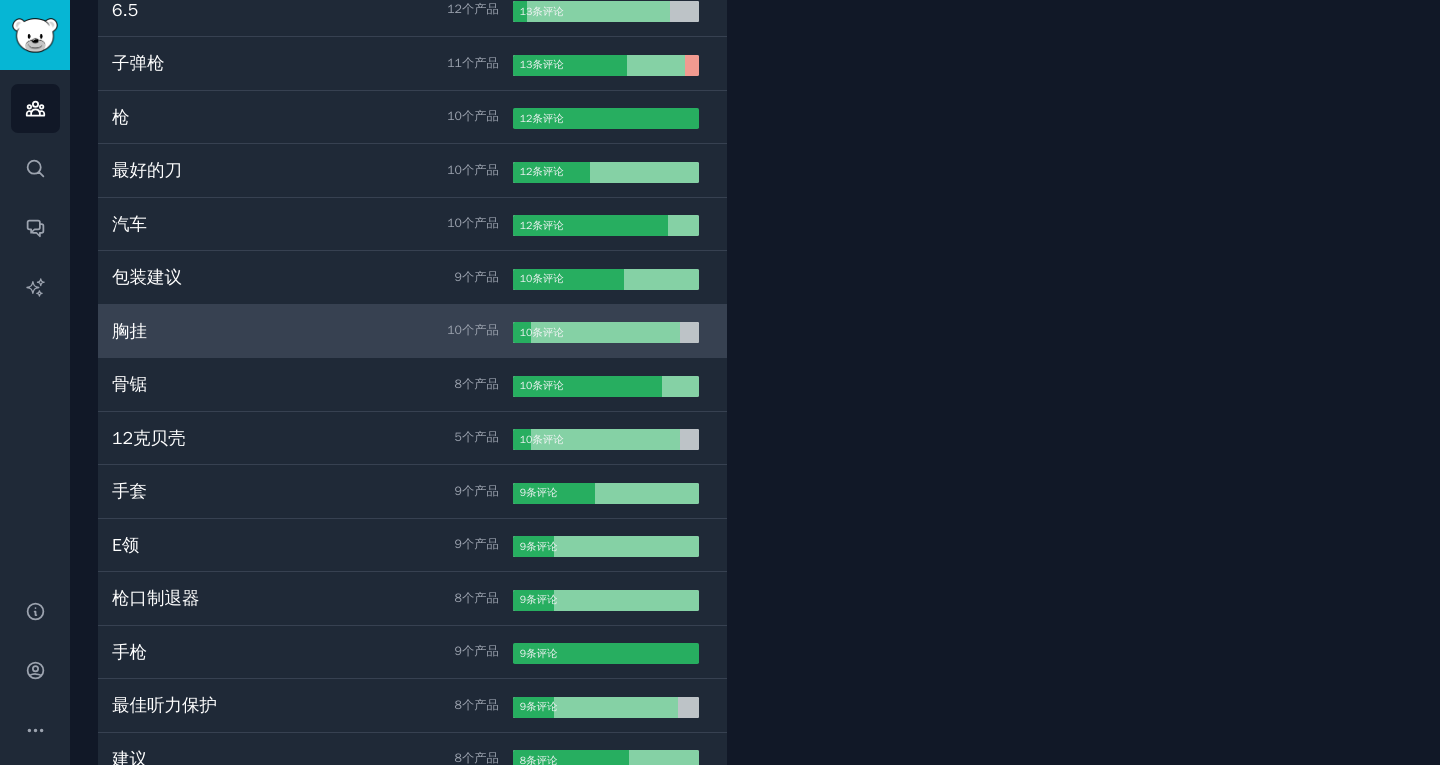 scroll, scrollTop: 2200, scrollLeft: 0, axis: vertical 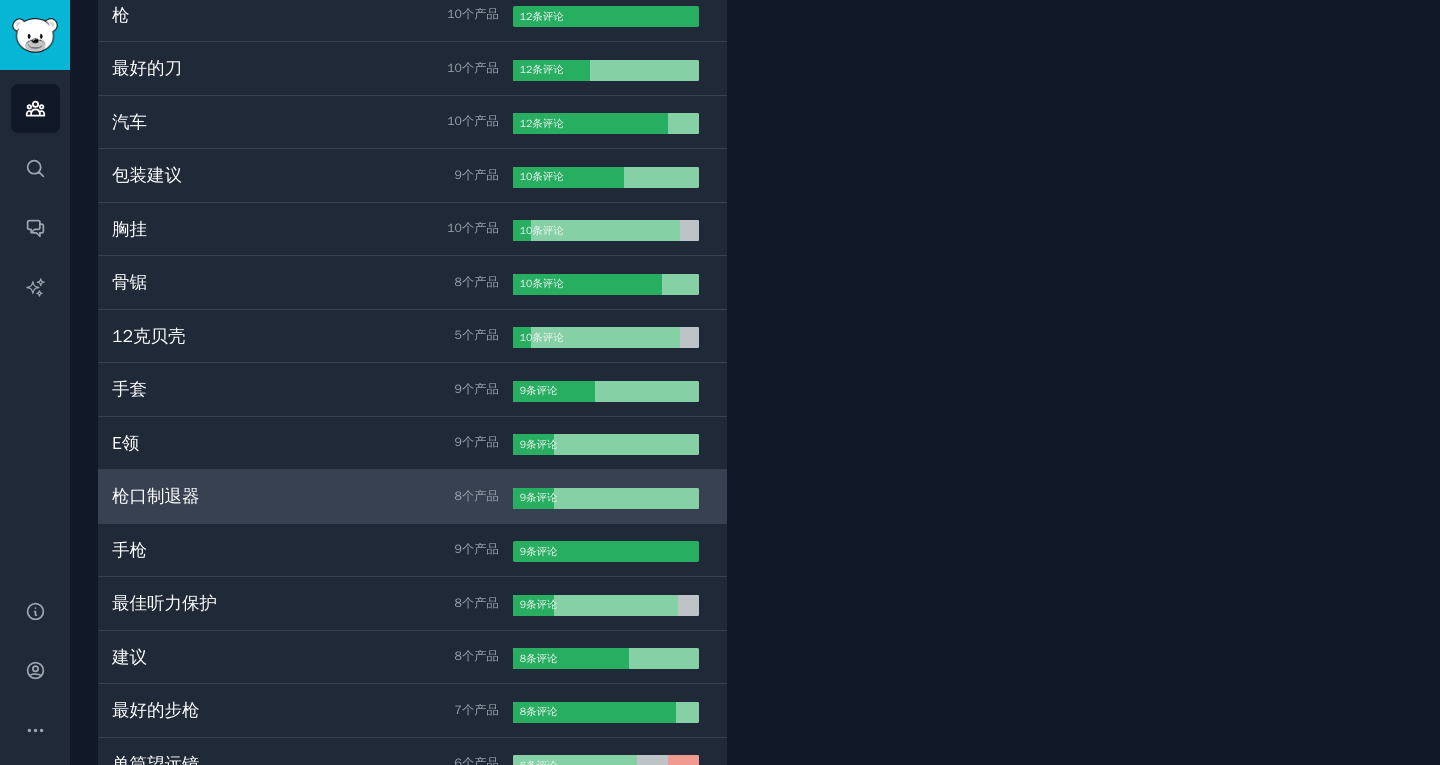 click on "枪口制退器 8 个 产品" at bounding box center [312, 496] 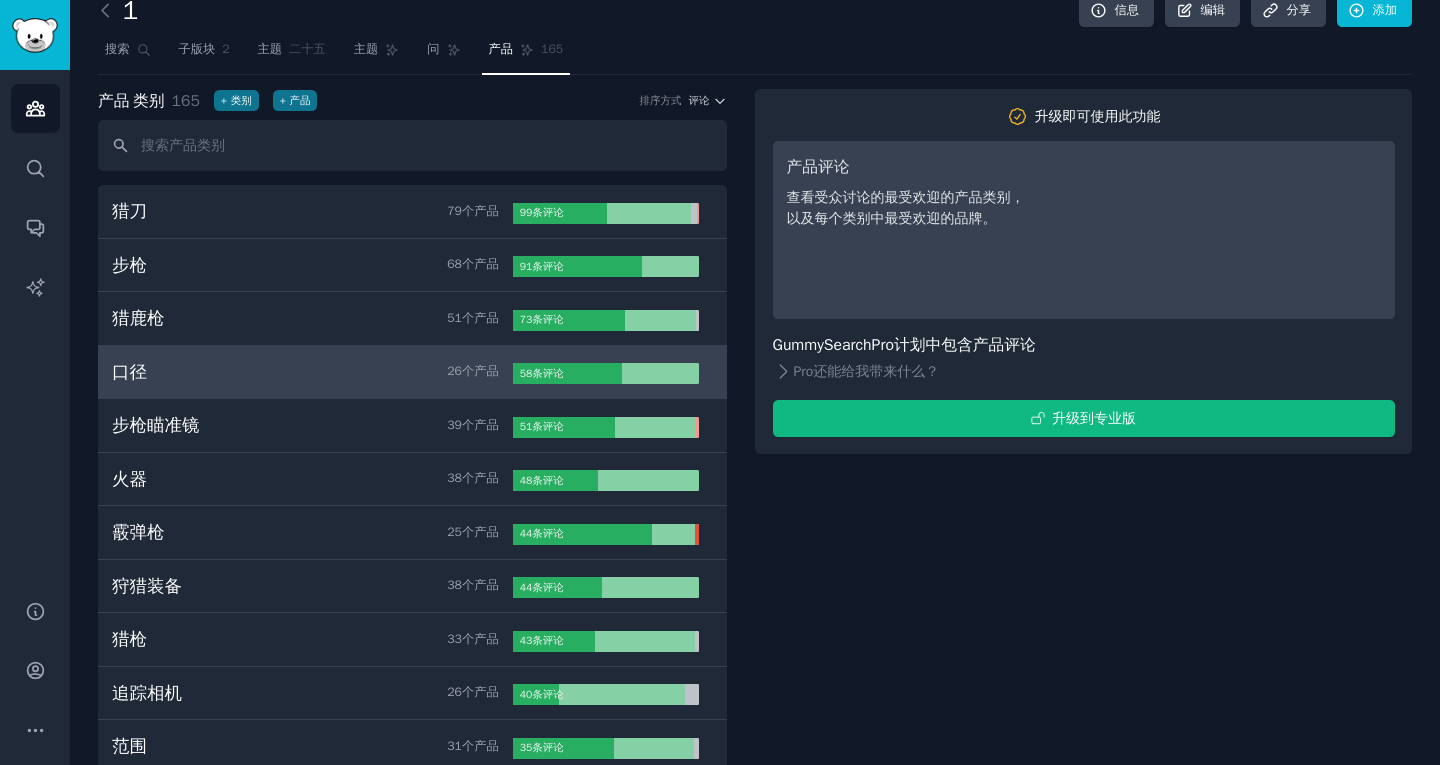 scroll, scrollTop: 0, scrollLeft: 0, axis: both 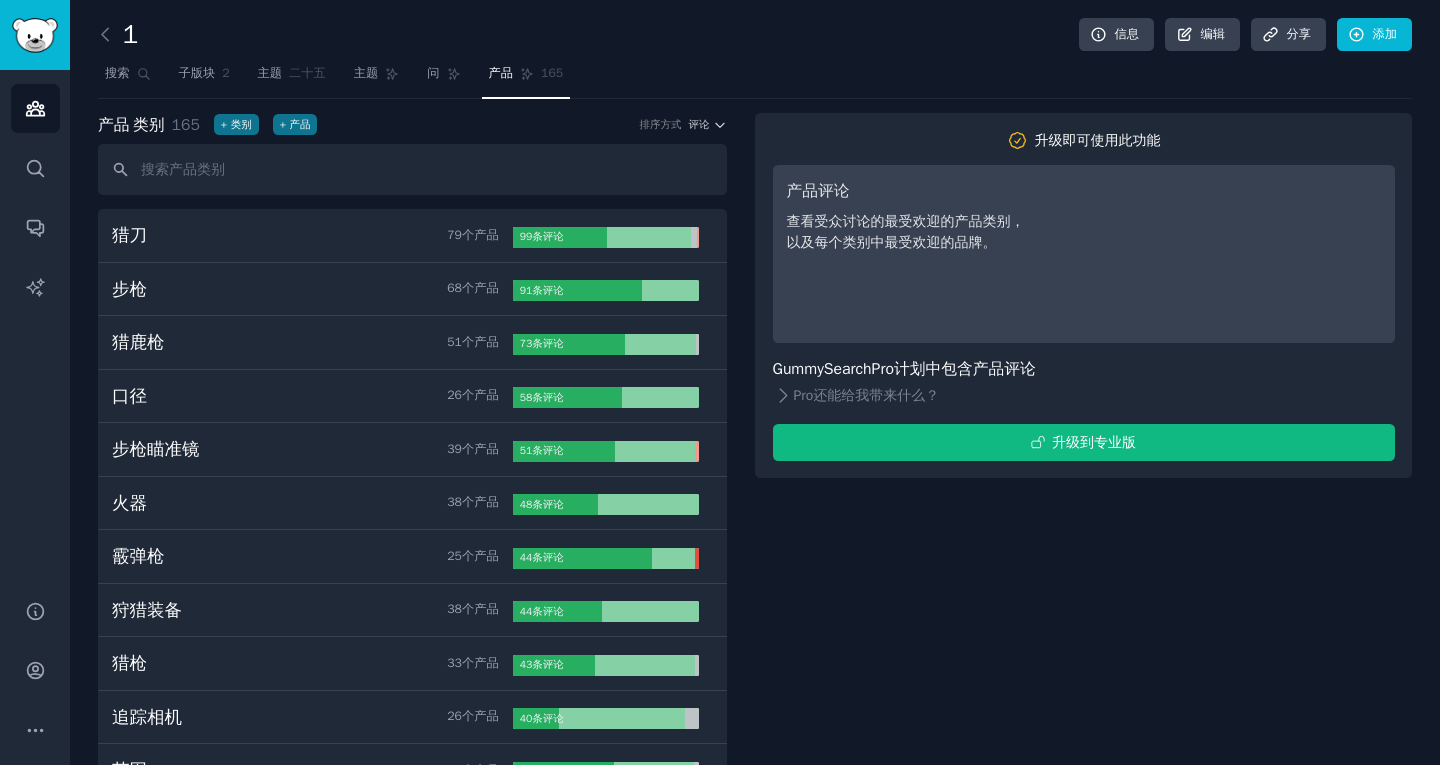 click on "1 信息 编辑 分享 添加 搜索 子版块 2 主题 二十五 主题 问 产品 165 产品 类别 165 + 类别 + 产品 排序方式 评论 猎刀 79 个 产品 99 条 评论 步枪 68 个 产品 91 条 评论 猎鹿枪 51 个 产品 73 条 评论 口径 26 个 产品 58 条 评论 步枪瞄准镜 39 个 产品 51 条 评论 火器 38 个 产品 48 条 评论 霰弹枪 25 个 产品 44 条 评论 狩猎装备 38 个 产品 44 条 评论 猎枪 33 个 产品 43 条 评论 追踪相机 26 个 产品 40 条 评论 范围 31 个 产品 35 条 评论 狩猎范围 28 个 产品 35 条 评论 弩 19 个 产品 25 条 评论 绞肉机 20 个 产品 23 条 评论 步枪 21 个 产品 23 条 评论 猎枪 18 个 产品 23 条 评论 刀 22 个 产品 22 条 评论 耳部保护 19 个 产品 20 条 评论 最佳口径 17 个 产品 20 条 评论 土耳其枪 18 个 产品 20 条 评论 双筒望远镜 17 个 产品 19 条 评论 真空封口机 16 个 产品 19 条 评论 封口机 18 个 产品 19 条 评论 涉禽" 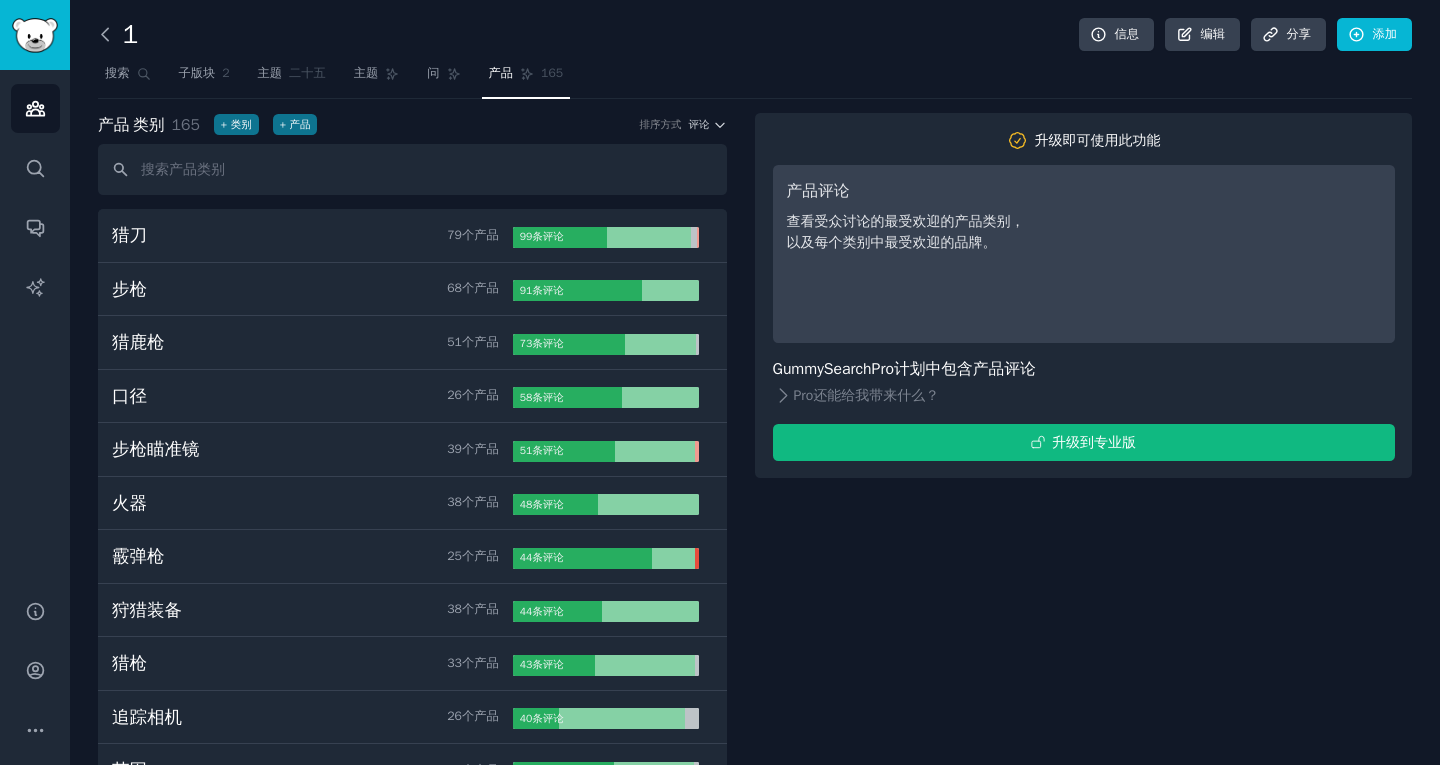 click 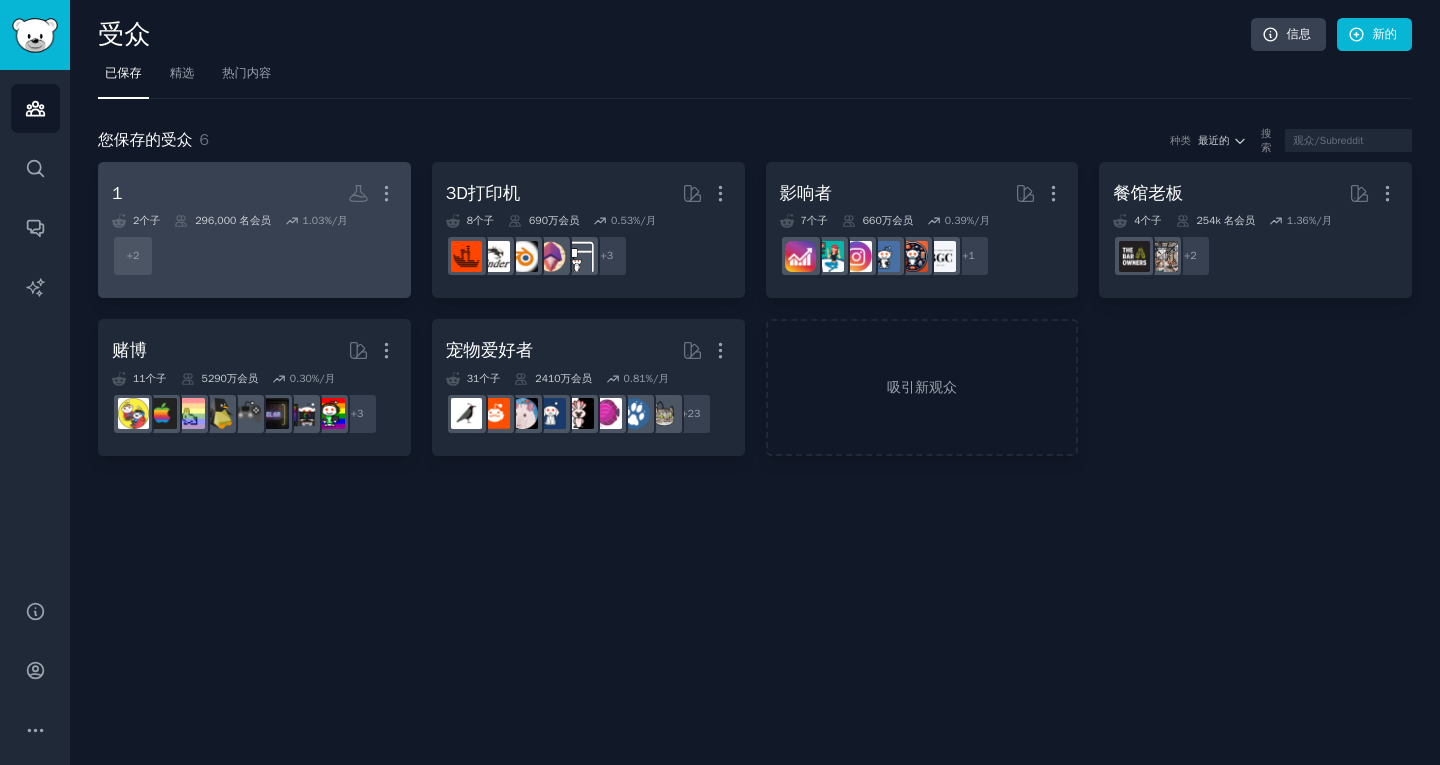 click on "1 自定义受众 更多的" at bounding box center (254, 193) 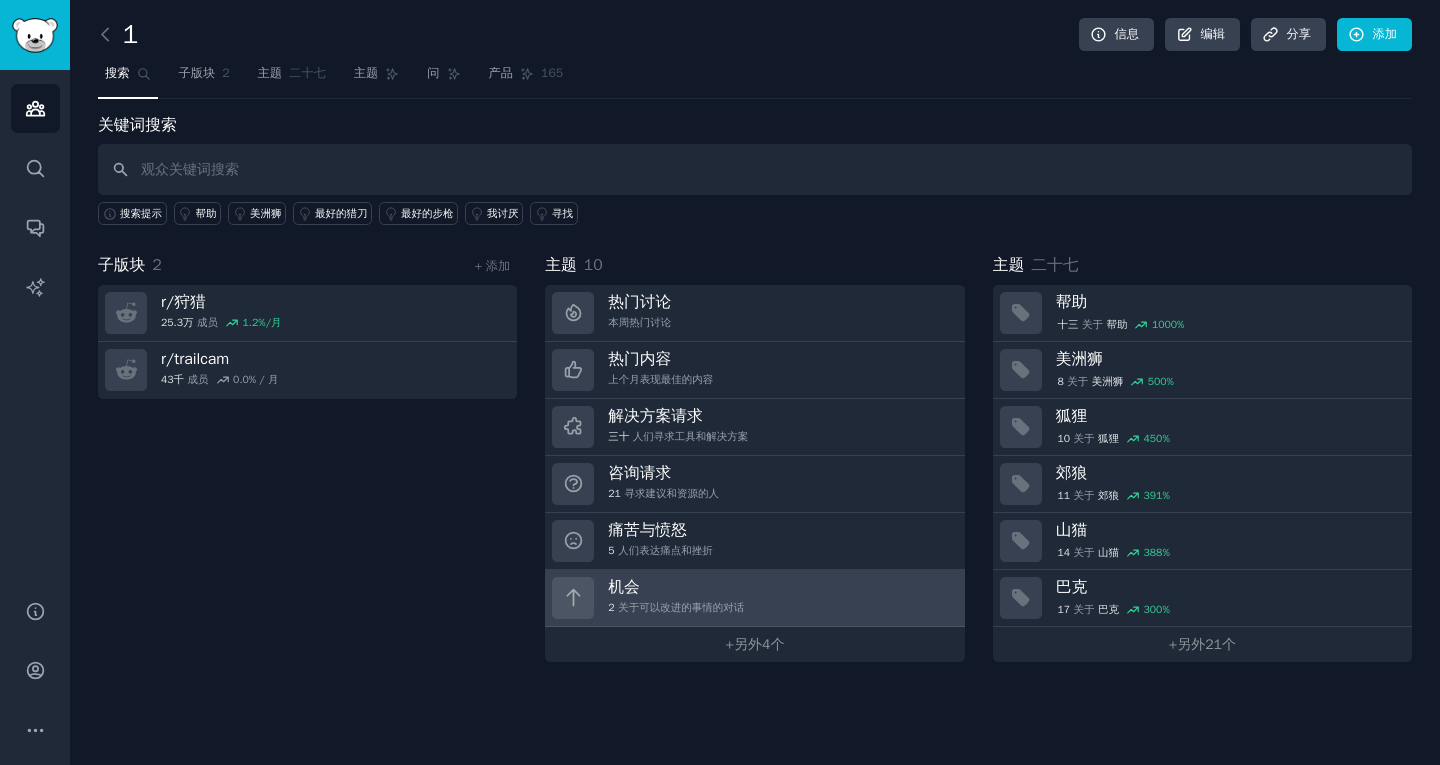 click on "关于可以改进的事情的对话" at bounding box center (681, 607) 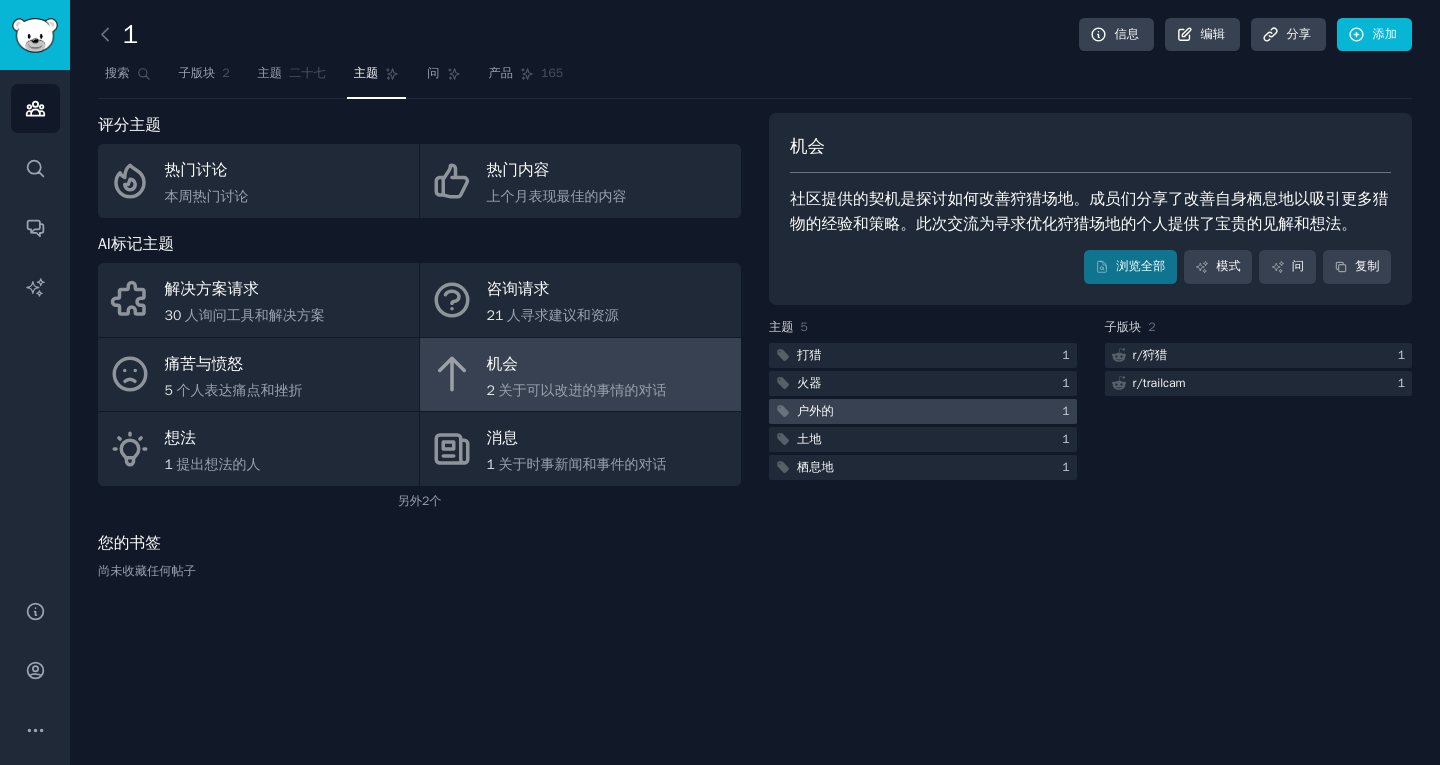 click at bounding box center (923, 411) 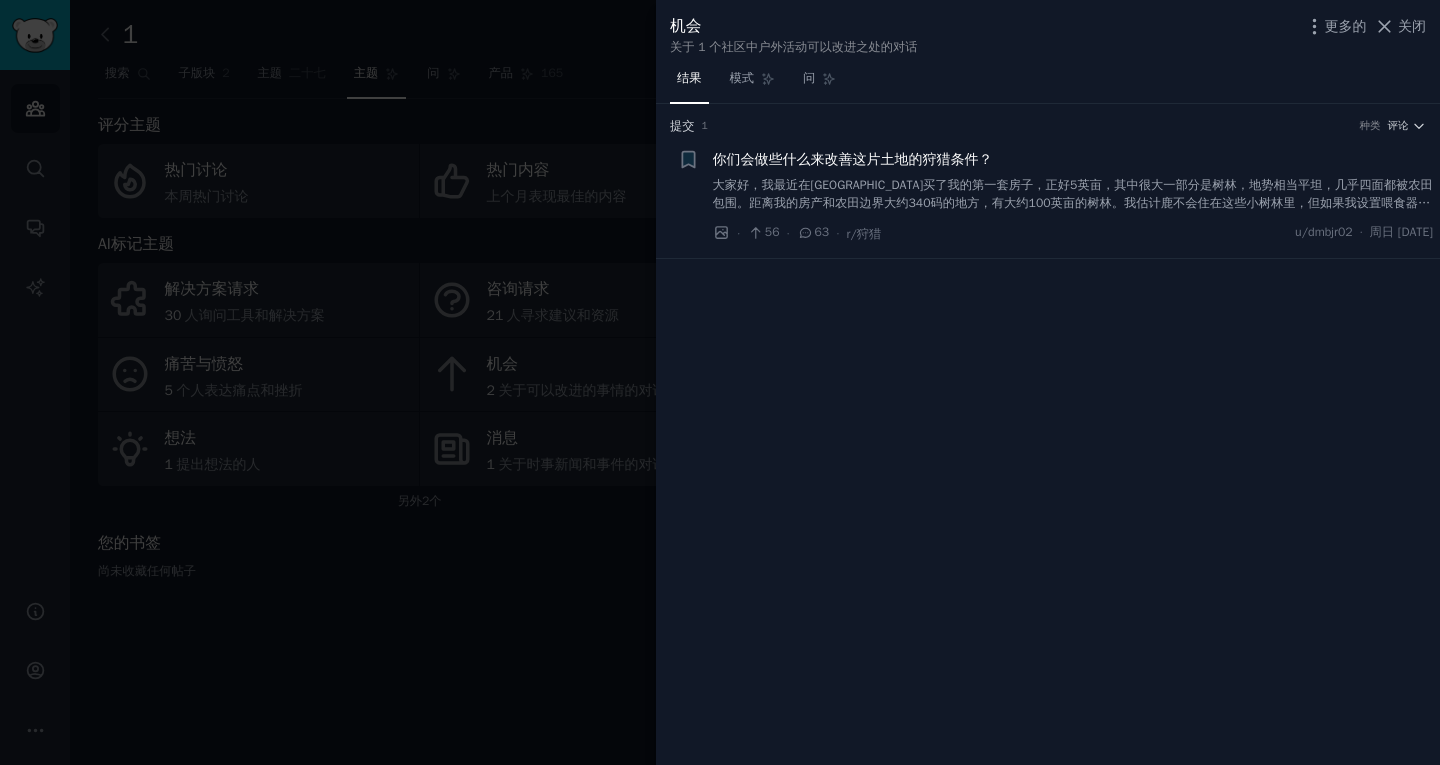 click at bounding box center (720, 382) 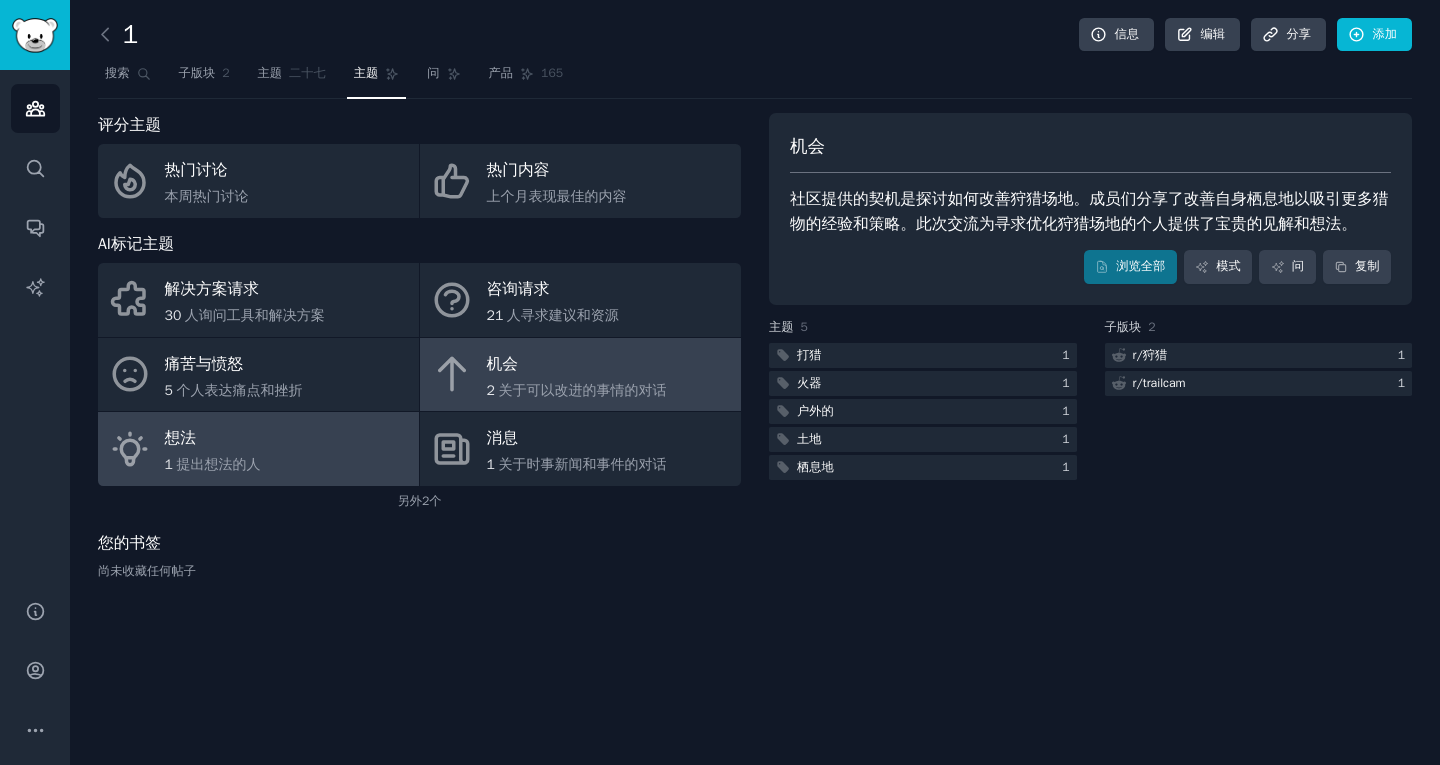 click on "想法 1 提出想法的人" at bounding box center [258, 449] 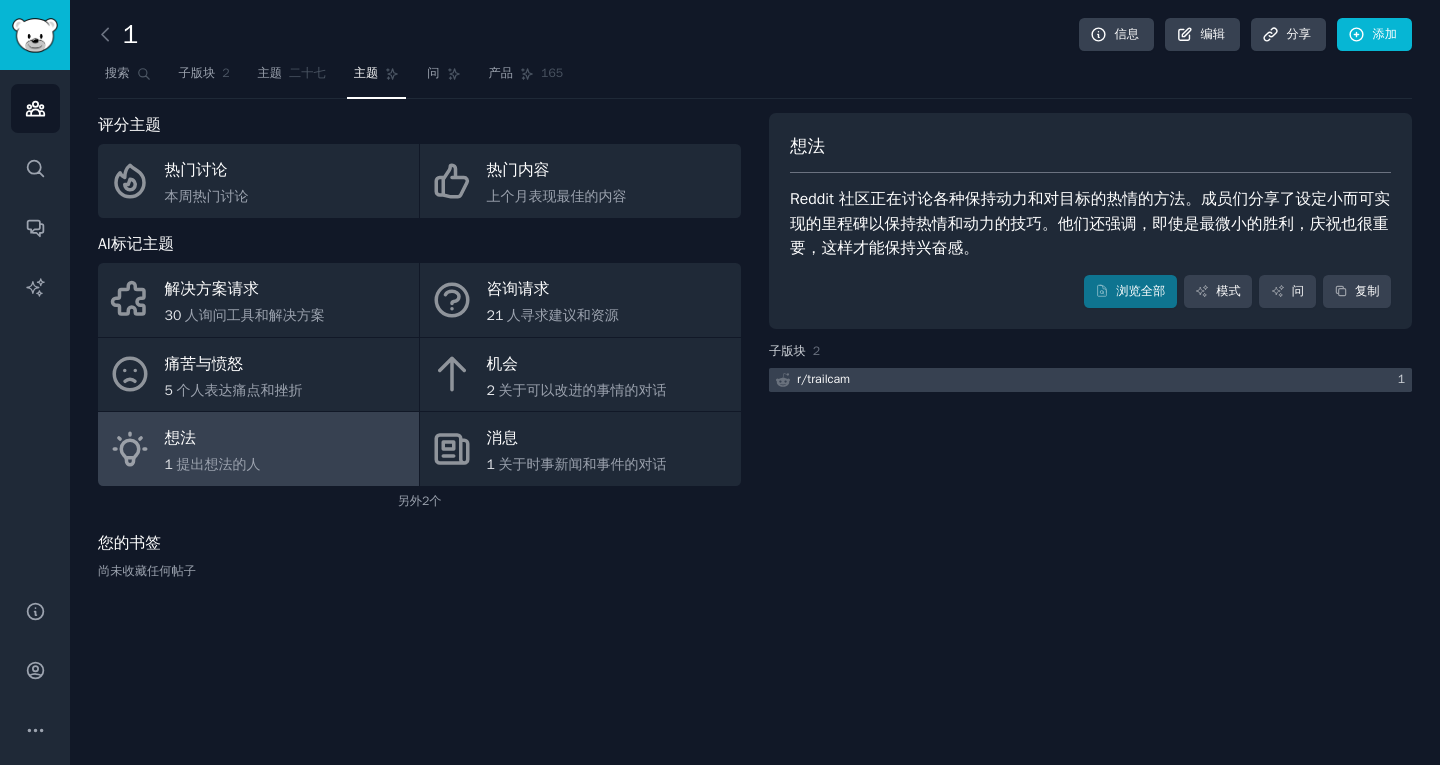 click at bounding box center [1090, 380] 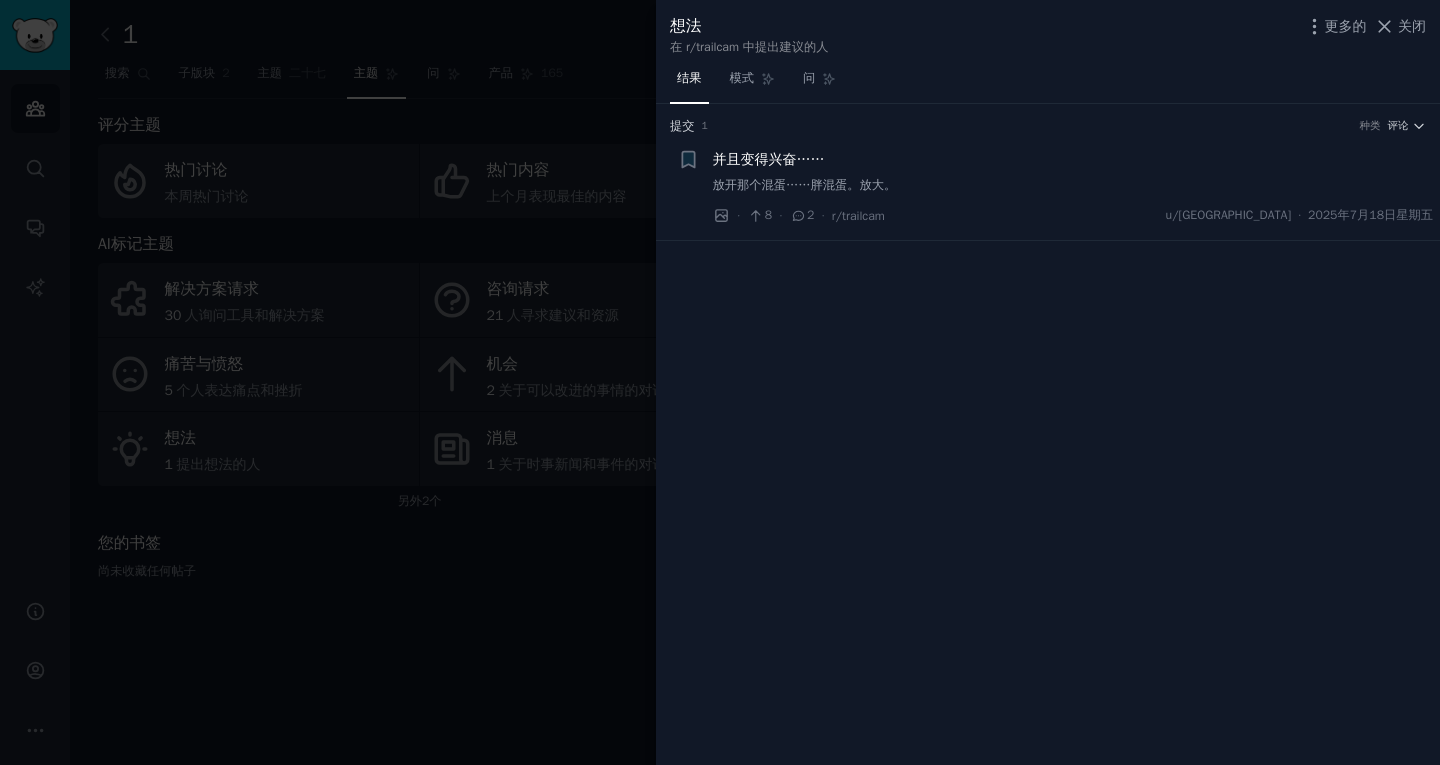 click at bounding box center [720, 382] 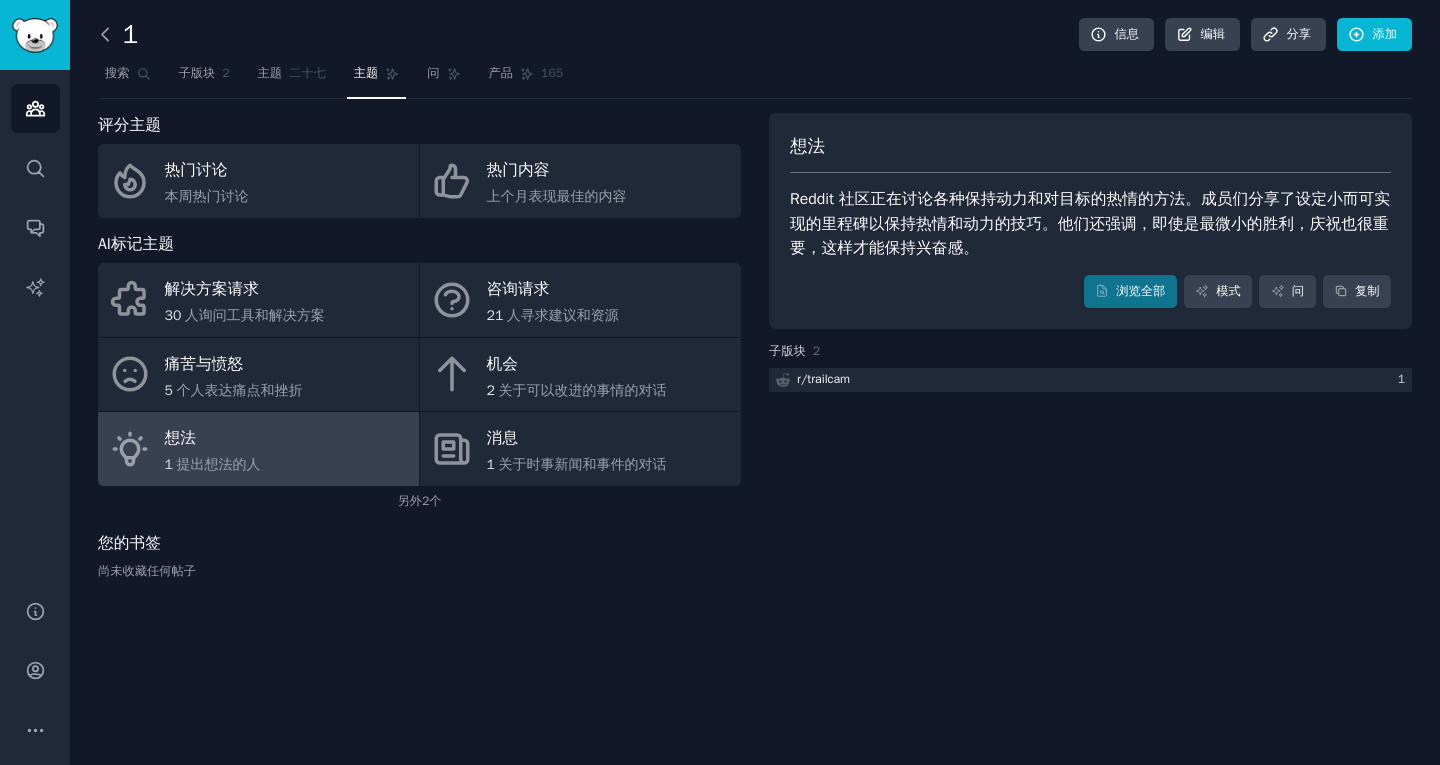 click 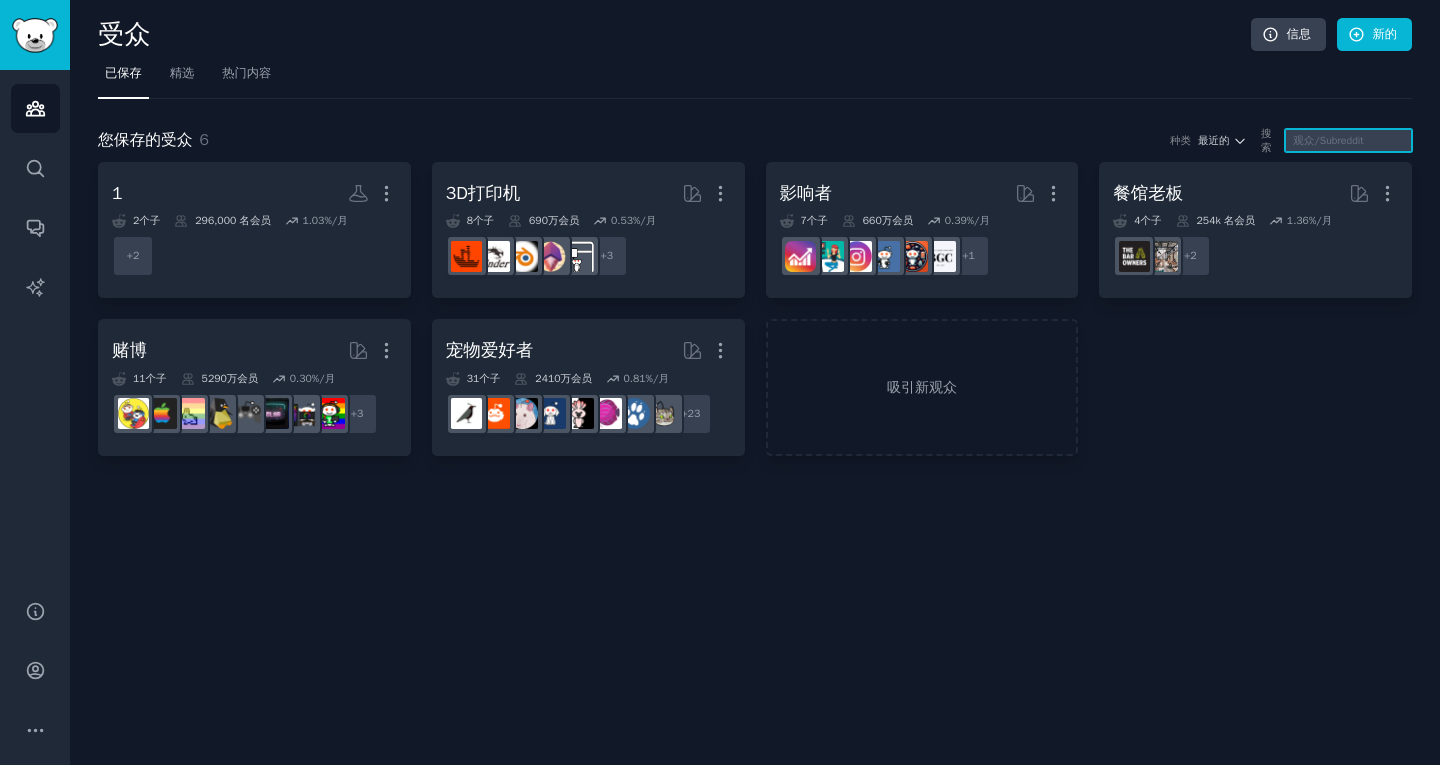 click at bounding box center (1348, 140) 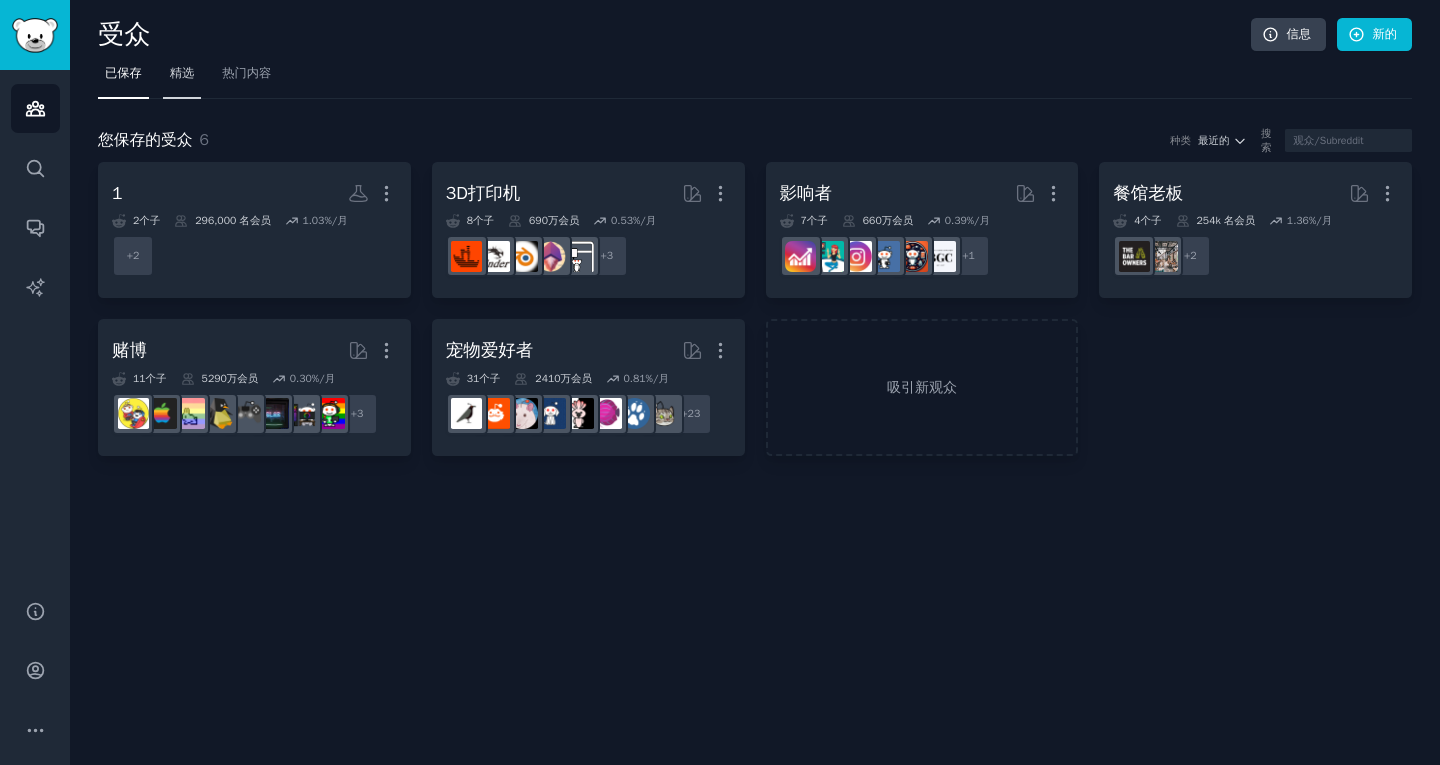 click on "精选" at bounding box center [182, 78] 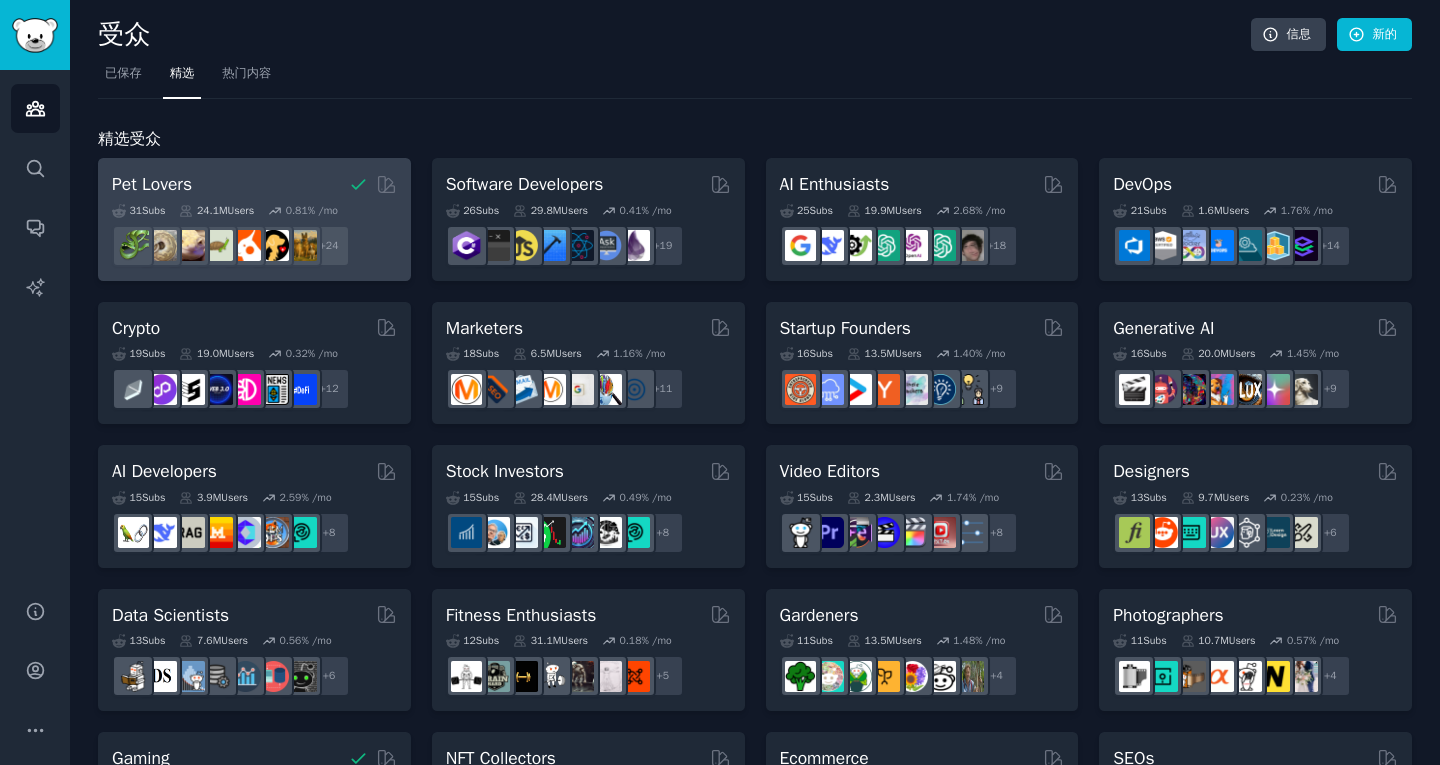 click on "Pet Lovers" at bounding box center (254, 184) 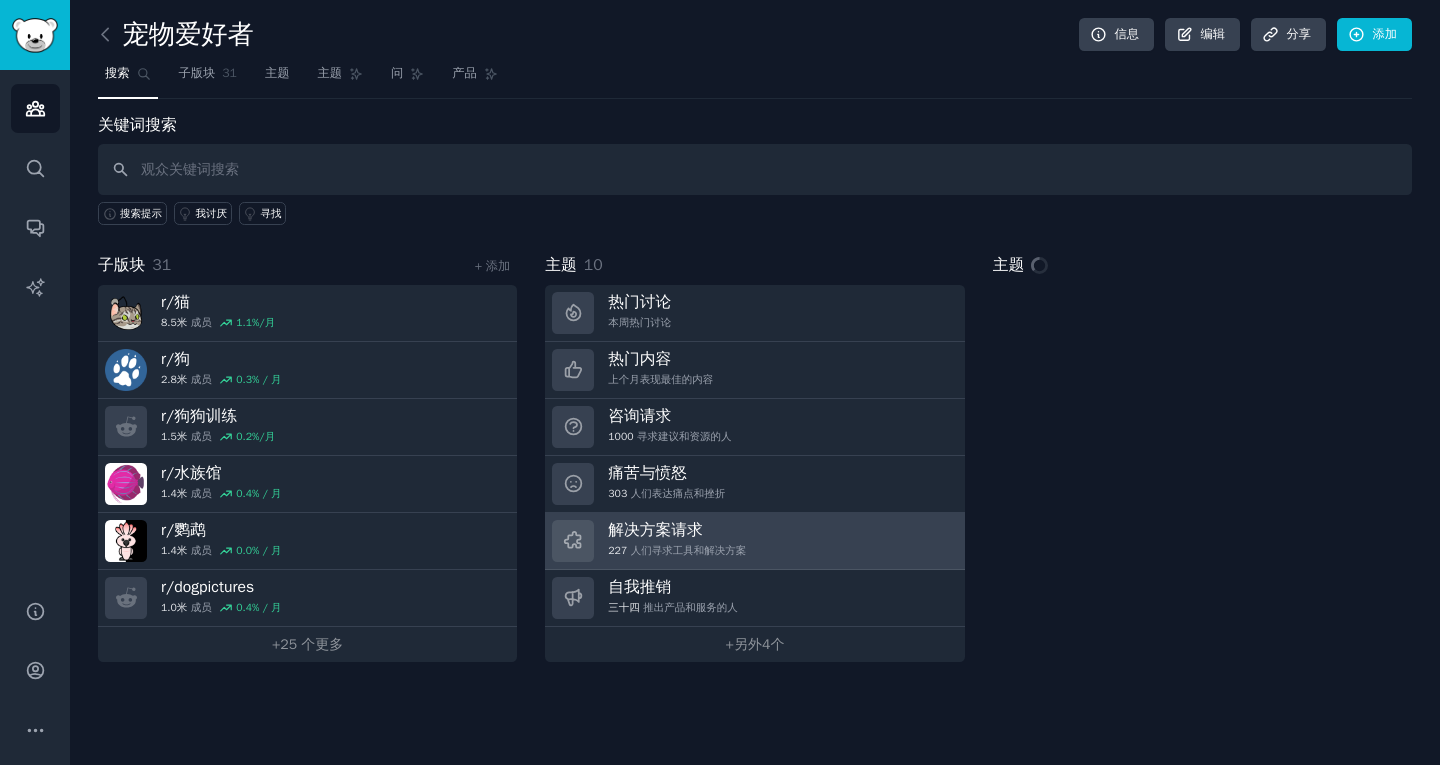 click on "解决方案请求 227 人们寻求工具和解决方案" at bounding box center [754, 541] 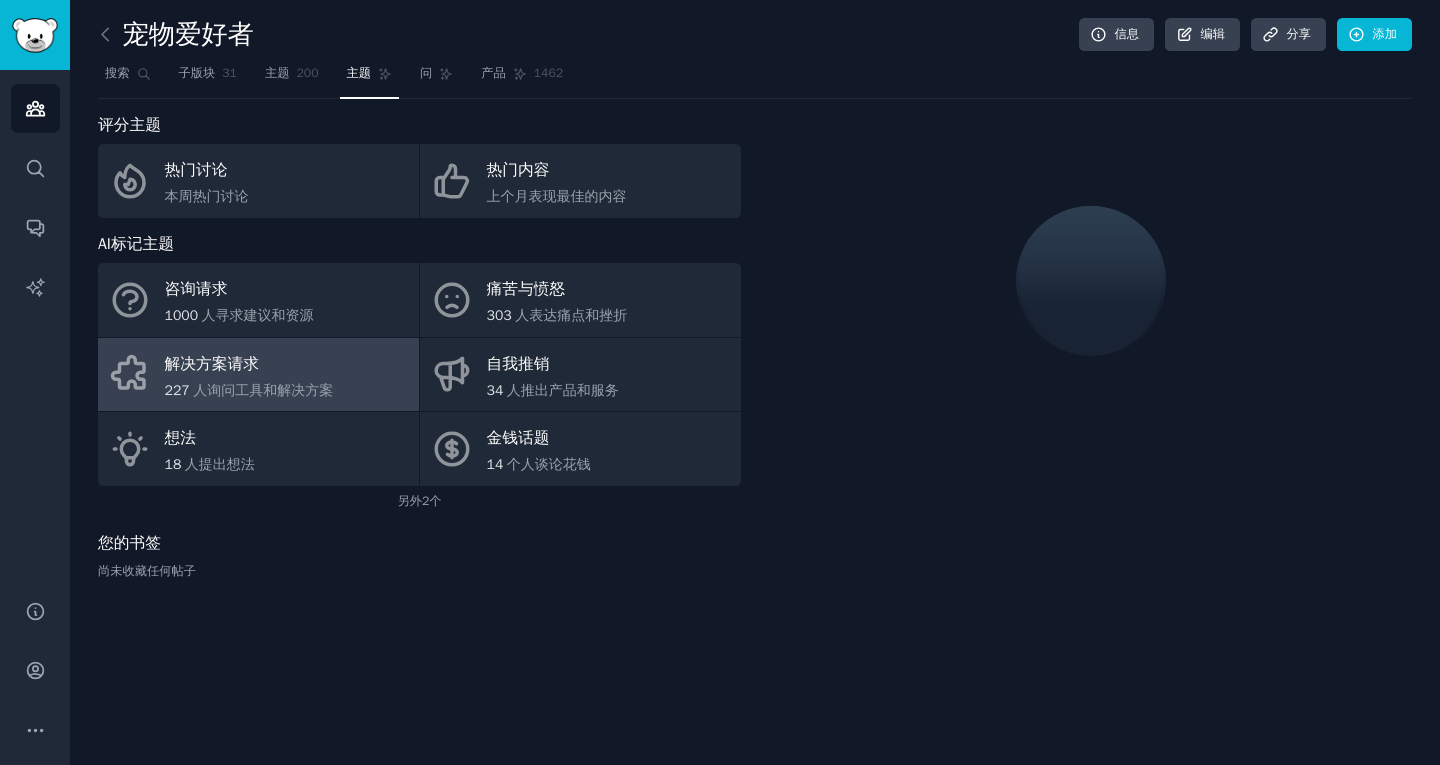 click at bounding box center [1090, 281] 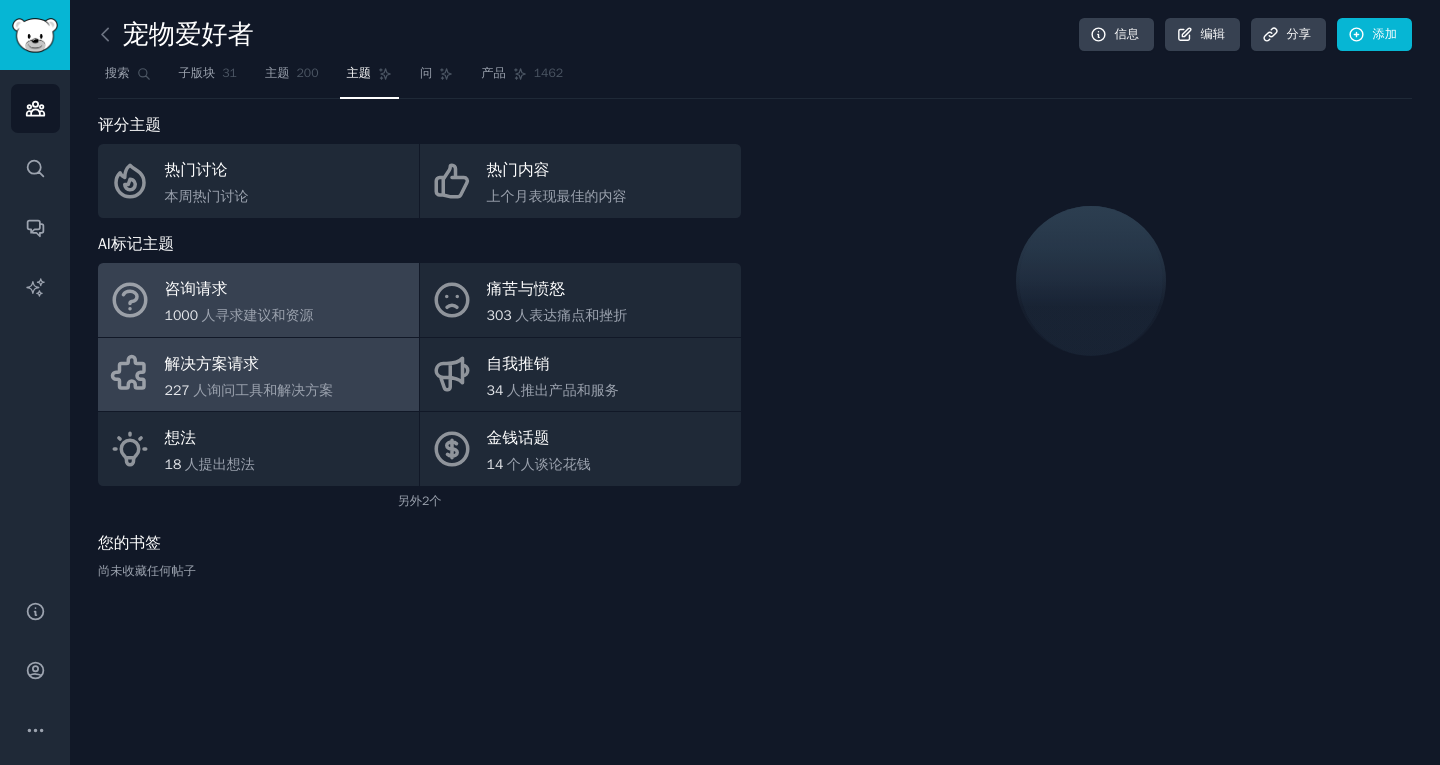 click on "人寻求建议和资源" at bounding box center [258, 315] 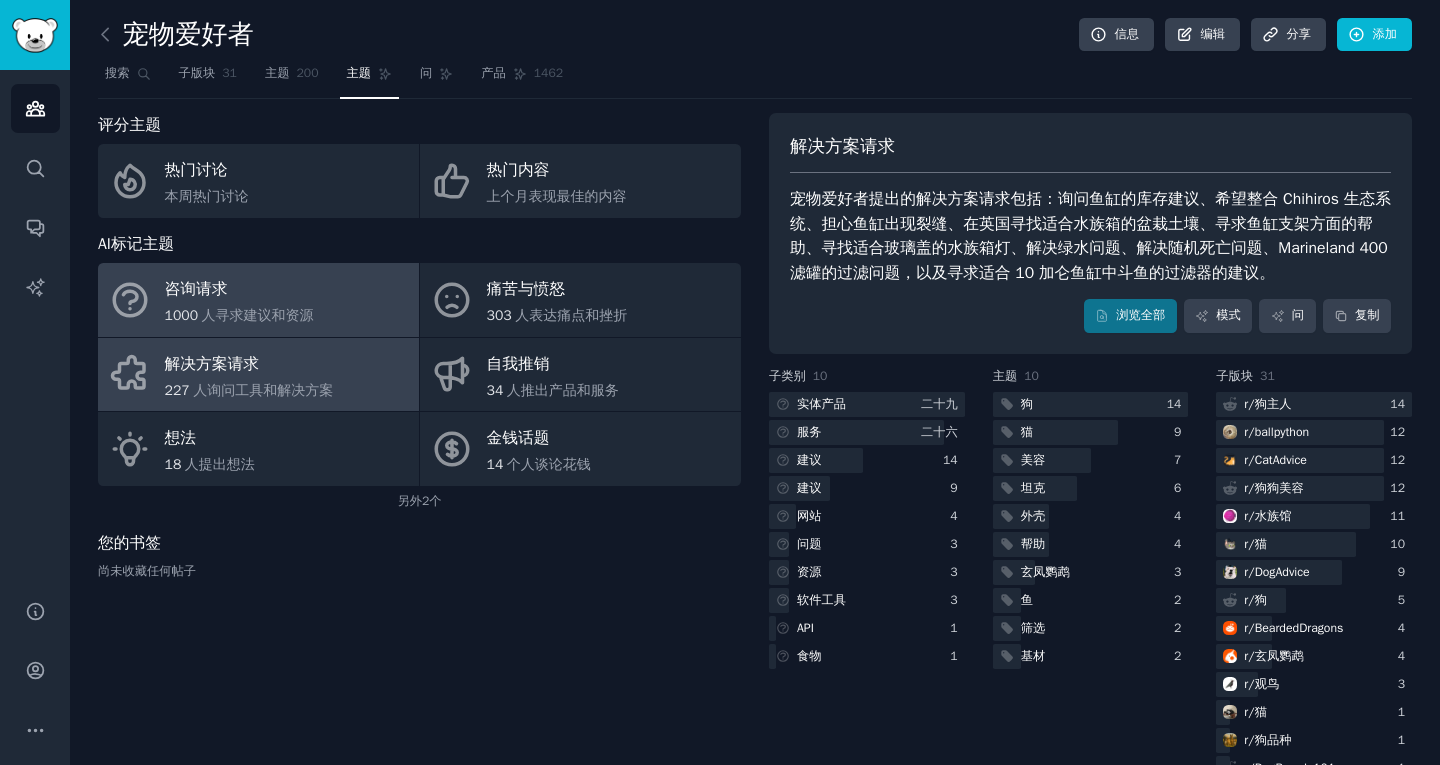 click on "解决方案请求" at bounding box center (249, 364) 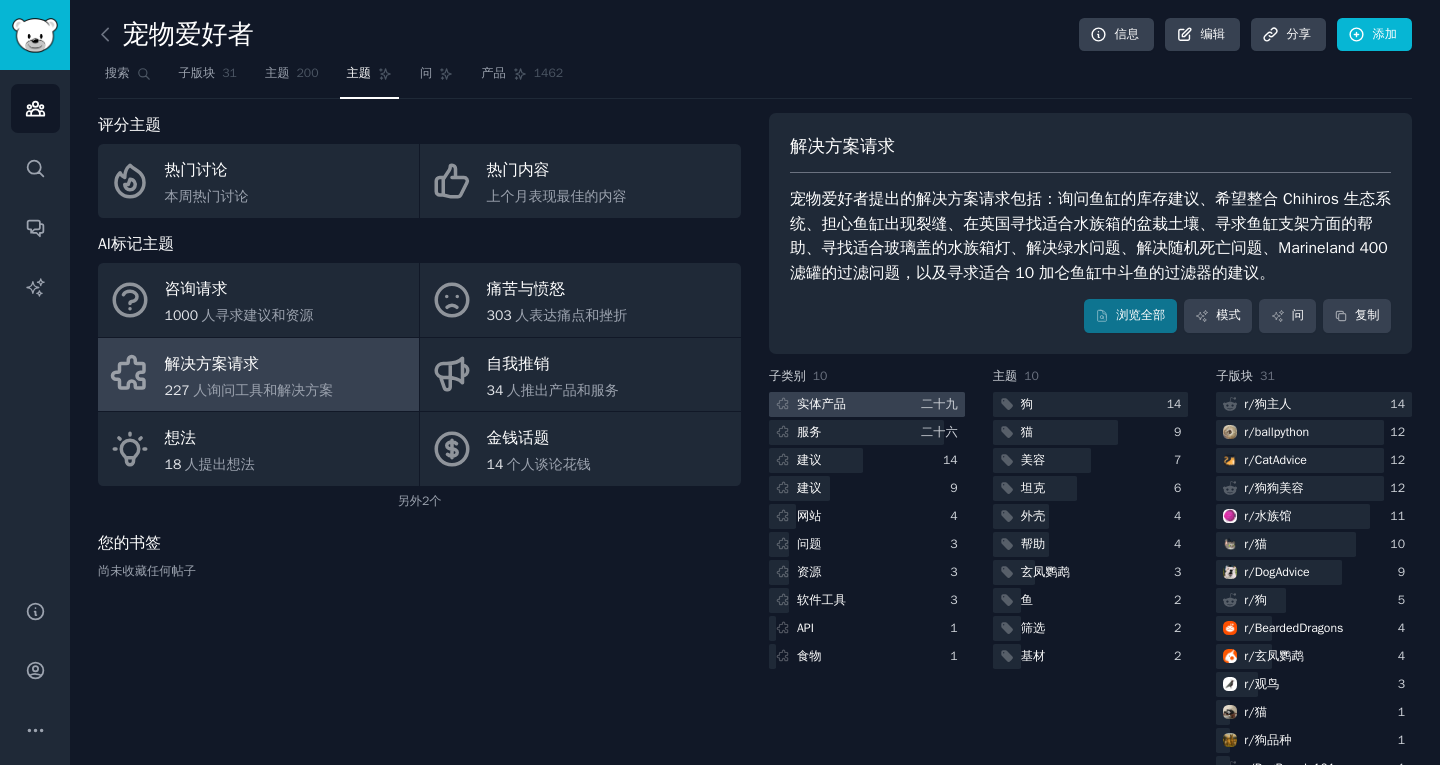 click on "二十九" at bounding box center [939, 404] 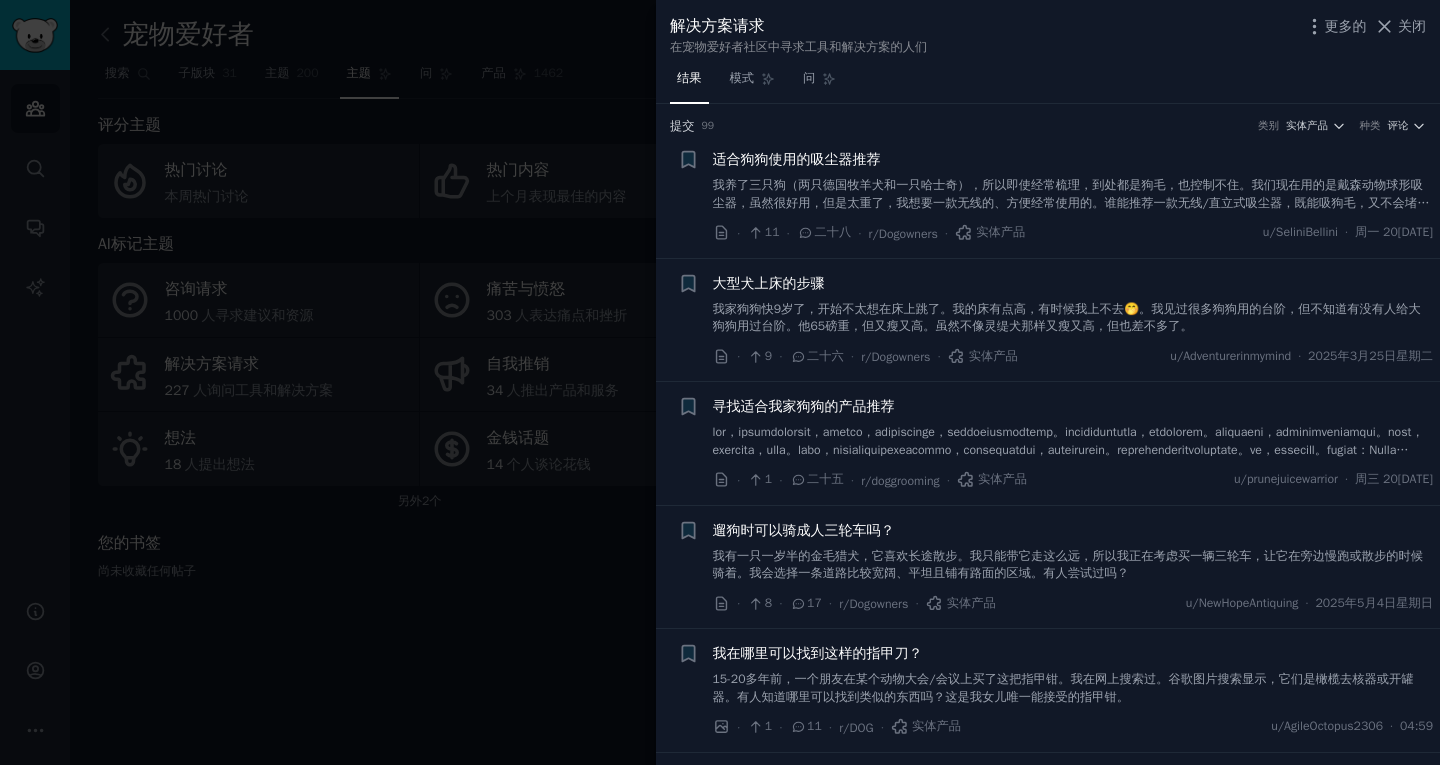 click on "我养了三只狗（两只德国牧羊犬和一只哈士奇），所以即使经常梳理，到处都是狗毛，也控制不住。我们现在用的是戴森动物球形吸尘器，虽然很好用，但是太重了，我想要一款无线的、方便经常使用的。谁能推荐一款无线/直立式吸尘器，既能吸狗毛，又不会堵塞？我们家的房子是硬木地板，还有几块大面积的地毯，所以最好是那种可以清洁不同地面的。" at bounding box center [1073, 194] 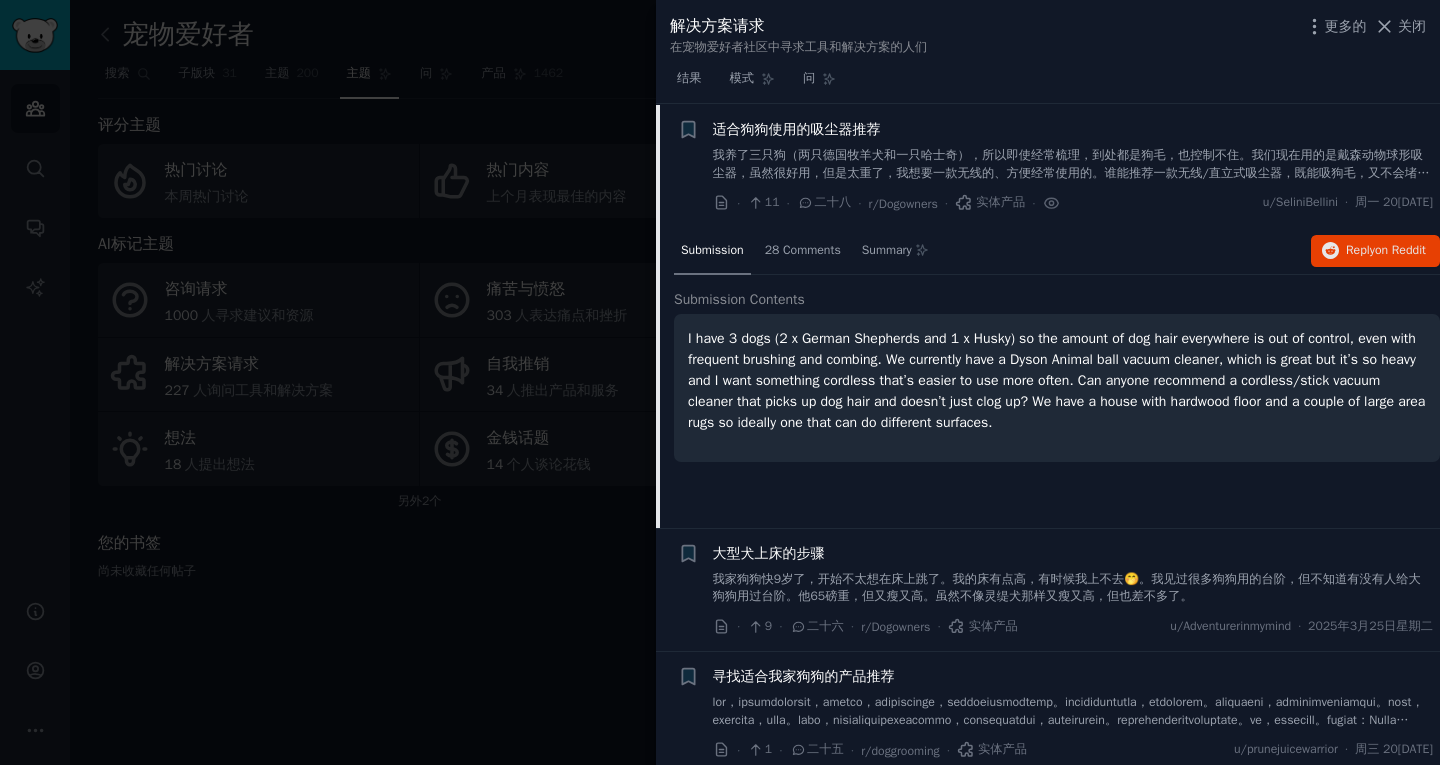 scroll, scrollTop: 31, scrollLeft: 0, axis: vertical 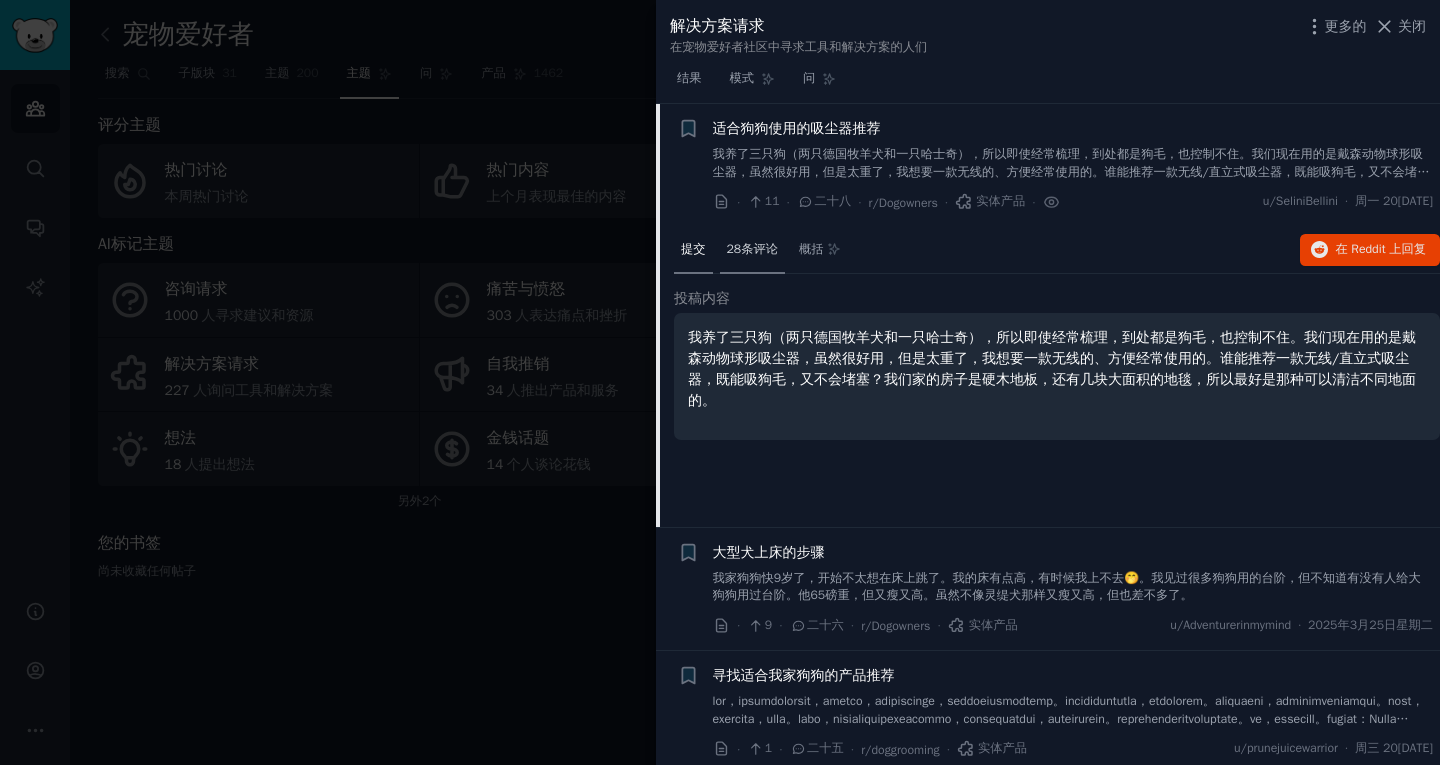 click on "28条评论" at bounding box center [752, 249] 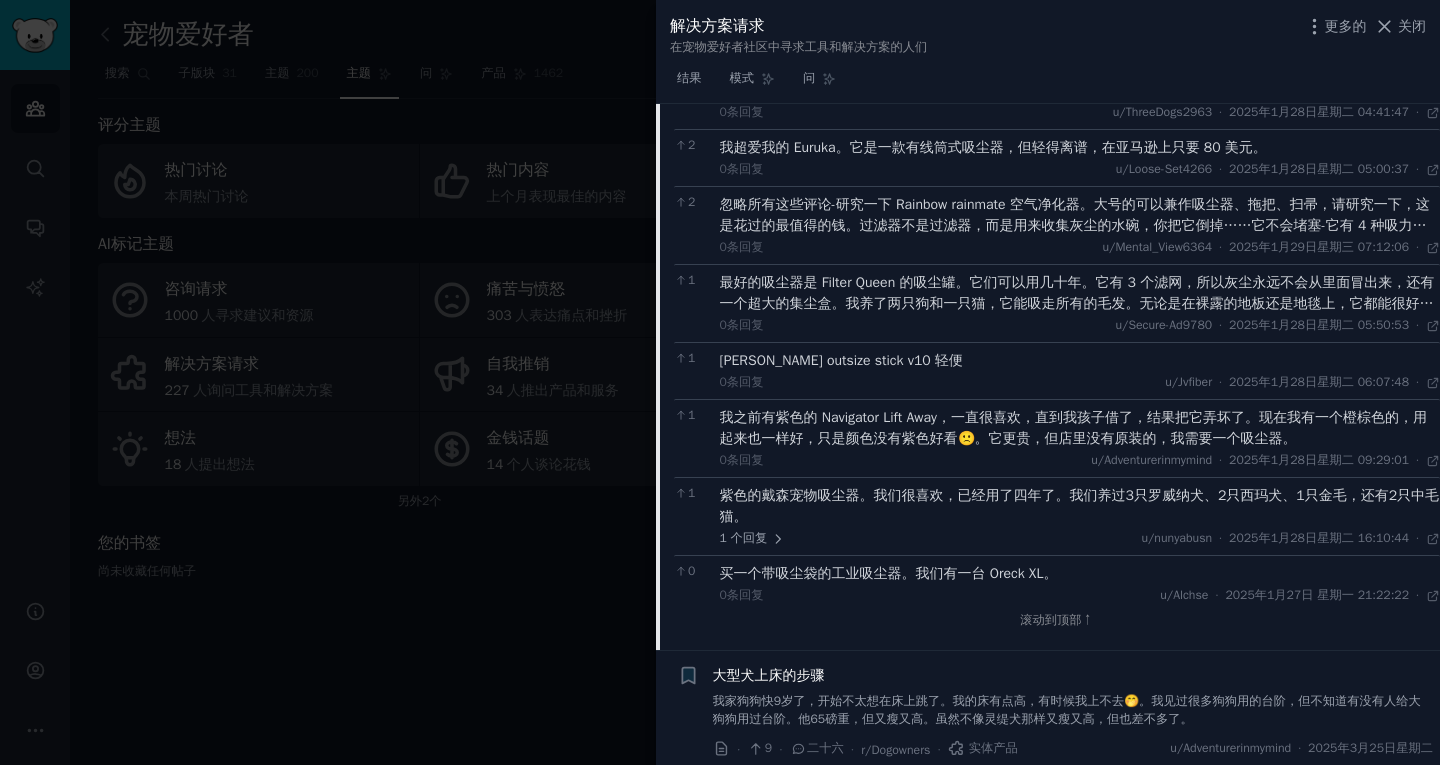 scroll, scrollTop: 1531, scrollLeft: 0, axis: vertical 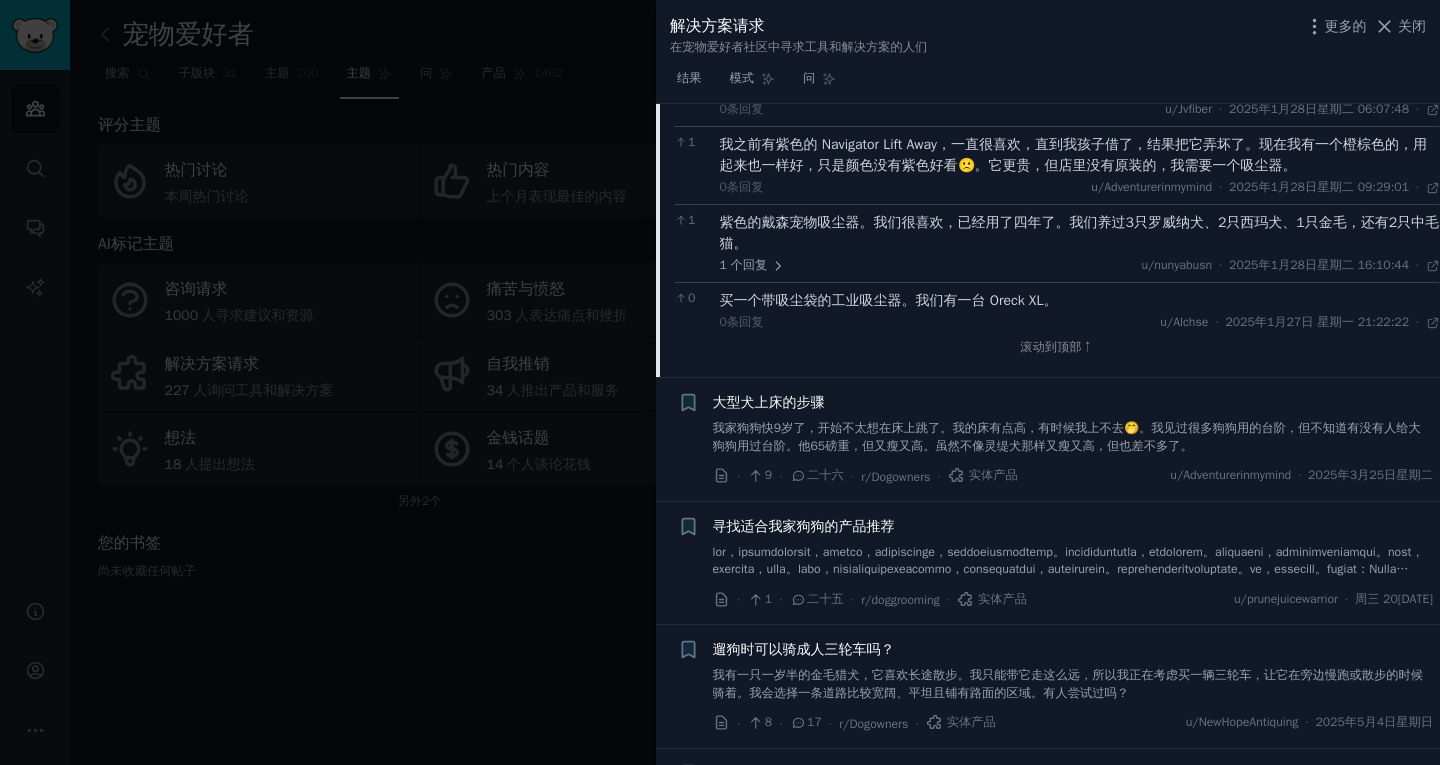 click at bounding box center [1068, 578] 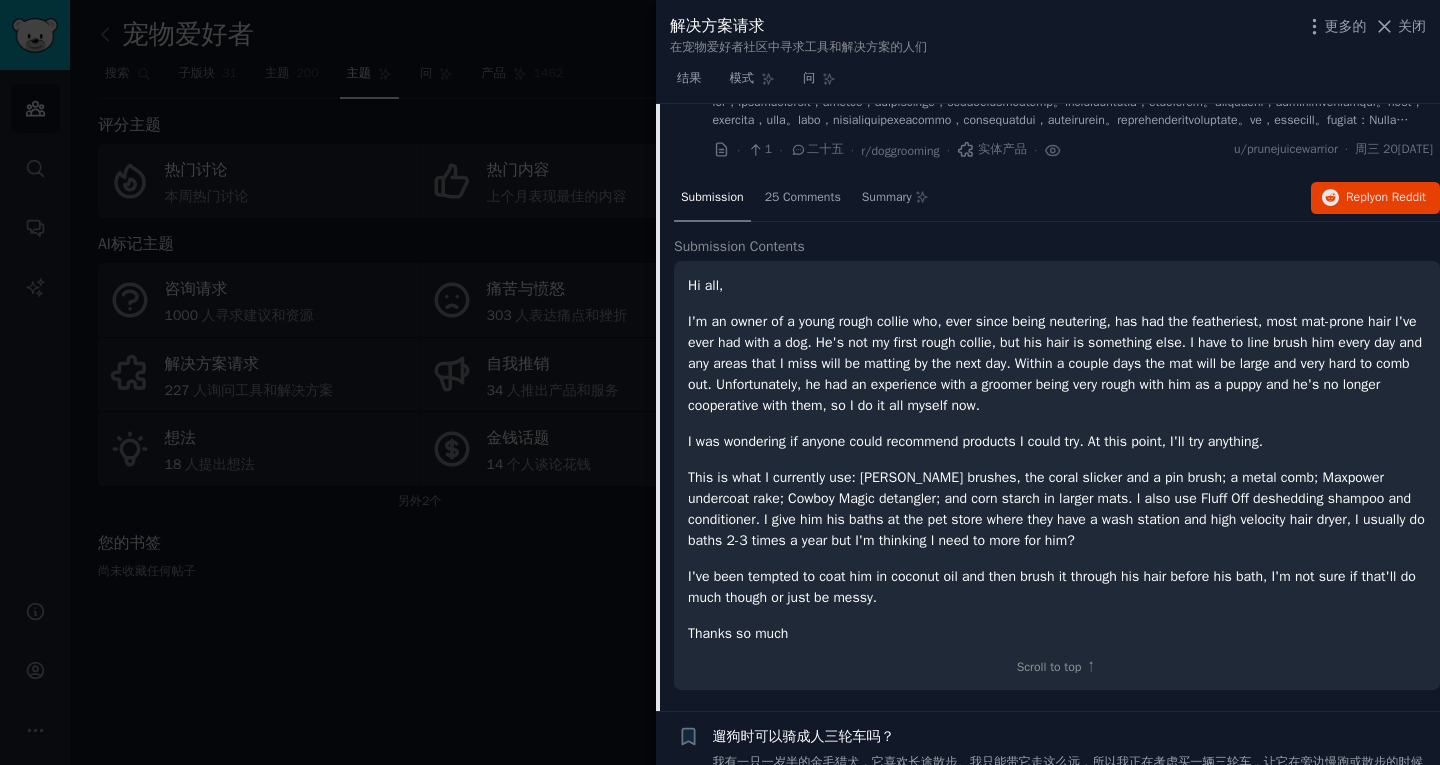 scroll, scrollTop: 278, scrollLeft: 0, axis: vertical 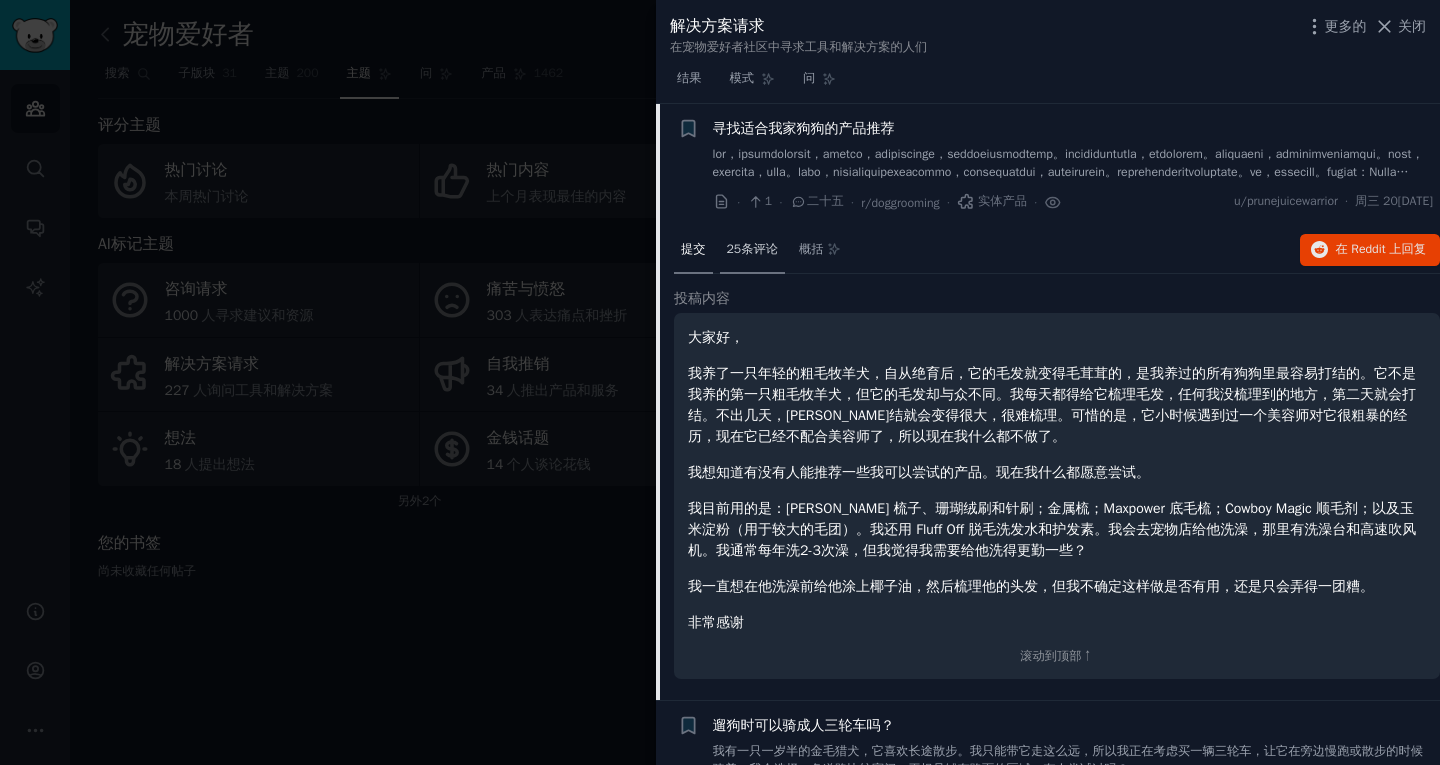 click on "25条评论" at bounding box center (752, 251) 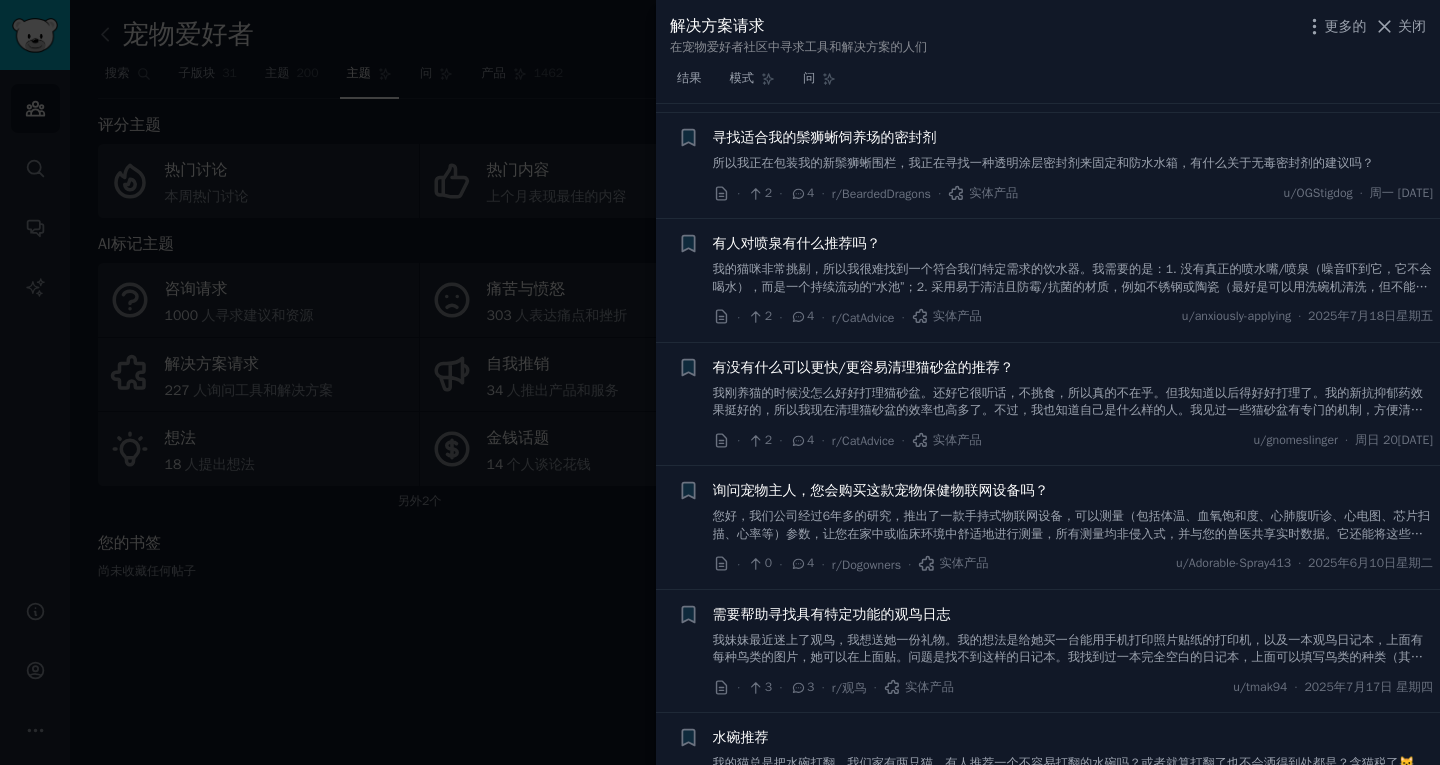 scroll, scrollTop: 1778, scrollLeft: 0, axis: vertical 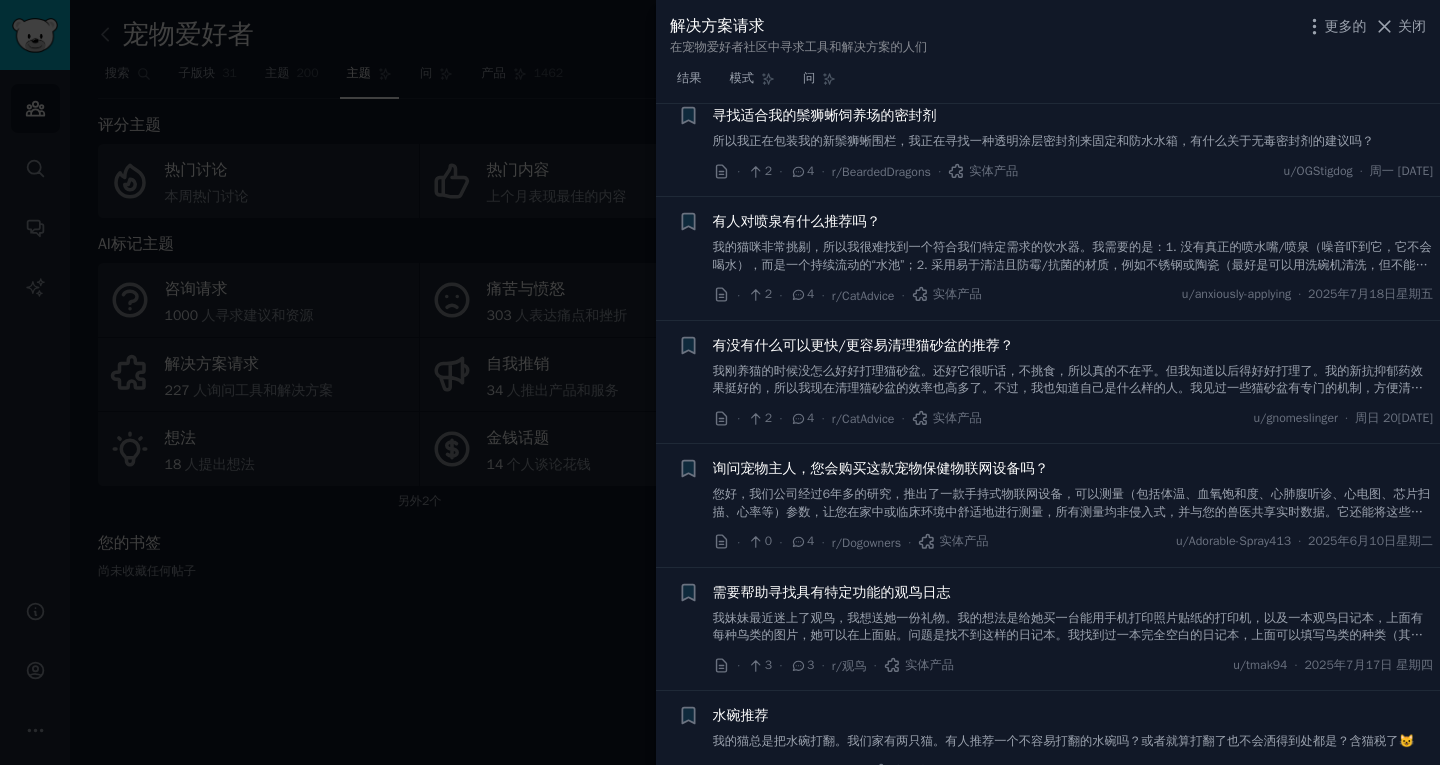 click on "您好，我们公司经过6年多的研究，推出了一款手持式物联网设备，可以测量（包括体温、血氧饱和度、心肺腹听诊、心电图、芯片扫描、心率等）参数，让您在家中或临床环境中舒适地进行测量，所有测量均非侵入式，并与您的兽医共享实时数据。它还能将这些数据收集到移动应用程序中，并提供长期洞察。它可以用于多种宠物，并且跨物种使用（目前支持狗和猫，但其他物种的研究正在进行中）。您对此感兴趣吗？您愿意为此支付多少钱？在我们走向全球之前，我们会进行一项调查。您的反馈将非常重要。" at bounding box center [1072, 520] 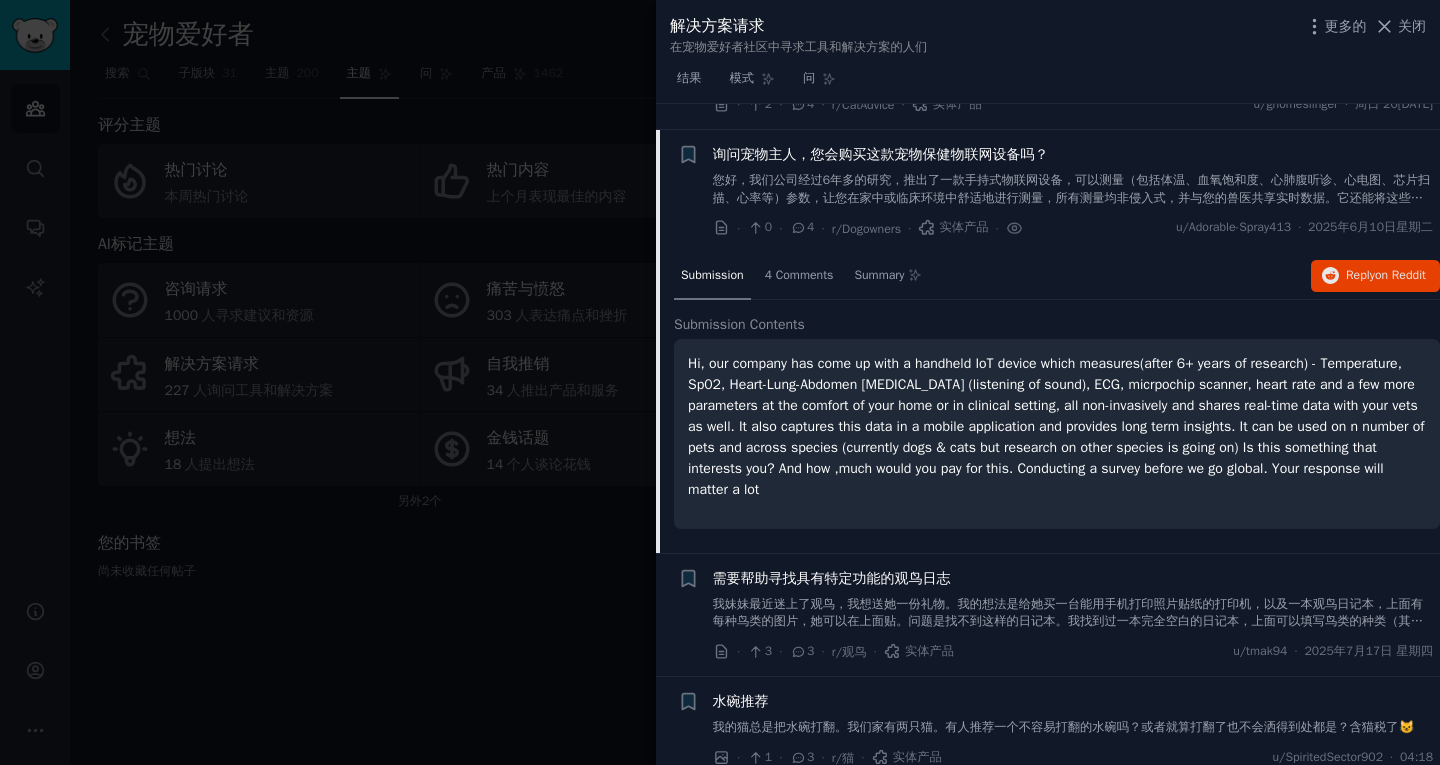 scroll, scrollTop: 1295, scrollLeft: 0, axis: vertical 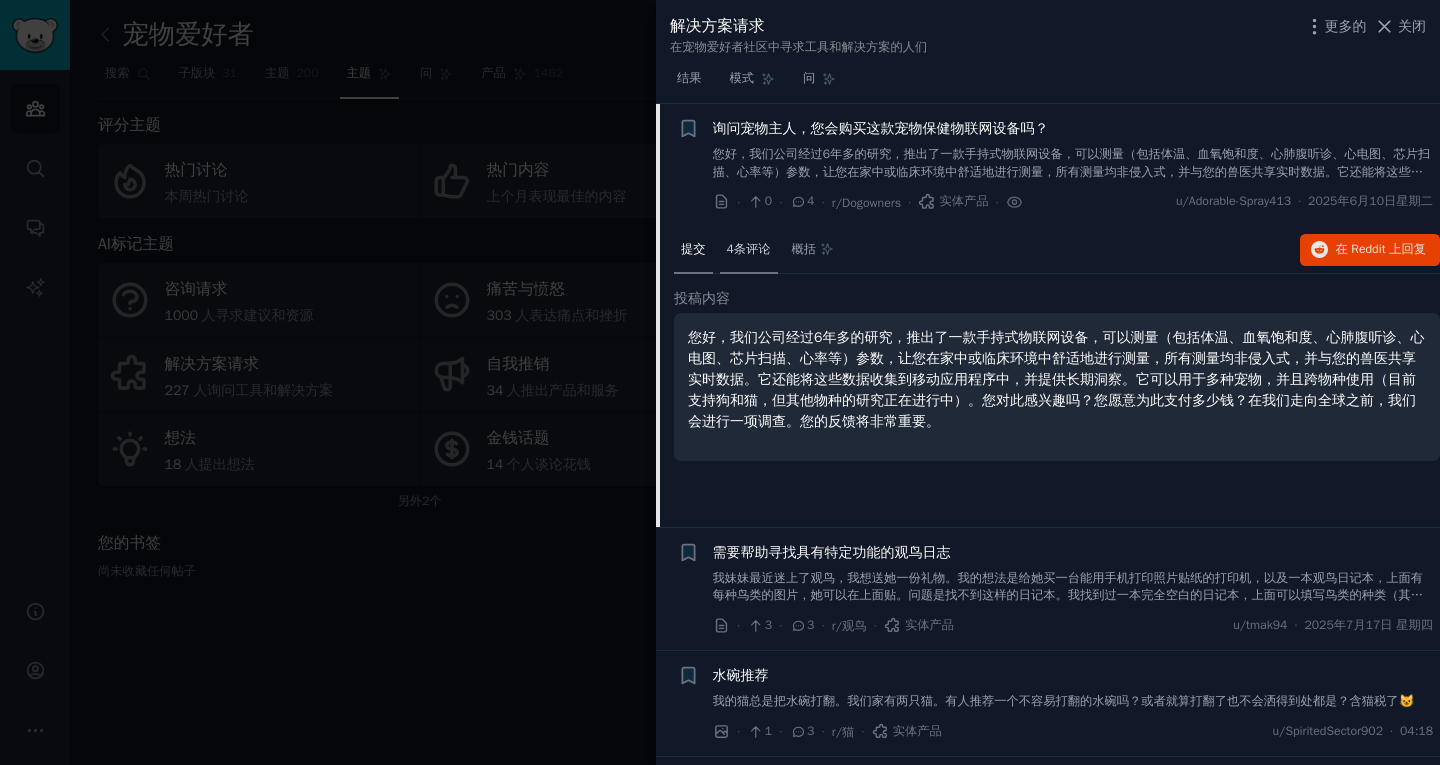 click on "4条评论" at bounding box center [749, 251] 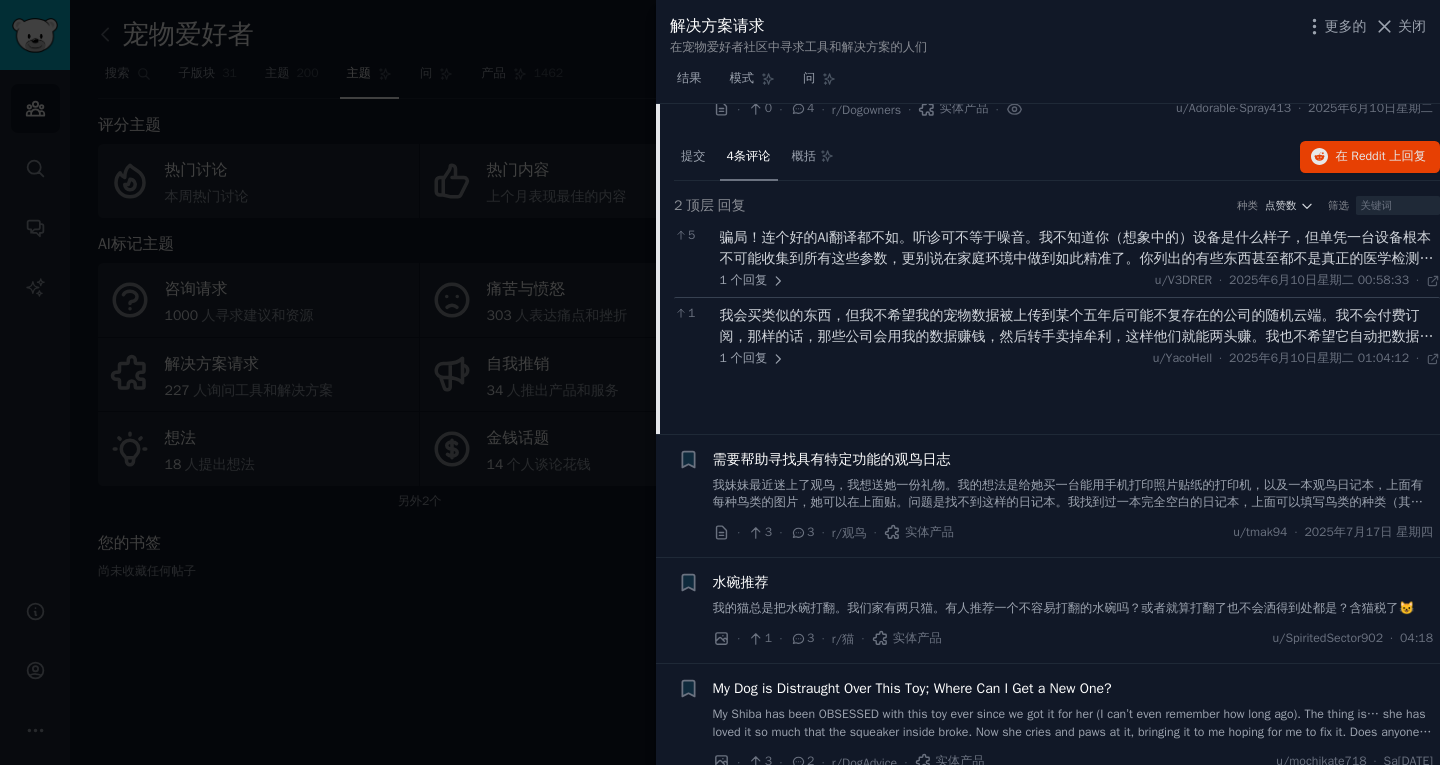 scroll, scrollTop: 1495, scrollLeft: 0, axis: vertical 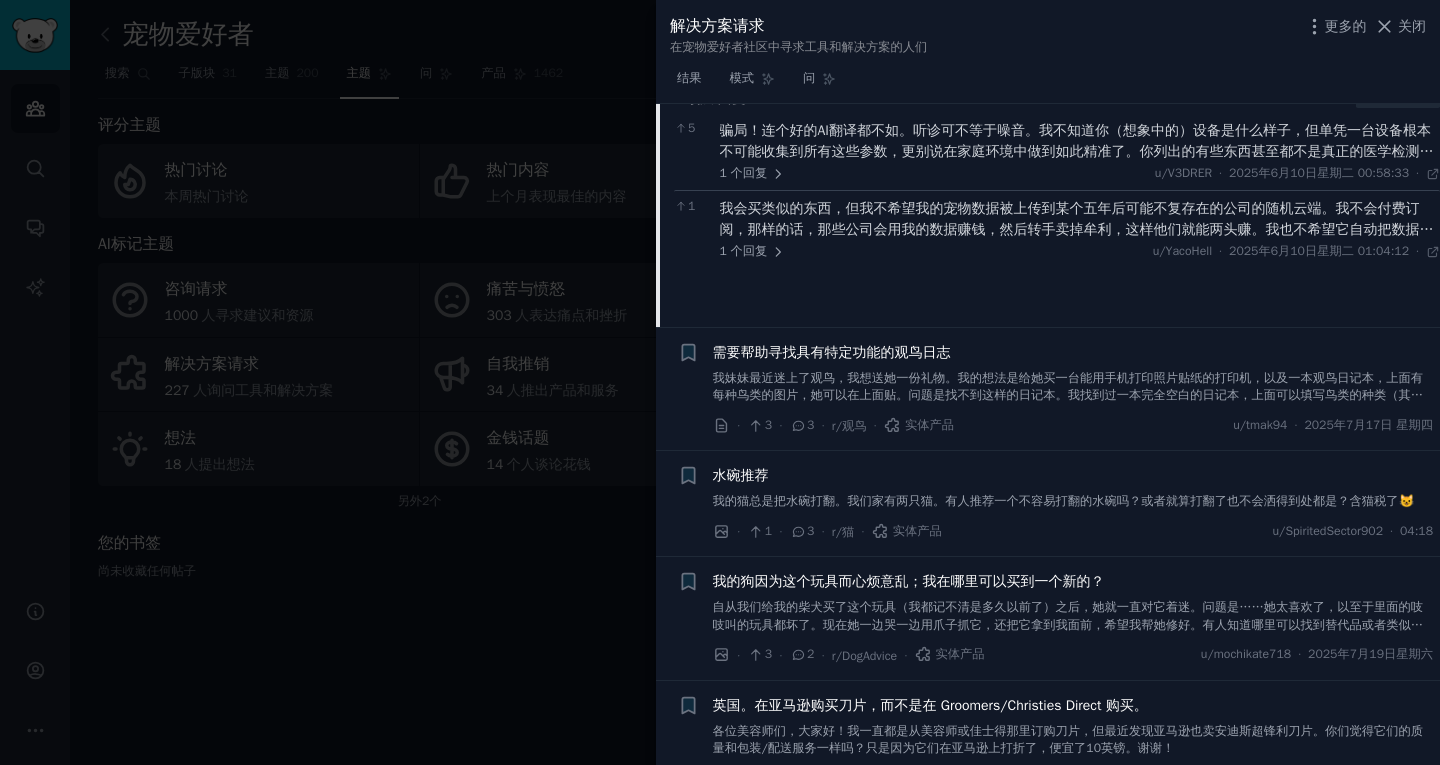 click on "我妹妹最近迷上了观鸟，我想送她一份礼物。我的想法是给她买一台能用手机打印照片贴纸的打印机，以及一本观鸟日记本，上面有每种鸟类的图片，她可以在上面贴。问题是找不到这样的日记本。我找到过一本完全空白的日记本，上面可以填写鸟类的种类（其中还包含一个可以画鸟的部分），但我更希望找到一份类似清单的东西，上面已经有鸟类供她寻找和记录。如果清单里能包含鸟类的生平和栖息地之类的信息就更好了。如果有人知道哪里可以买到符合我需求的日记本，或者知道哪里可以委托制作这样的日记本，我将不胜感激！附言：如果提问可能违反第7条规则（例如，如果有人回复说他们有我要找的那种日记本），我提前向版主致歉。如果有更合适的地方让我提问，我很乐意删除这篇帖子并在那里重新发布。" at bounding box center [1072, 422] 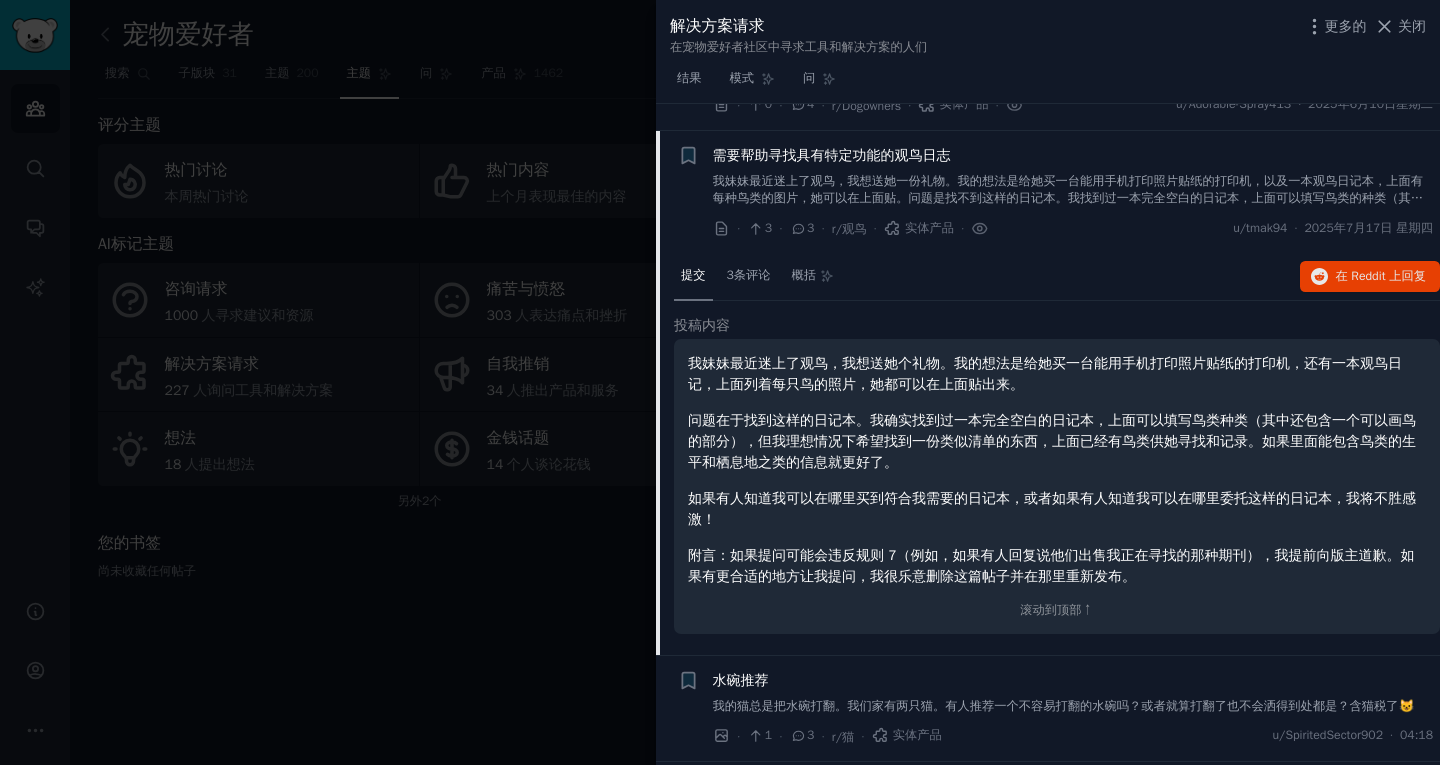 scroll, scrollTop: 1397, scrollLeft: 0, axis: vertical 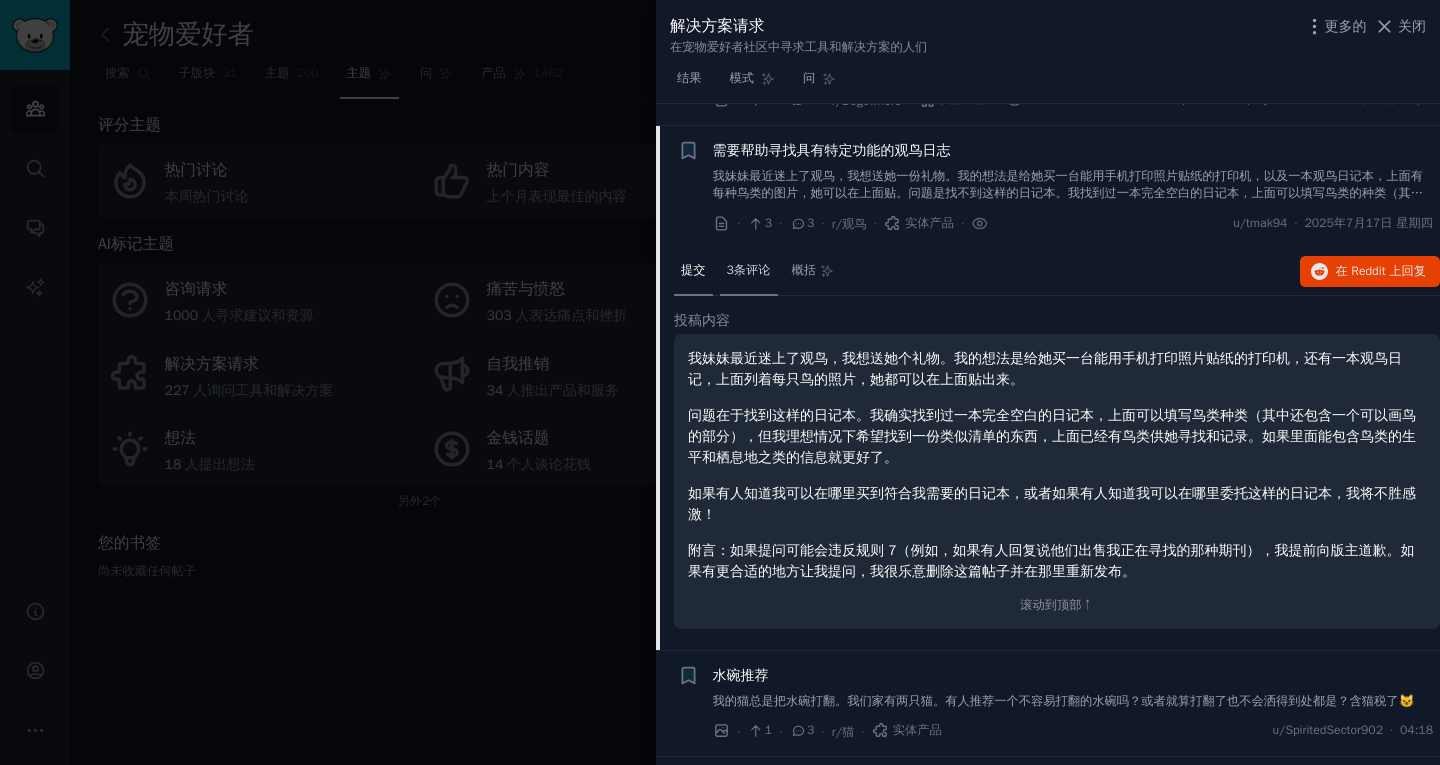 click on "3条评论" at bounding box center [749, 272] 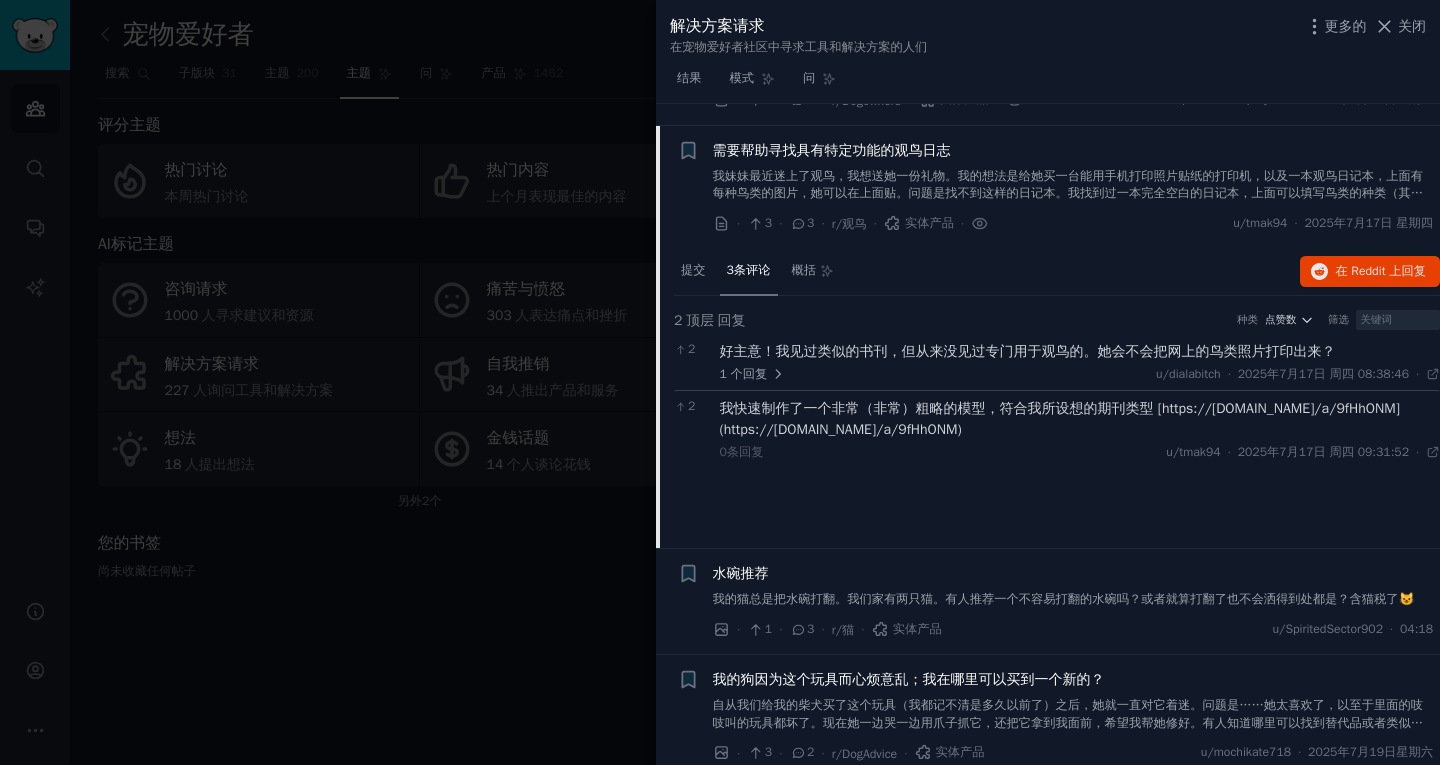 click on "我快速制作了一个非常（非常）粗略的模型，符合我所设想的期刊类型 [https://[DOMAIN_NAME]/a/9fHhONM](https://[DOMAIN_NAME]/a/9fHhONM)" at bounding box center (1060, 419) 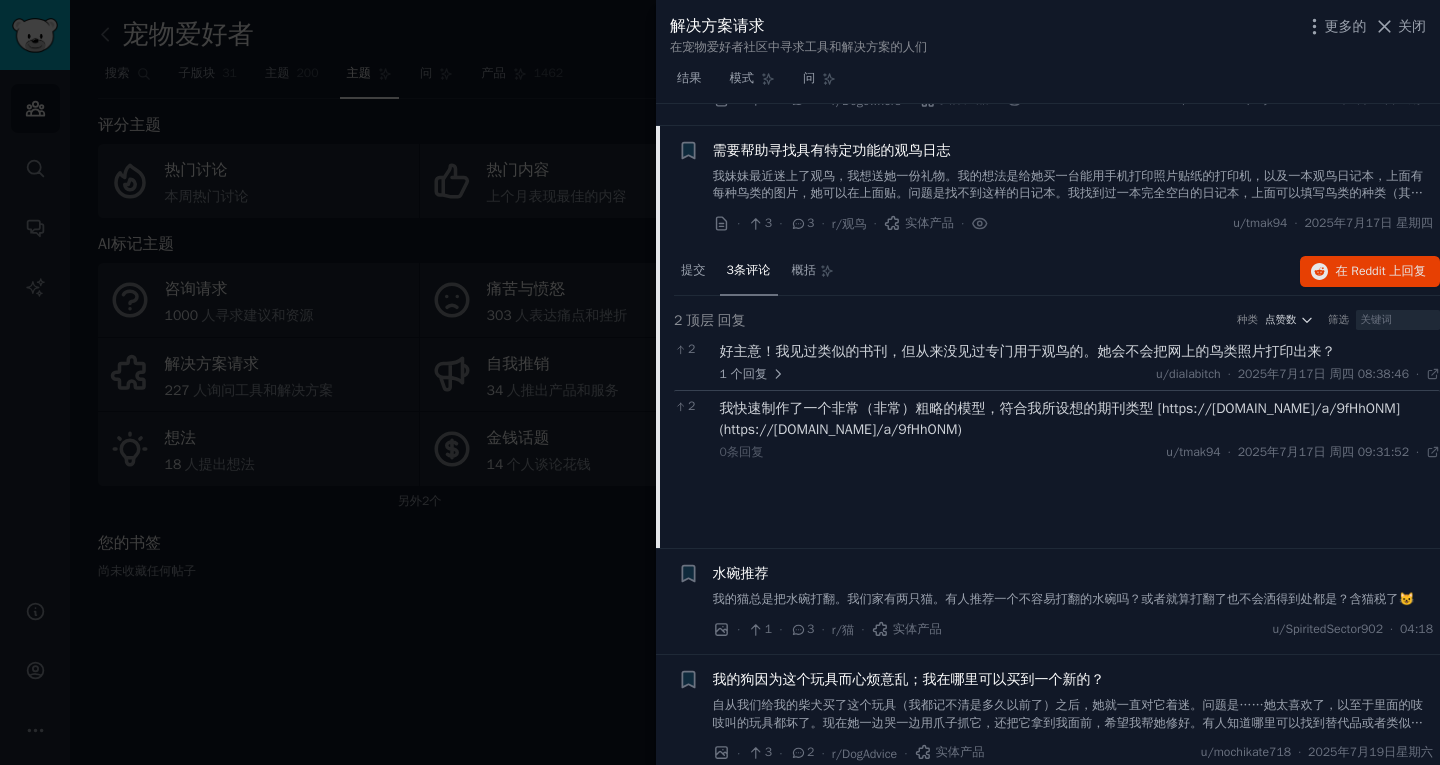click on "我快速制作了一个非常（非常）粗略的模型，符合我所设想的期刊类型 [https://[DOMAIN_NAME]/a/9fHhONM](https://[DOMAIN_NAME]/a/9fHhONM)" at bounding box center (1060, 419) 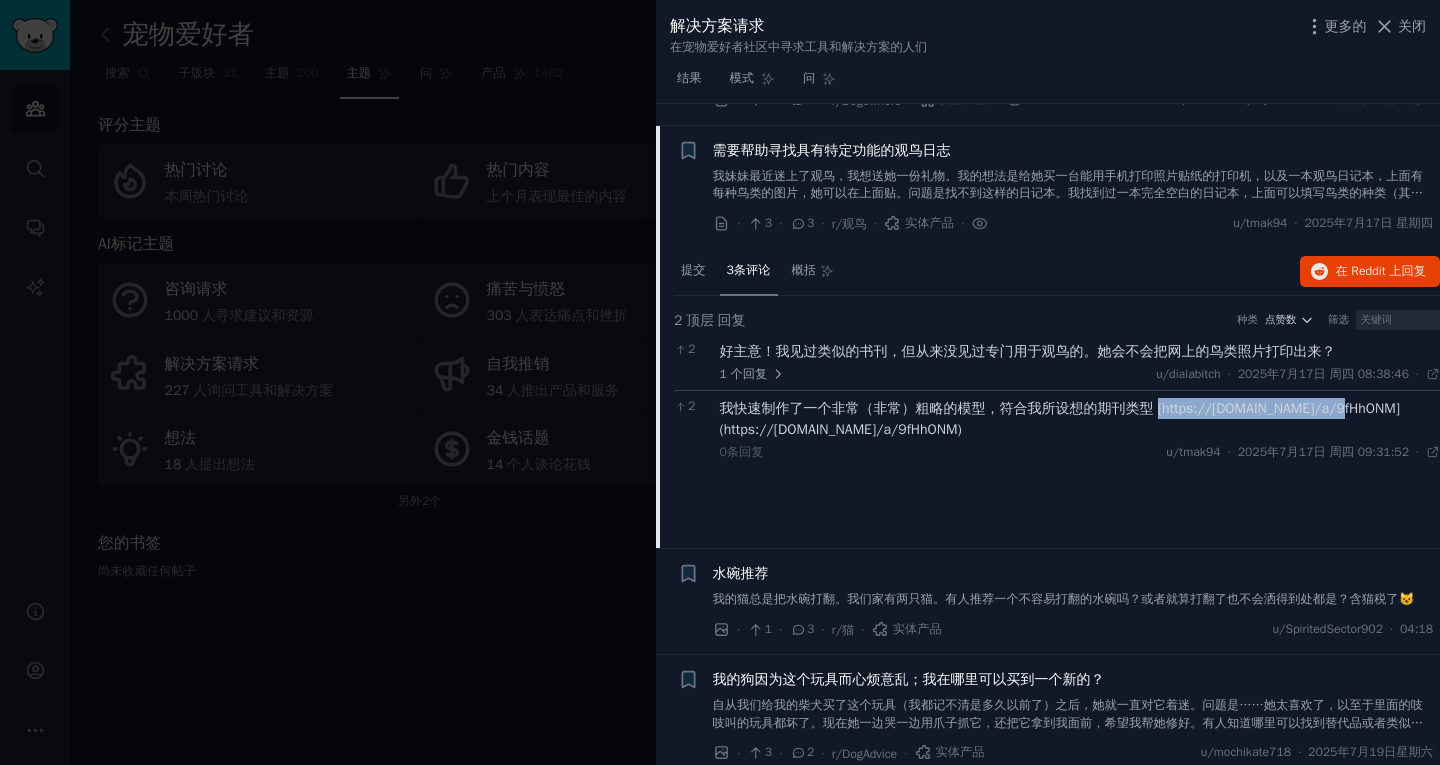 drag, startPoint x: 1159, startPoint y: 411, endPoint x: 1343, endPoint y: 410, distance: 184.00272 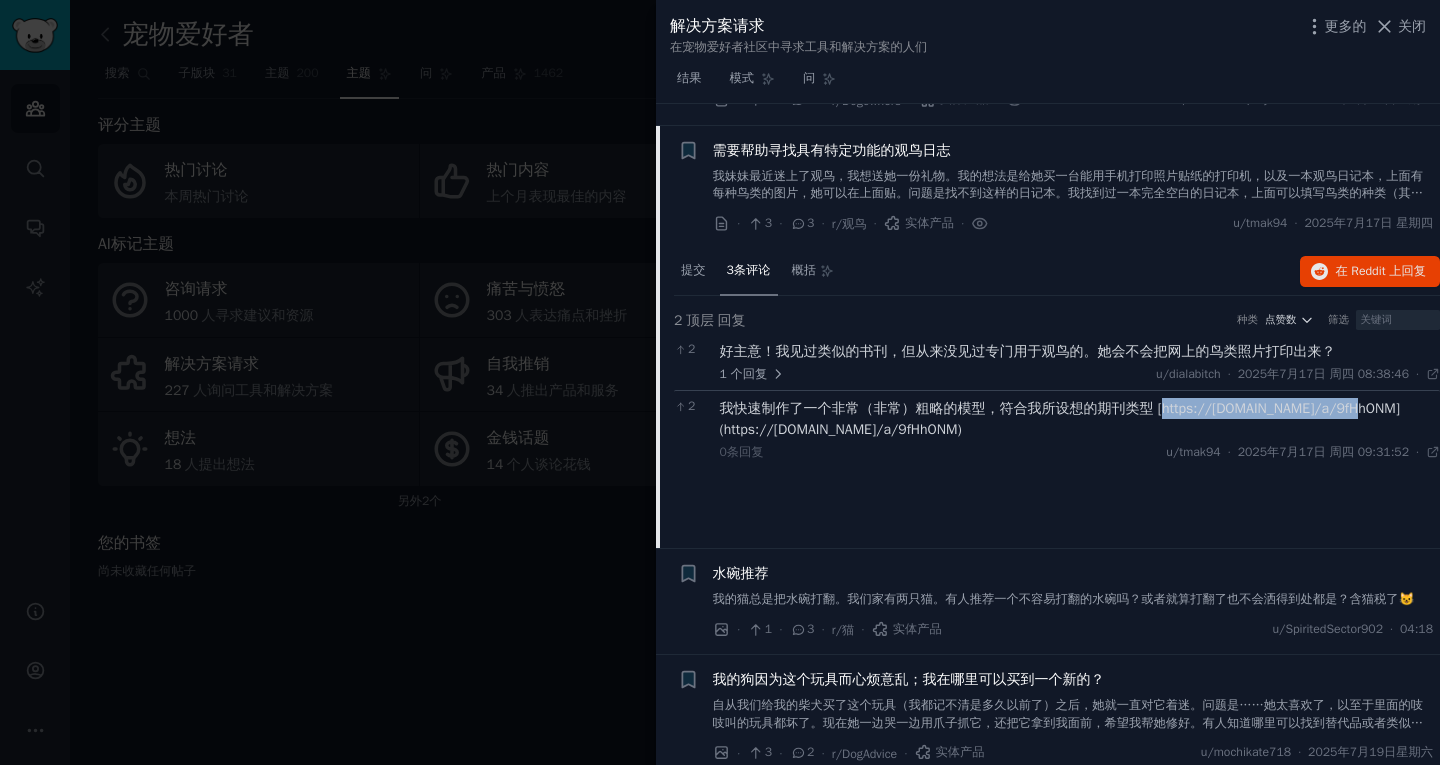 drag, startPoint x: 1163, startPoint y: 402, endPoint x: 1370, endPoint y: 410, distance: 207.15453 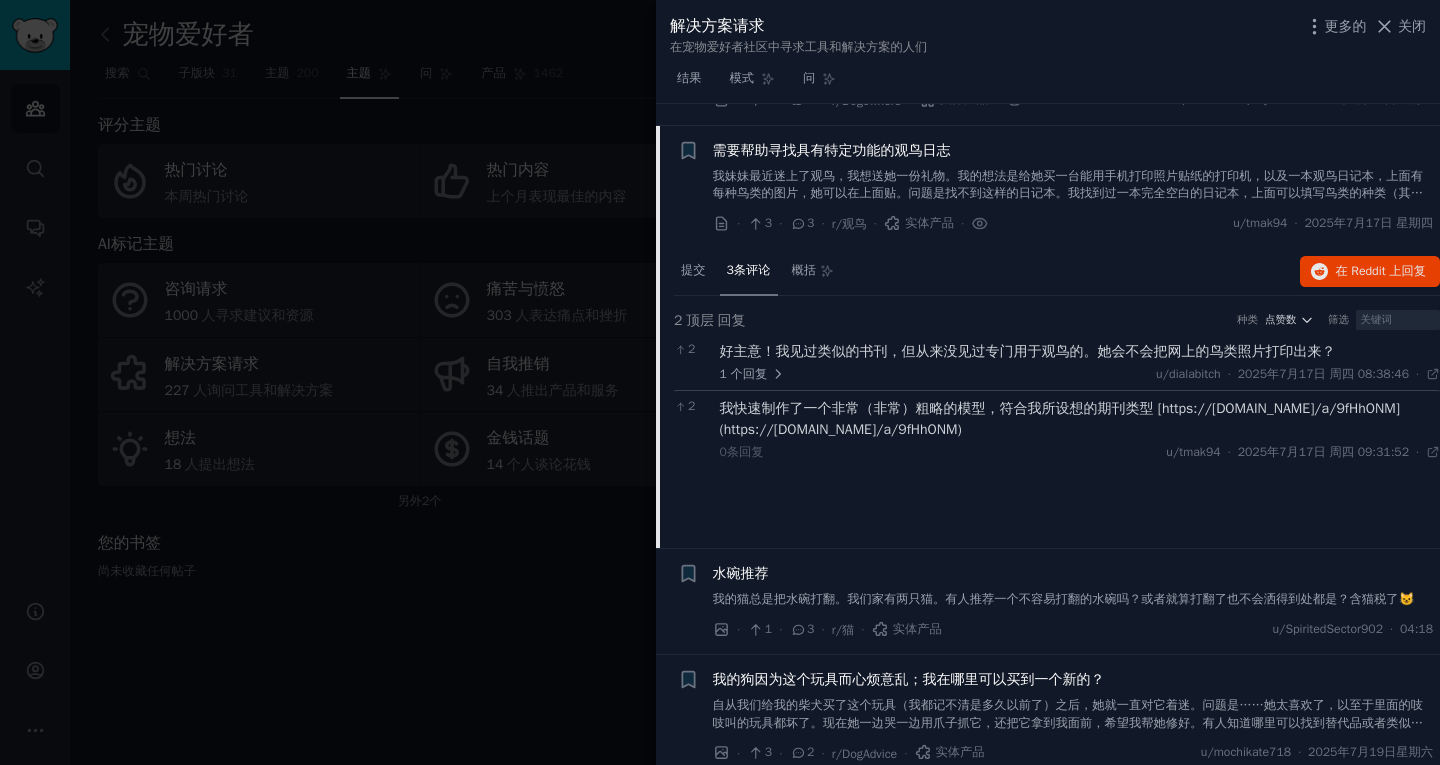 click on "水碗推荐" at bounding box center [1073, 573] 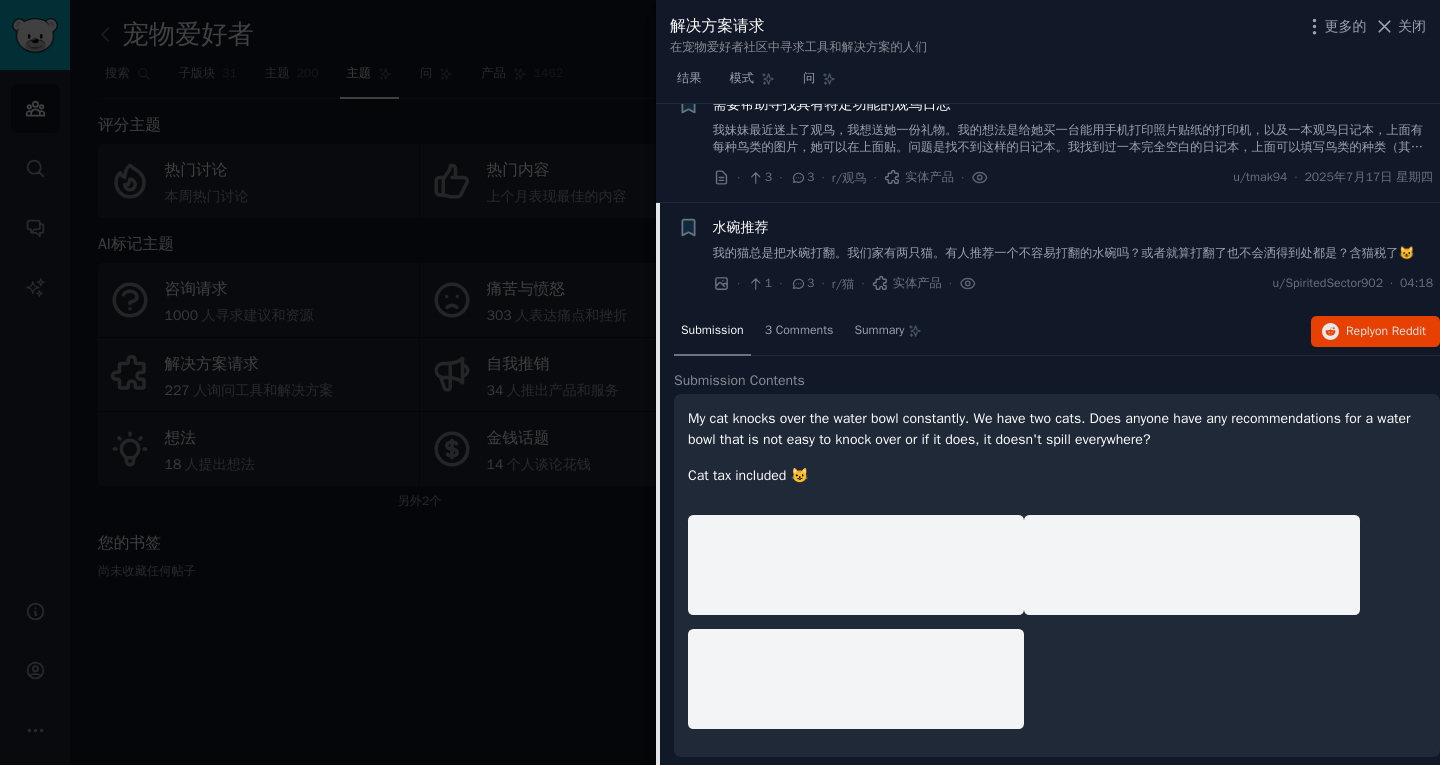 scroll, scrollTop: 1442, scrollLeft: 0, axis: vertical 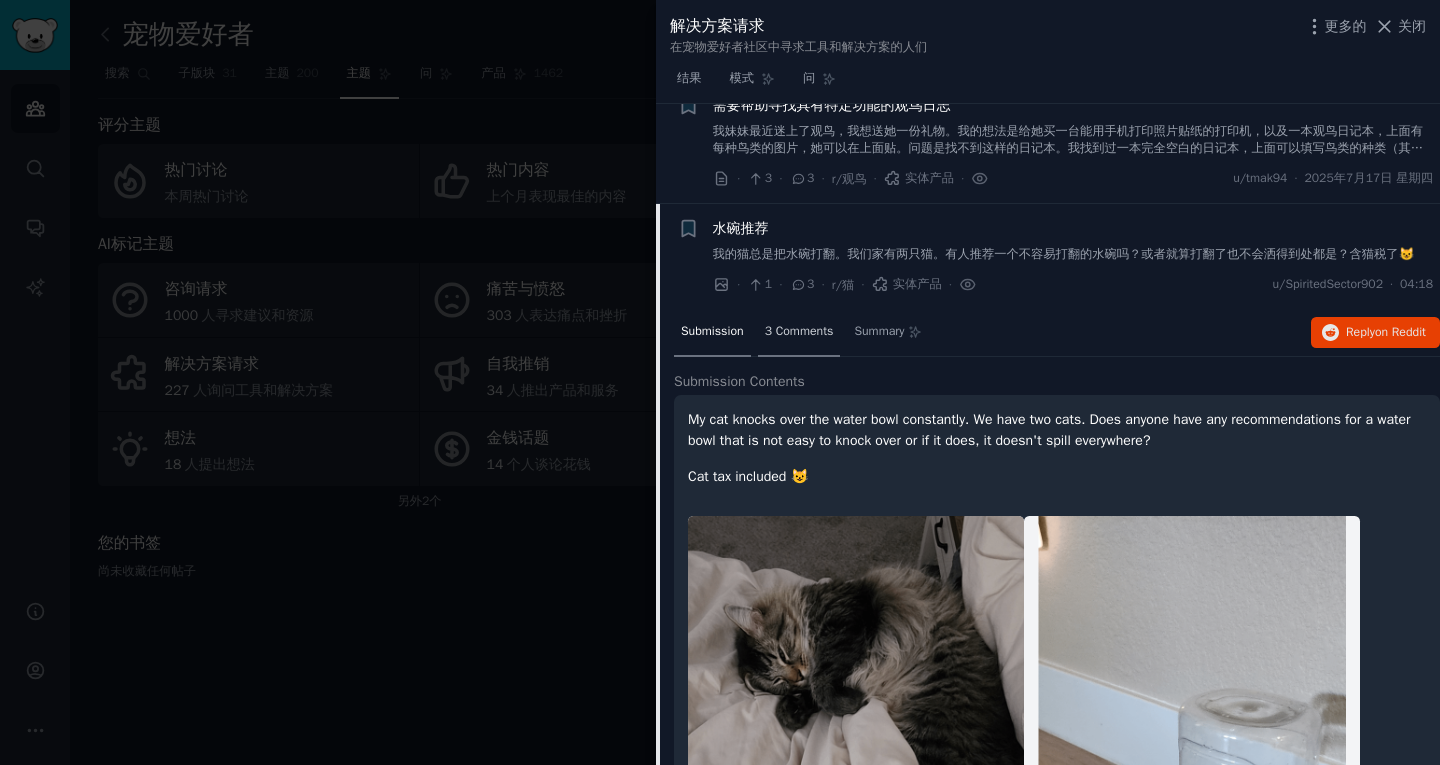click on "3 Comments" at bounding box center (799, 333) 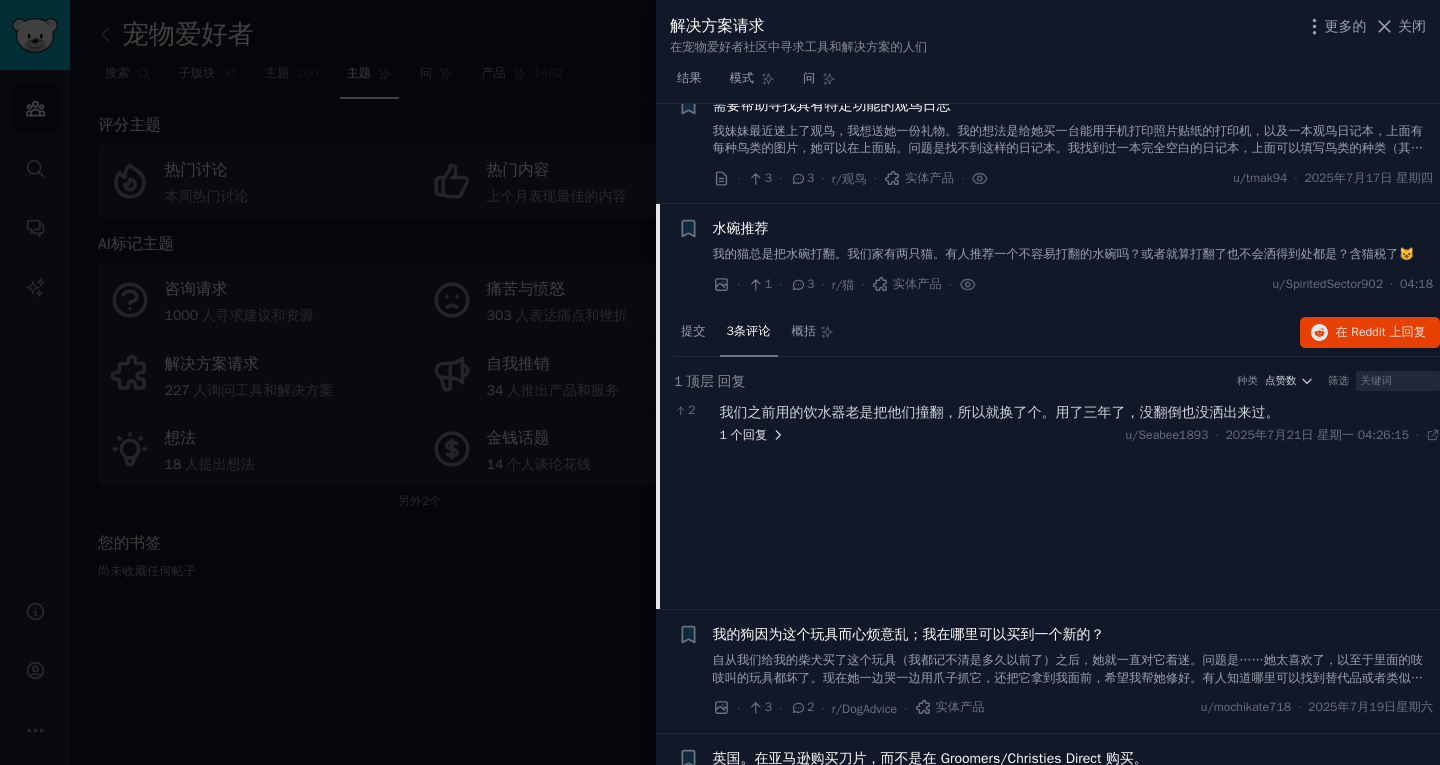 click on "回复" at bounding box center [755, 435] 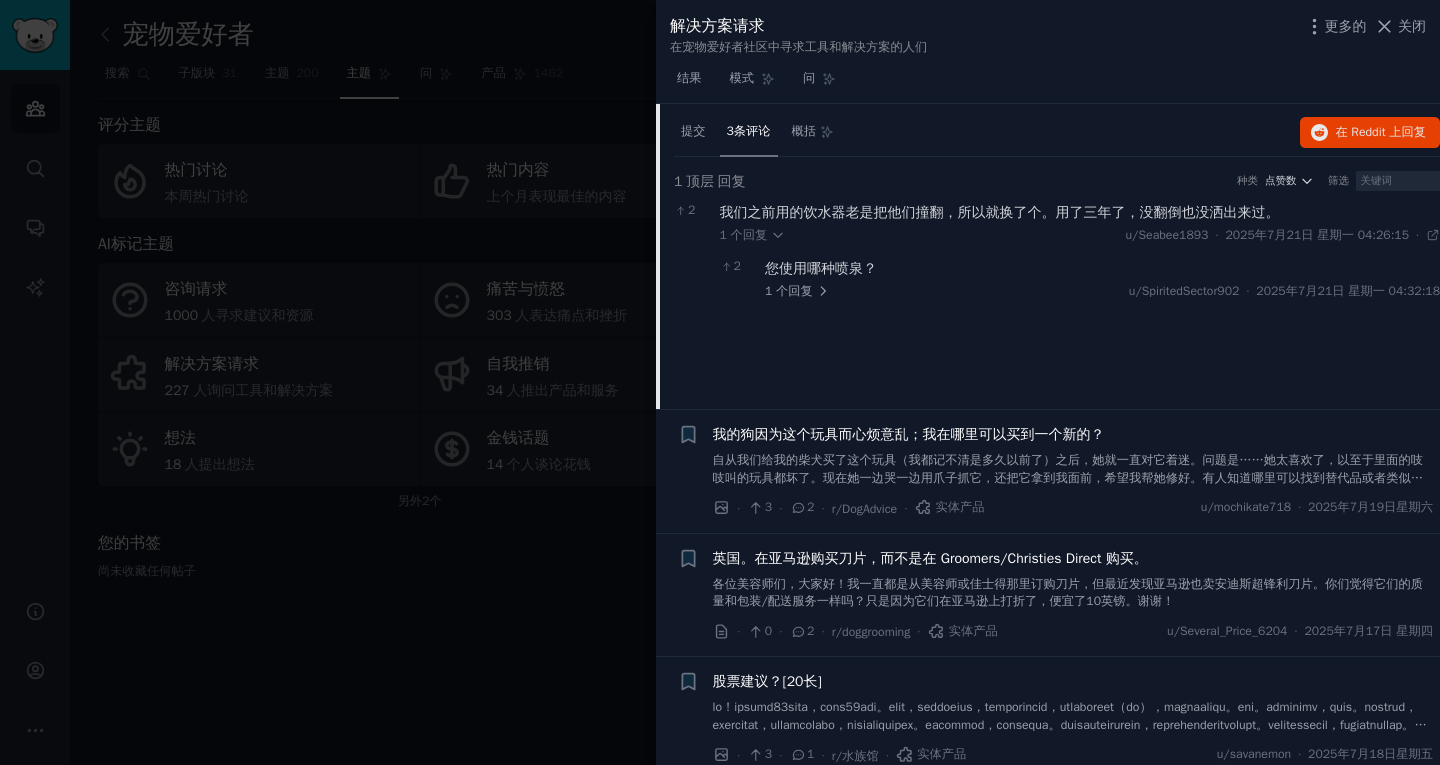 scroll, scrollTop: 1442, scrollLeft: 0, axis: vertical 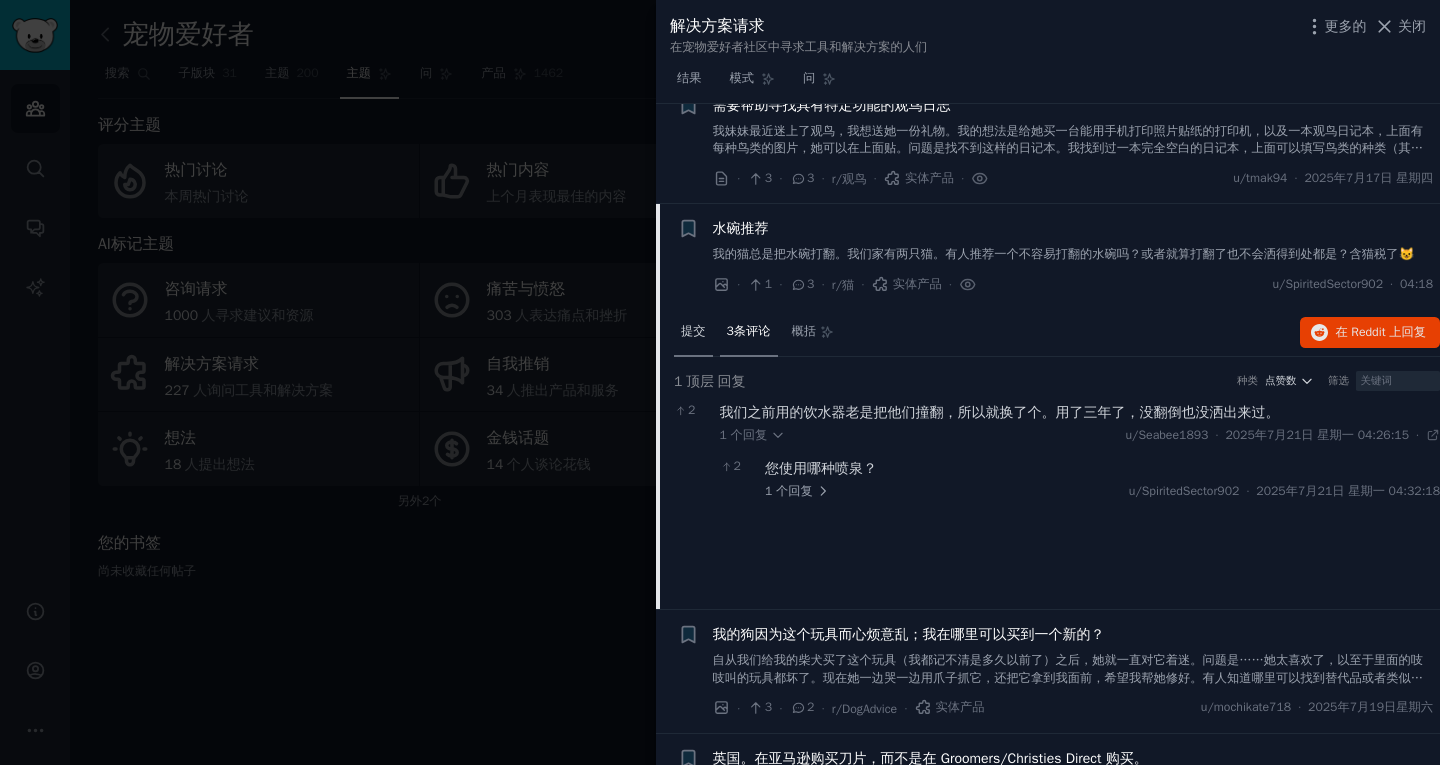 click on "提交" at bounding box center (693, 333) 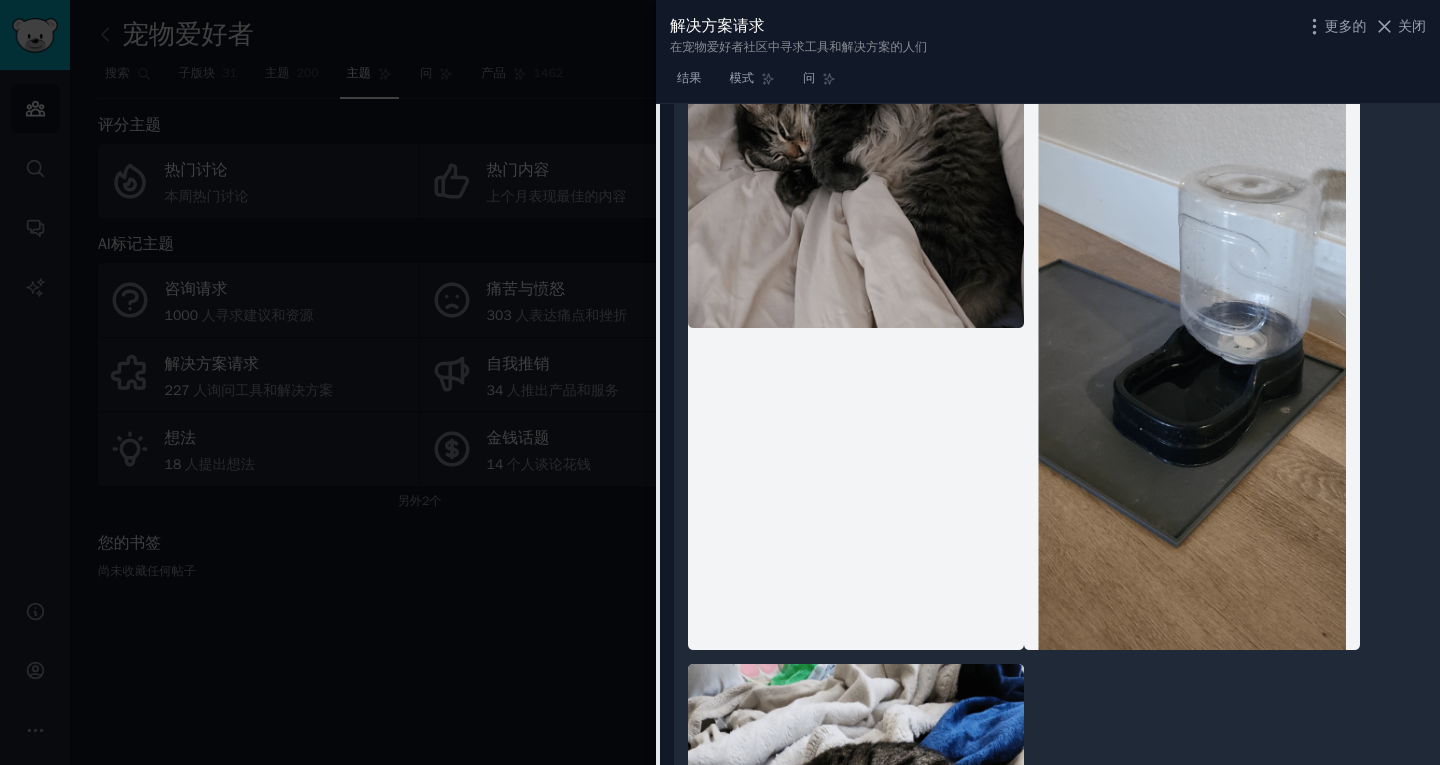 scroll, scrollTop: 1942, scrollLeft: 0, axis: vertical 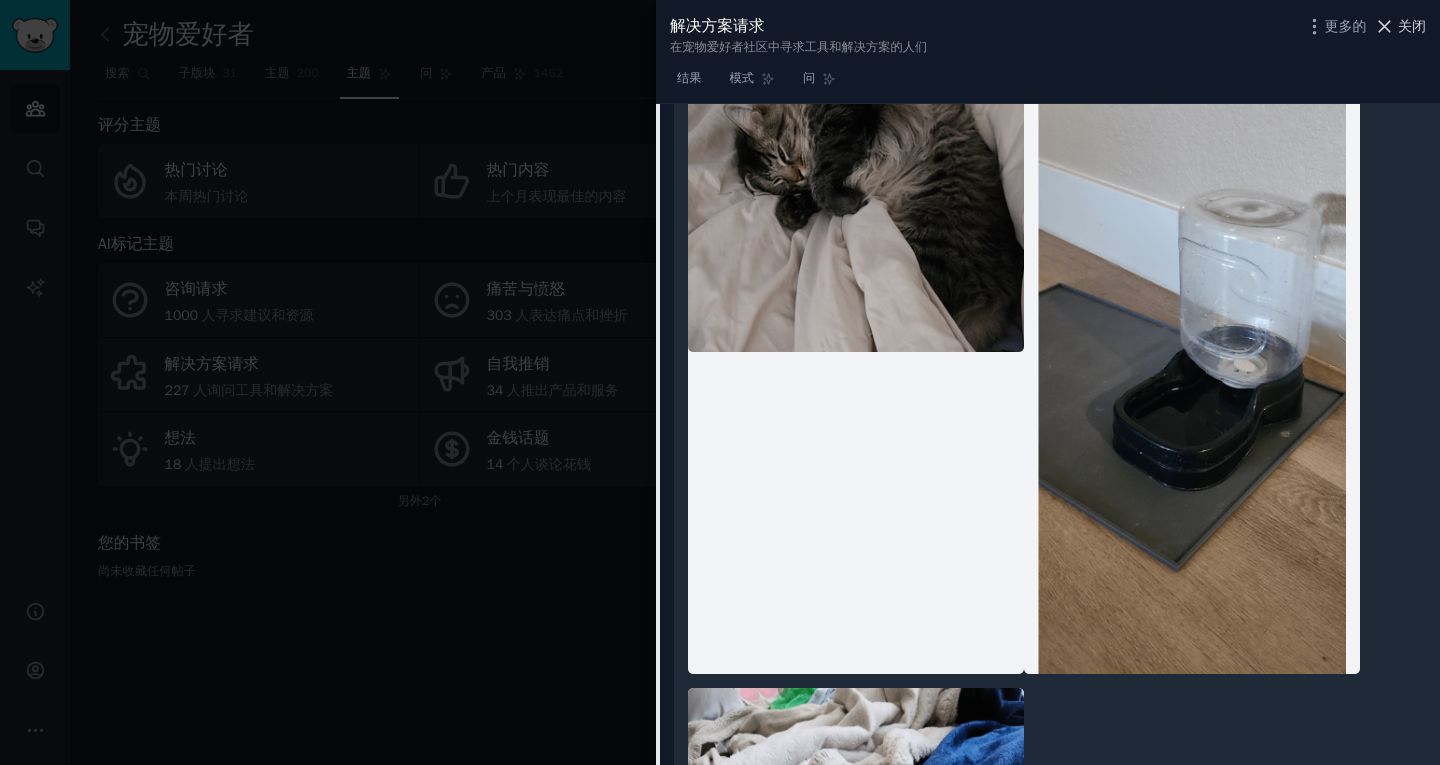 click on "关闭" at bounding box center (1412, 26) 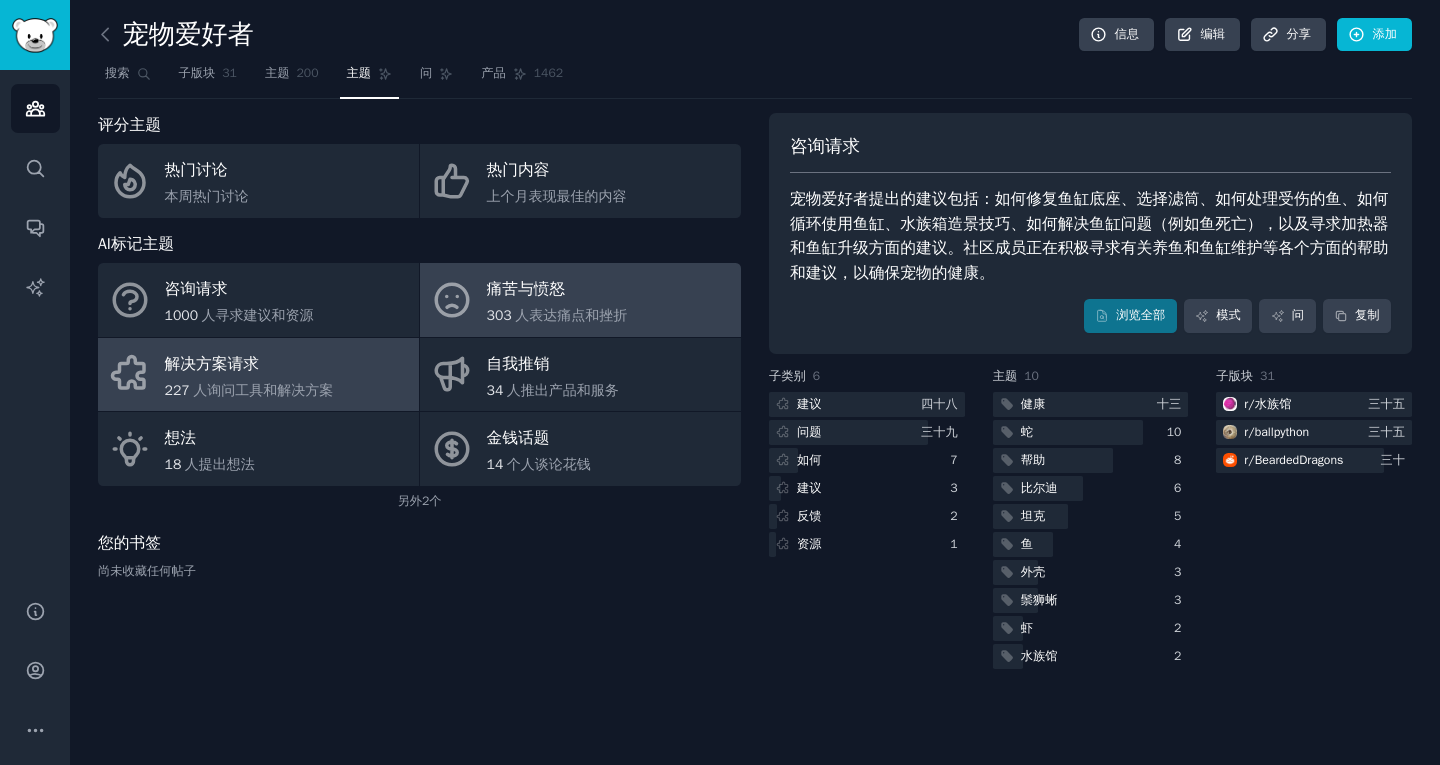 click on "人表达痛点和挫折" at bounding box center (571, 315) 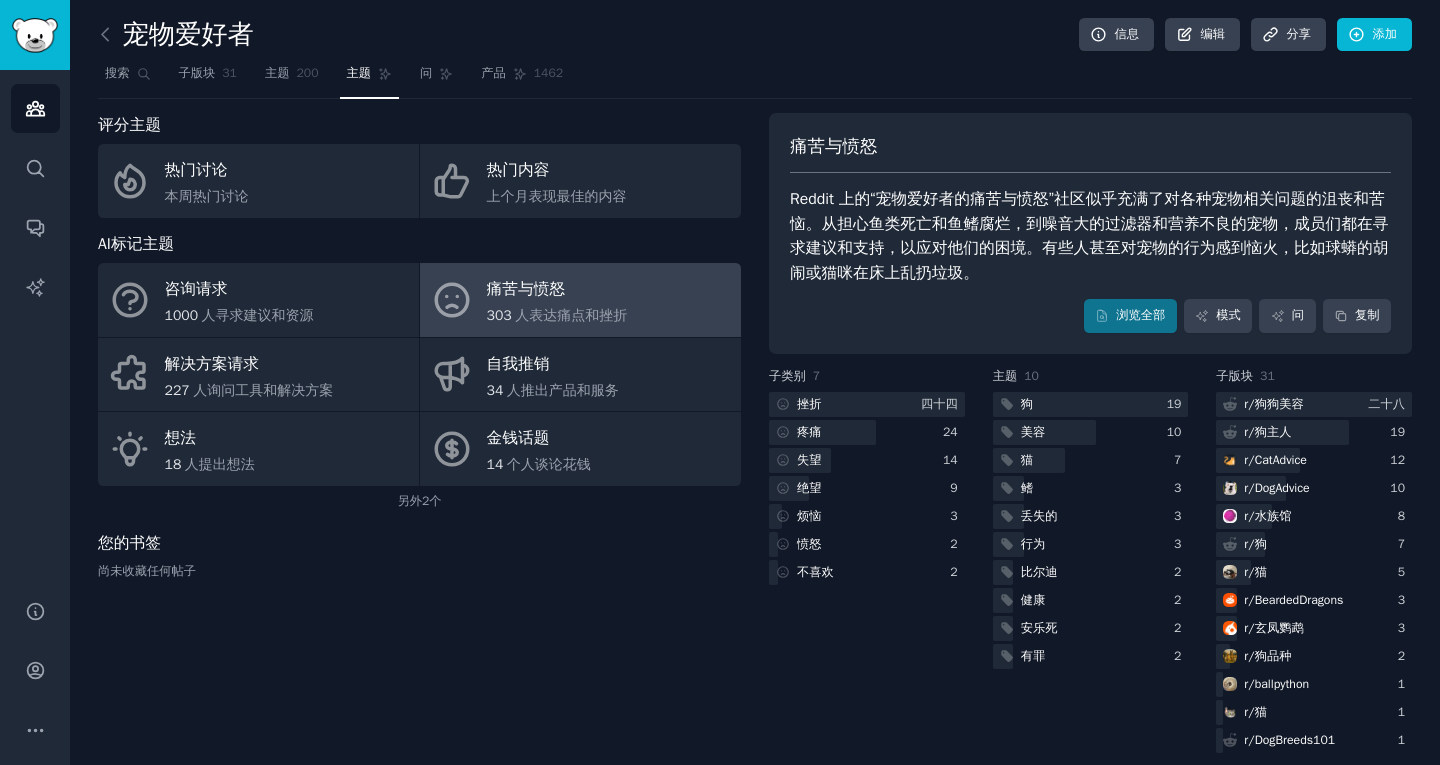 click on "子类别 7   挫折 四十四   疼痛 24   失望 14   绝望 9   烦恼 3   愤怒 2   不喜欢 2 主题 10   狗 19   美容 10   猫 7   鳍 3   丢失的 3   行为 3   比尔迪 2   健康 2   安乐死 2   有罪 2 子版块 31 r/ 狗狗美容 二十八 r/ 狗主人 19 r/  CatAdvice 12 r/  DogAdvice 10 r/ 水族馆 8 r/ 狗 7 r/ 猫 5 r/  BeardedDragons 3 r/ 玄凤鹦鹉 3 r/ 狗品种 2 r/  ballpython 1 r/ 猫 1 r/  DogBreeds101 1" at bounding box center [1090, 562] 